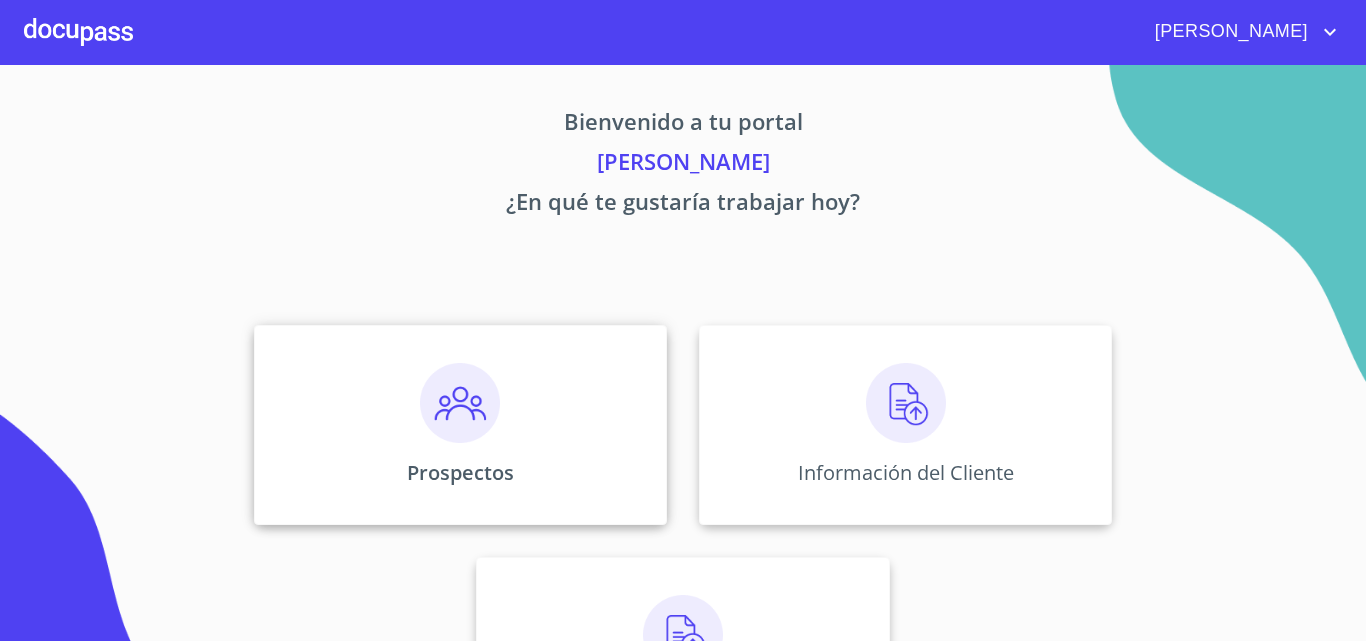 scroll, scrollTop: 0, scrollLeft: 0, axis: both 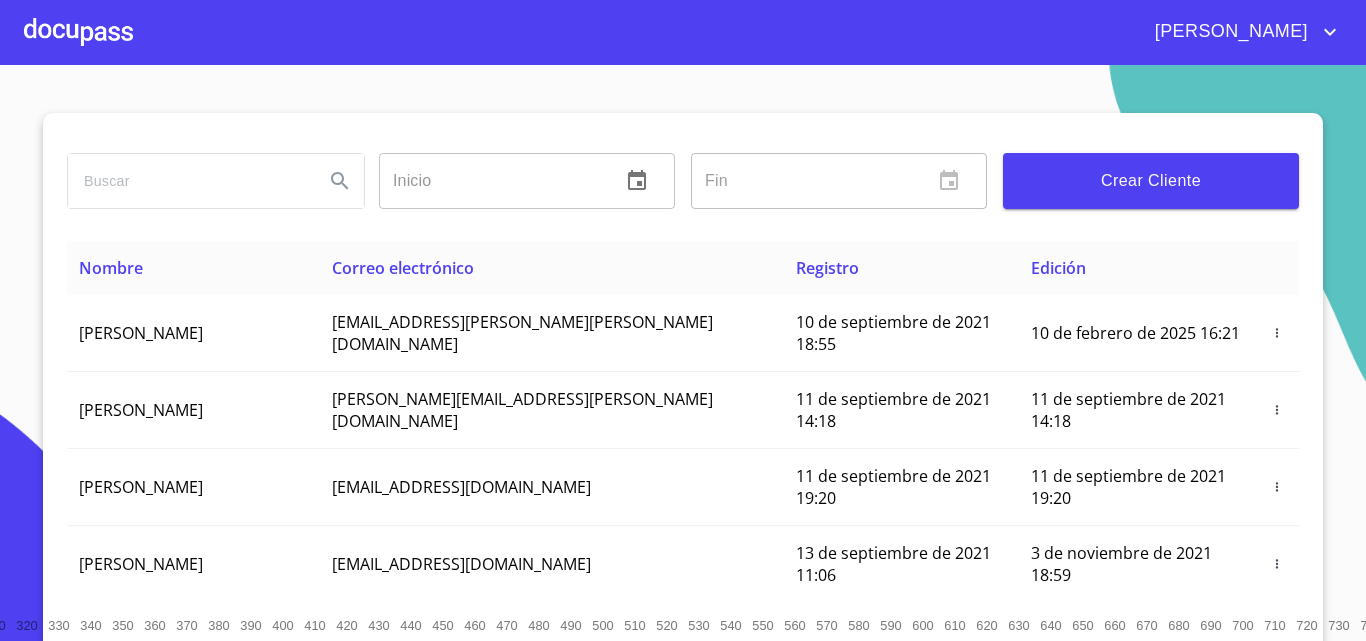 click on "Inicio ​ Fin ​ Crear Cliente Nombre   Correo electrónico   Registro   Edición     [PERSON_NAME] GROVER [EMAIL_ADDRESS][PERSON_NAME][PERSON_NAME][DOMAIN_NAME] 10 de septiembre de 2021 18:55 10 de febrero de 2025 16:21 [PERSON_NAME] CELIS  [EMAIL_ADDRESS][PERSON_NAME][DOMAIN_NAME] 11 de septiembre de 2021 14:18 11 de septiembre de 2021 14:18 [PERSON_NAME] [PERSON_NAME][EMAIL_ADDRESS][DOMAIN_NAME] 11 de septiembre de 2021 19:20 11 de septiembre de 2021 19:20 [PERSON_NAME] [EMAIL_ADDRESS][DOMAIN_NAME] 13 de septiembre de 2021 11:06 3 de noviembre de 2021 18:59 [PERSON_NAME] [EMAIL_ADDRESS][DOMAIN_NAME] 14 de septiembre de 2021 12:26 14 de septiembre de 2021 12:26 [PERSON_NAME] [EMAIL_ADDRESS][DOMAIN_NAME] 14 de septiembre de 2021 16:35 14 de septiembre de 2021 16:35 [PERSON_NAME] [EMAIL_ADDRESS][DOMAIN_NAME] 14 de septiembre de 2021 18:24 14 de septiembre de 2021 18:24 [PERSON_NAME]  [EMAIL_ADDRESS][DOMAIN_NAME] 15 de septiembre de 2021 13:18 15 de septiembre de 2021 13:18 [PERSON_NAME] [PERSON_NAME] [PERSON_NAME][EMAIL_ADDRESS][DOMAIN_NAME] 15 de septiembre de 2021 13:38 [PERSON_NAME] 1 2" at bounding box center [683, 353] 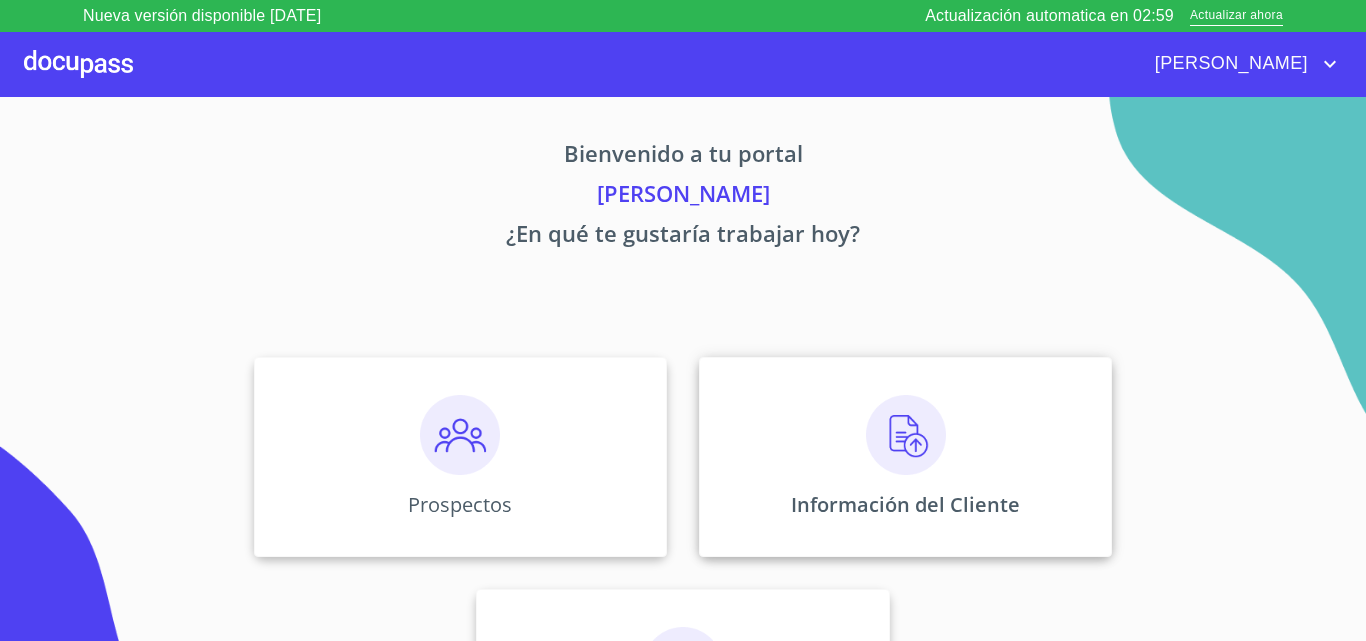 click at bounding box center (906, 435) 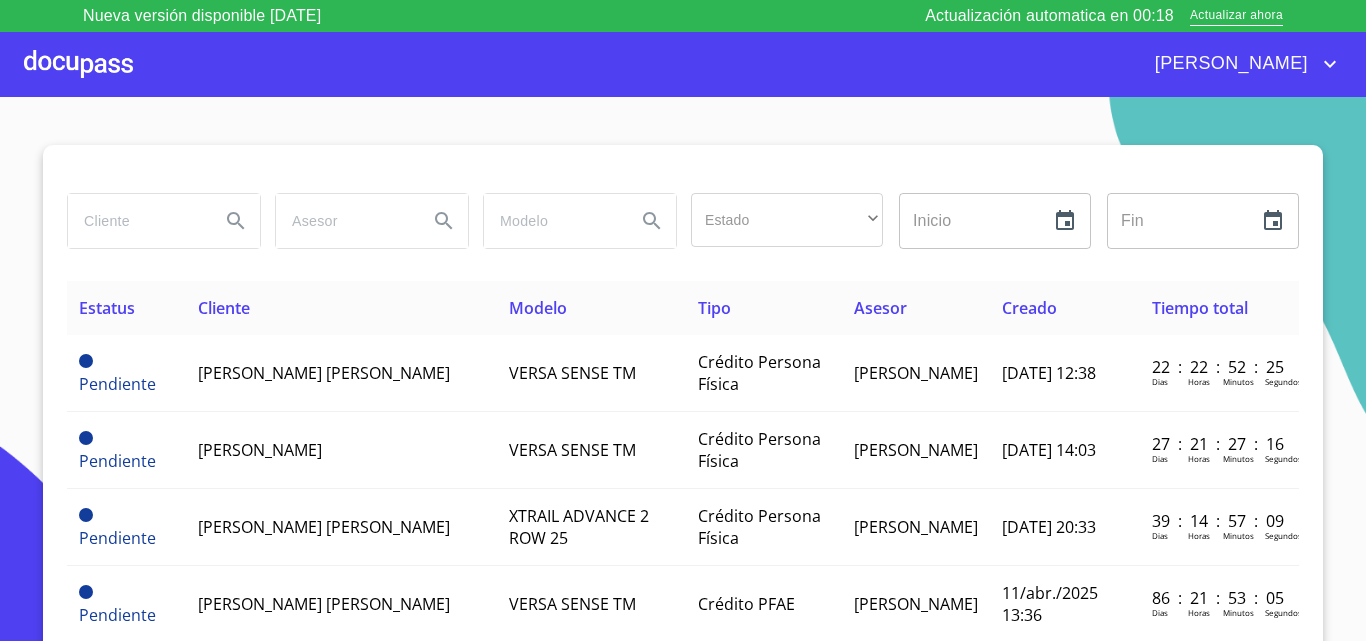 click at bounding box center [78, 64] 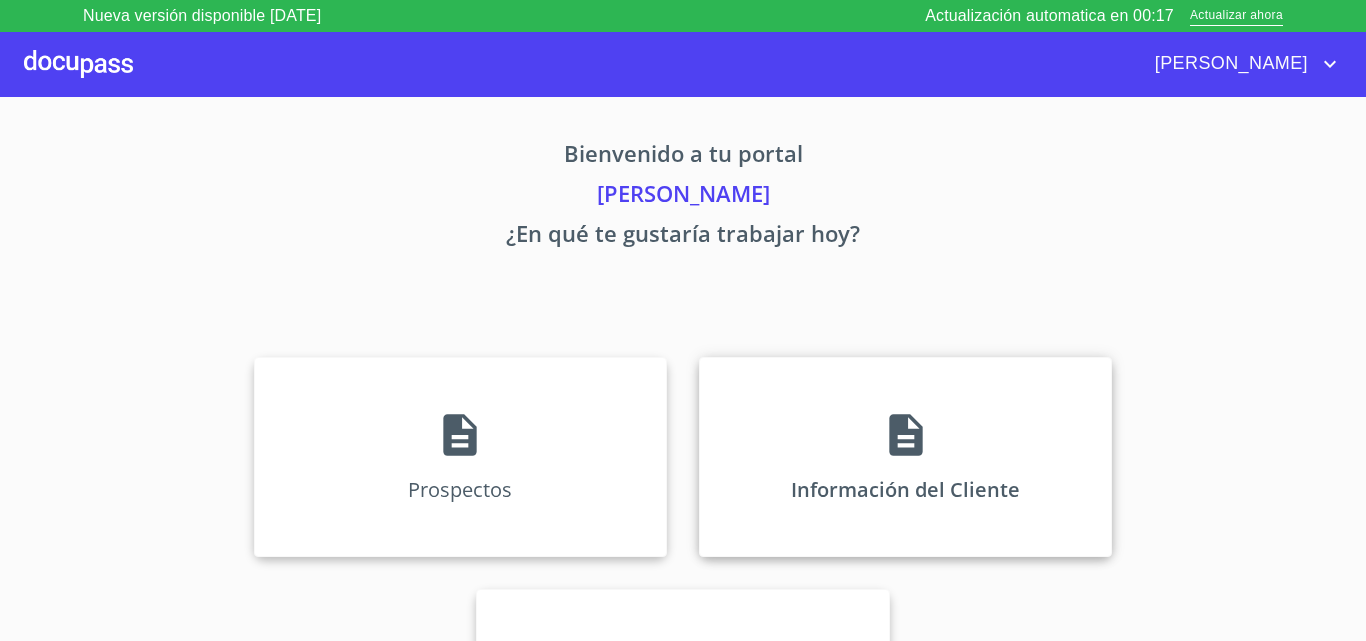 click 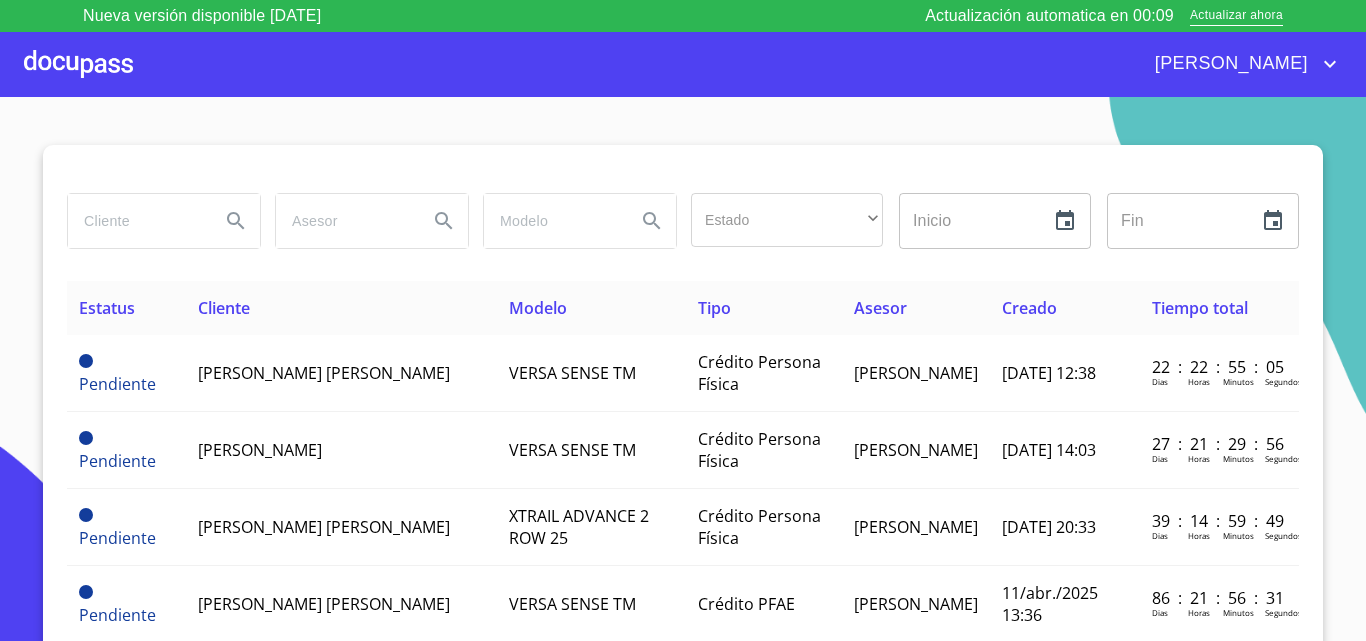 click at bounding box center (136, 221) 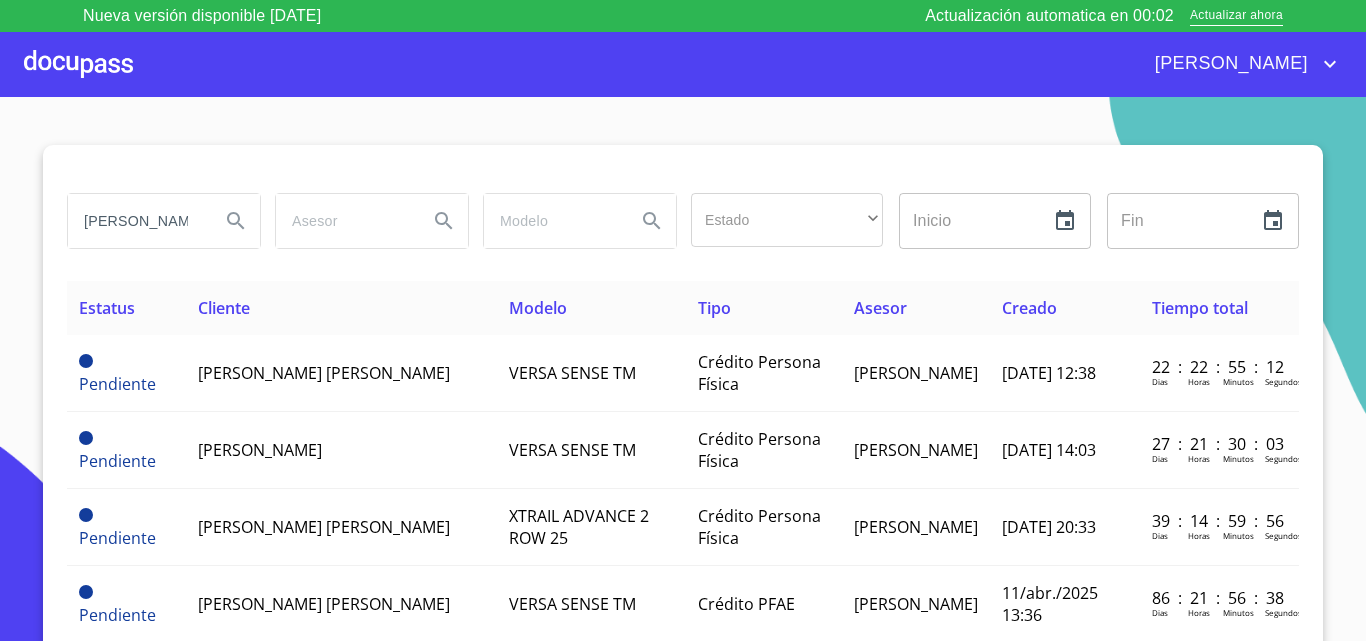 scroll, scrollTop: 0, scrollLeft: 1, axis: horizontal 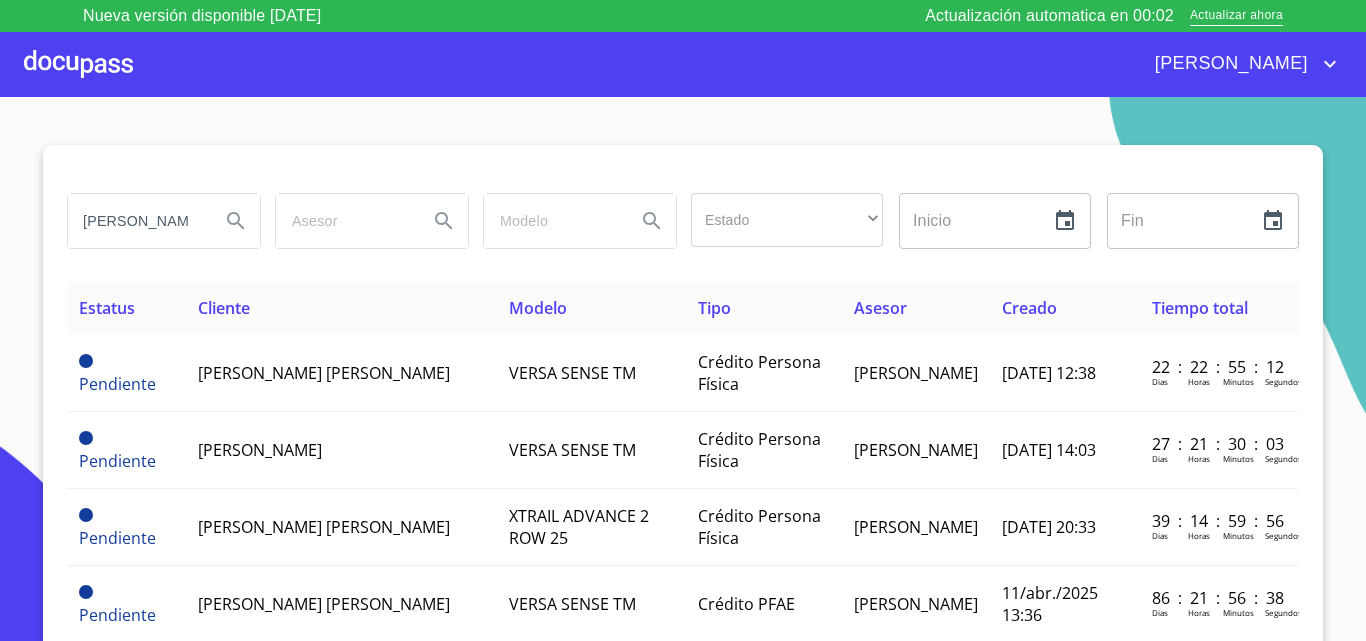 type on "[PERSON_NAME]" 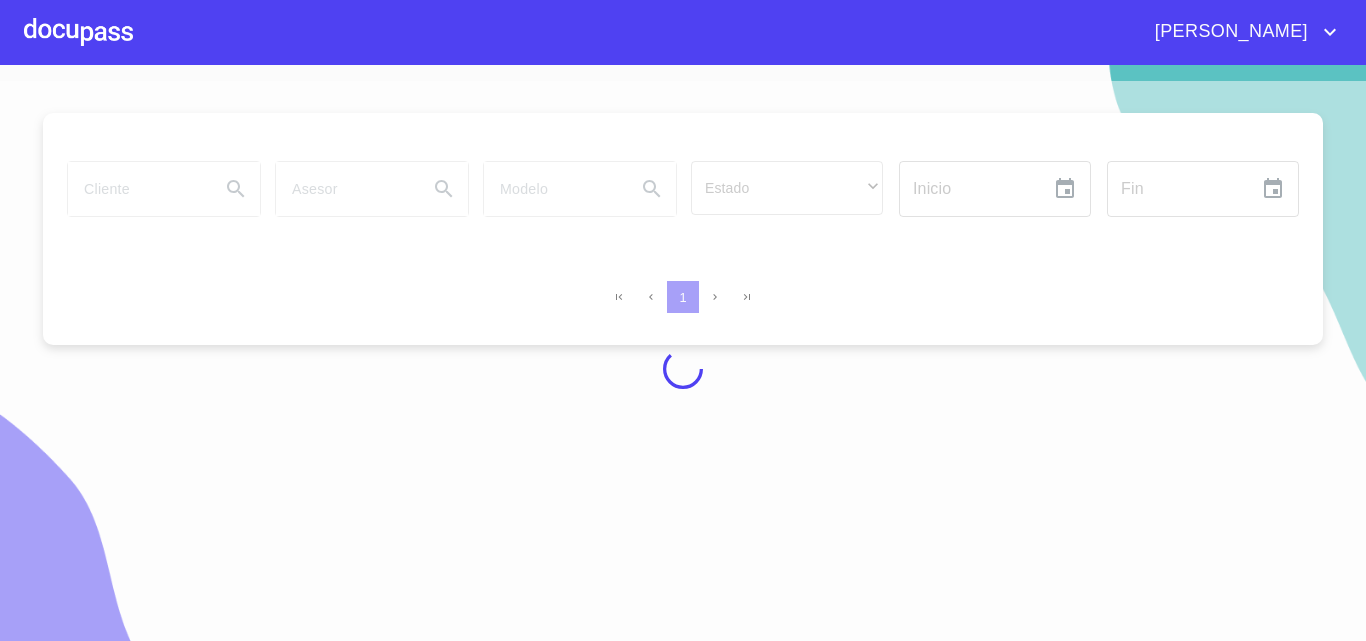 scroll, scrollTop: 0, scrollLeft: 0, axis: both 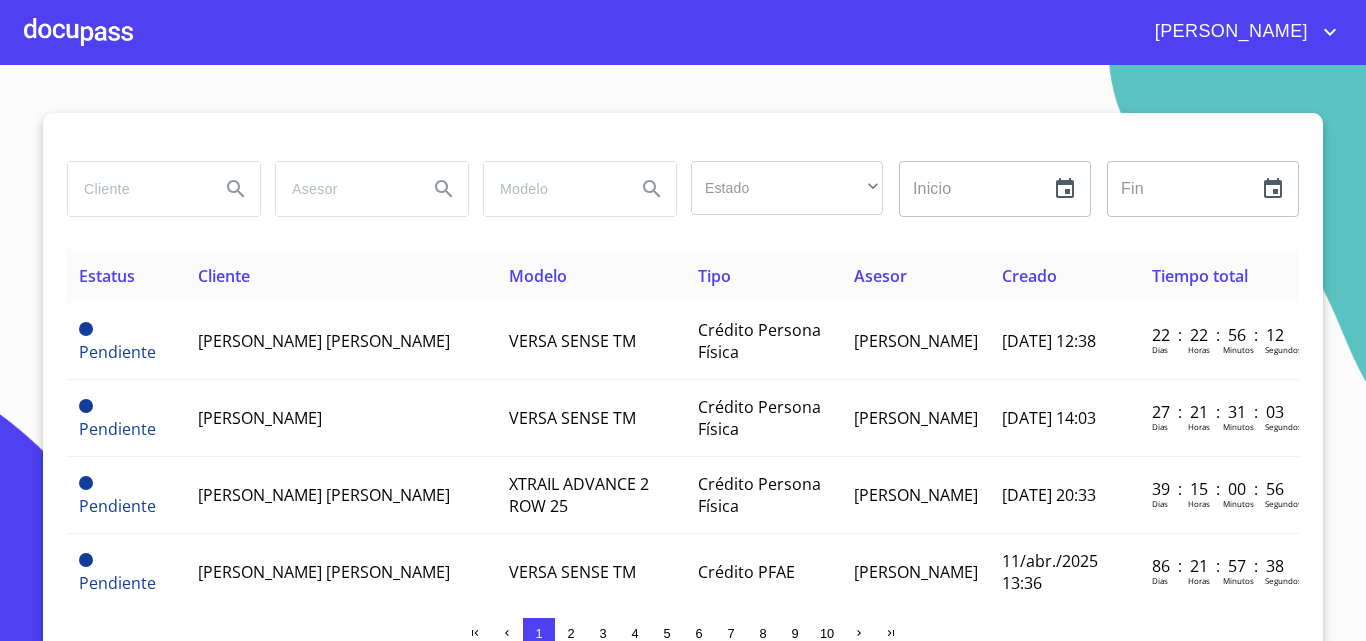 click at bounding box center [136, 189] 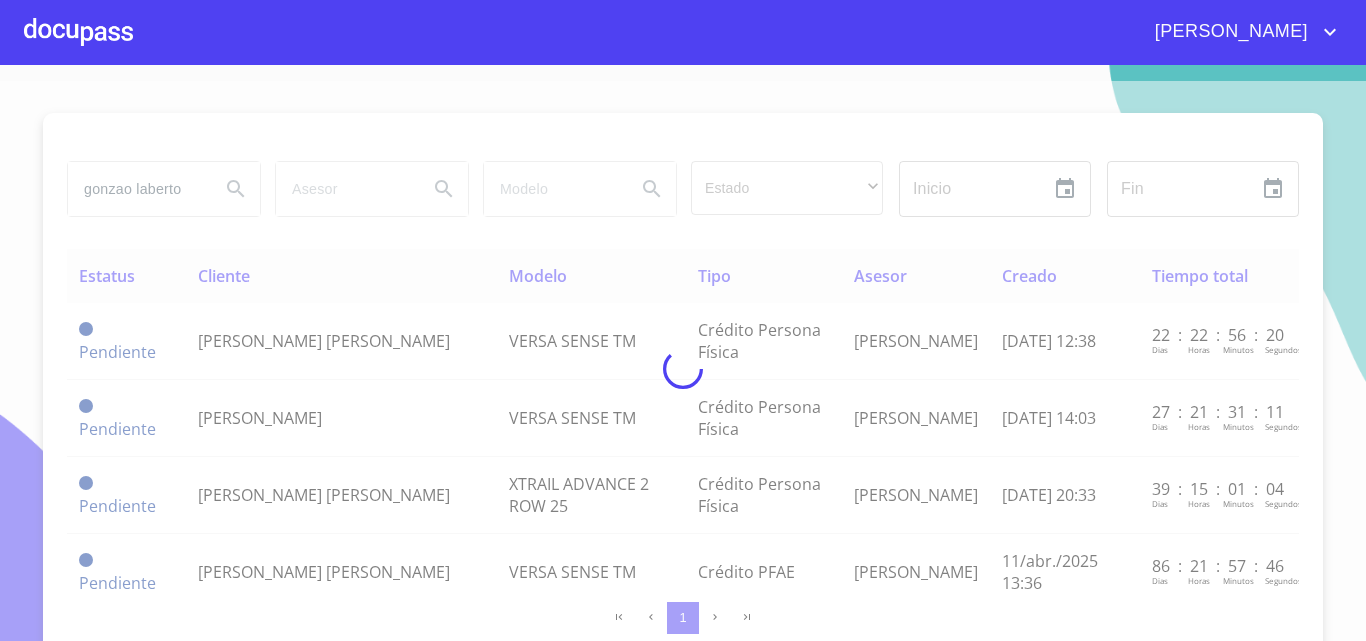 click at bounding box center (683, 369) 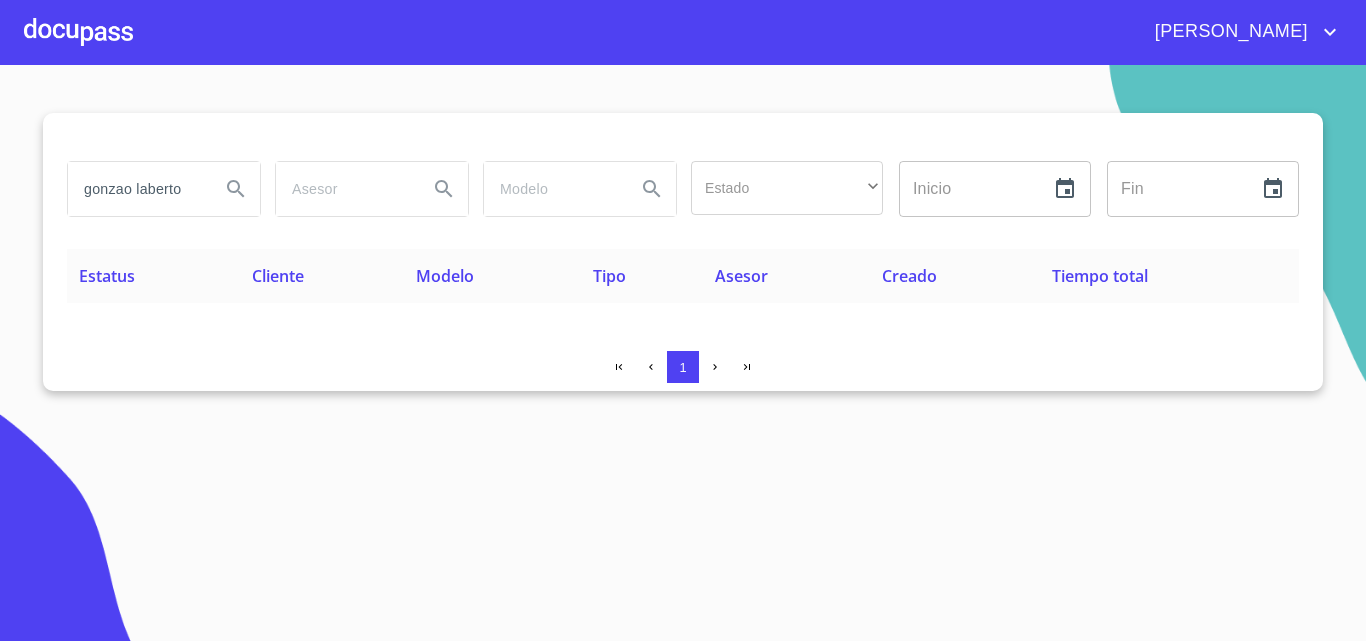 click on "gonzao laberto" at bounding box center [136, 189] 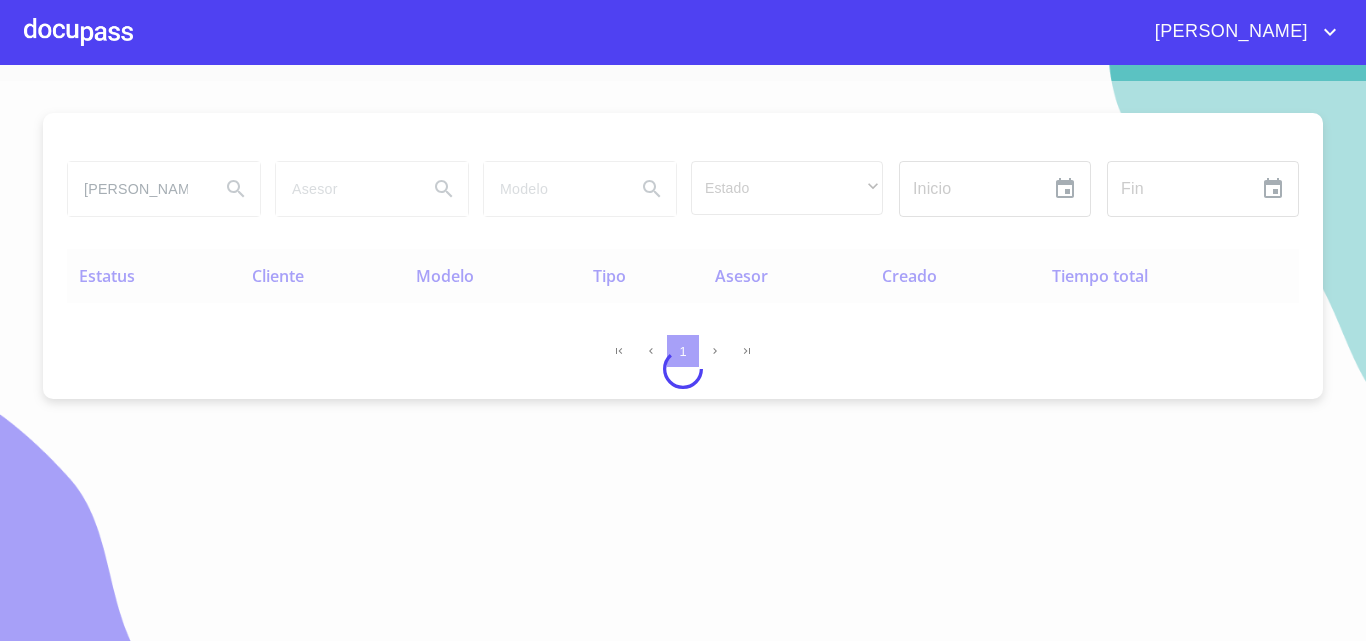 click on "[PERSON_NAME]" at bounding box center (136, 189) 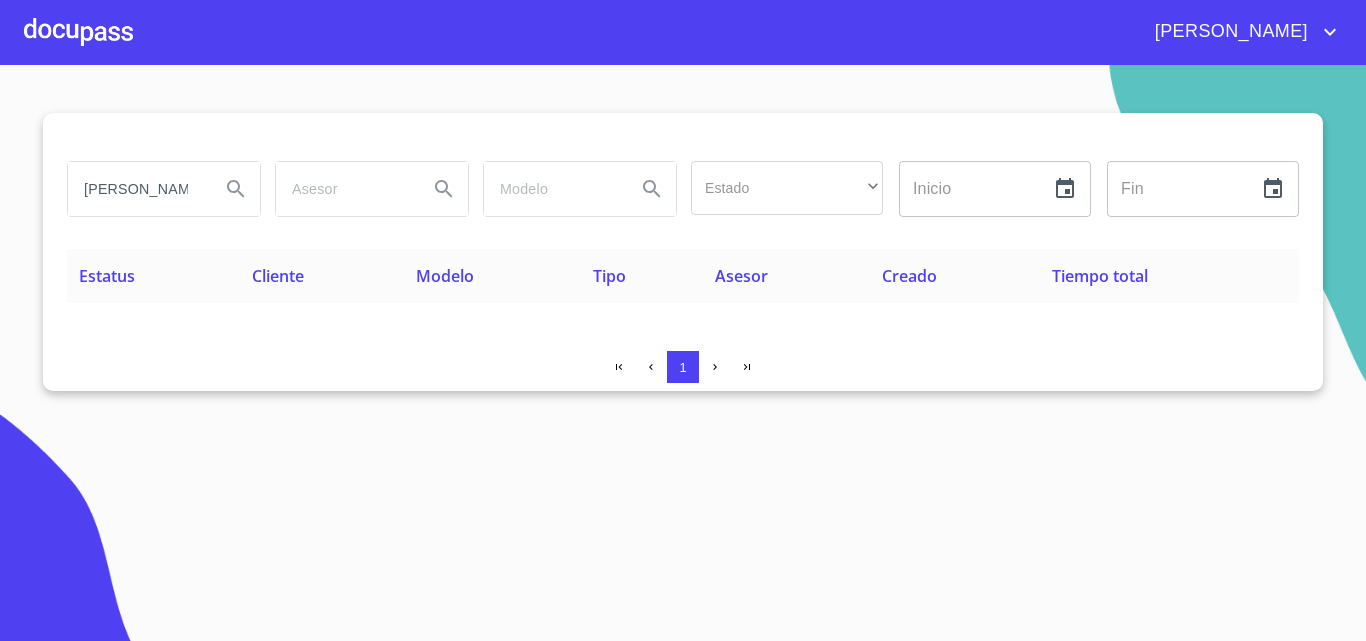 click on "[PERSON_NAME]" at bounding box center [136, 189] 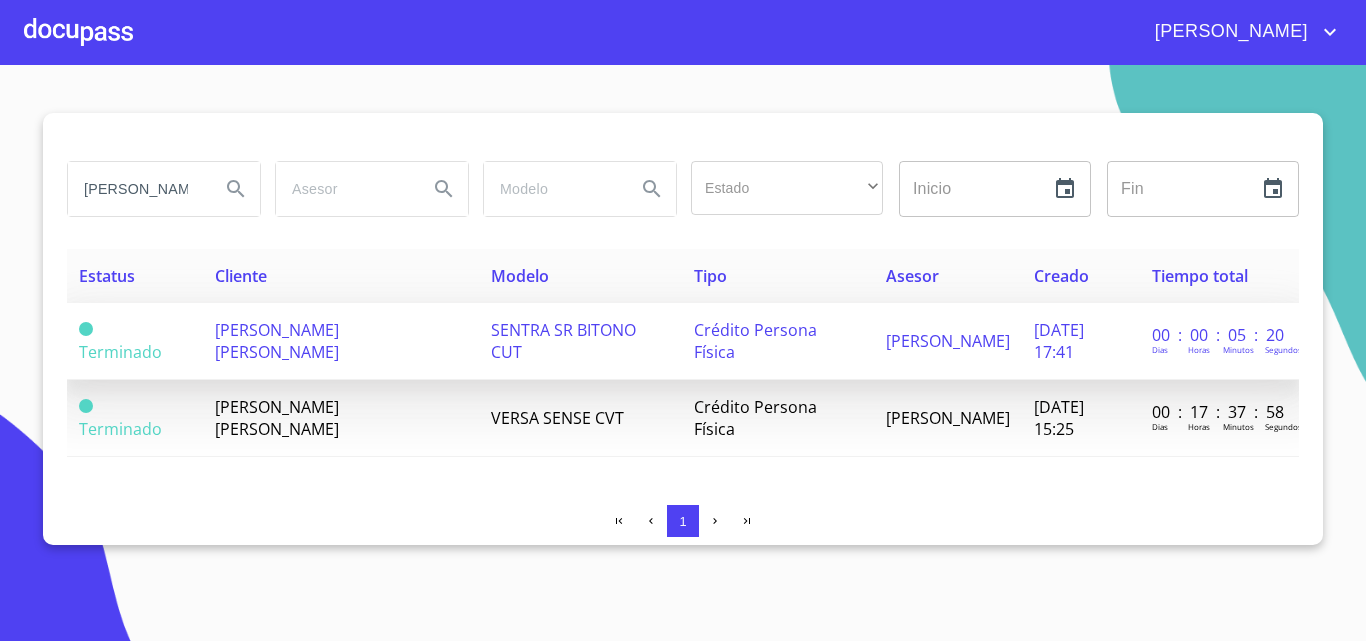 click on "[PERSON_NAME]  [PERSON_NAME]" at bounding box center (277, 341) 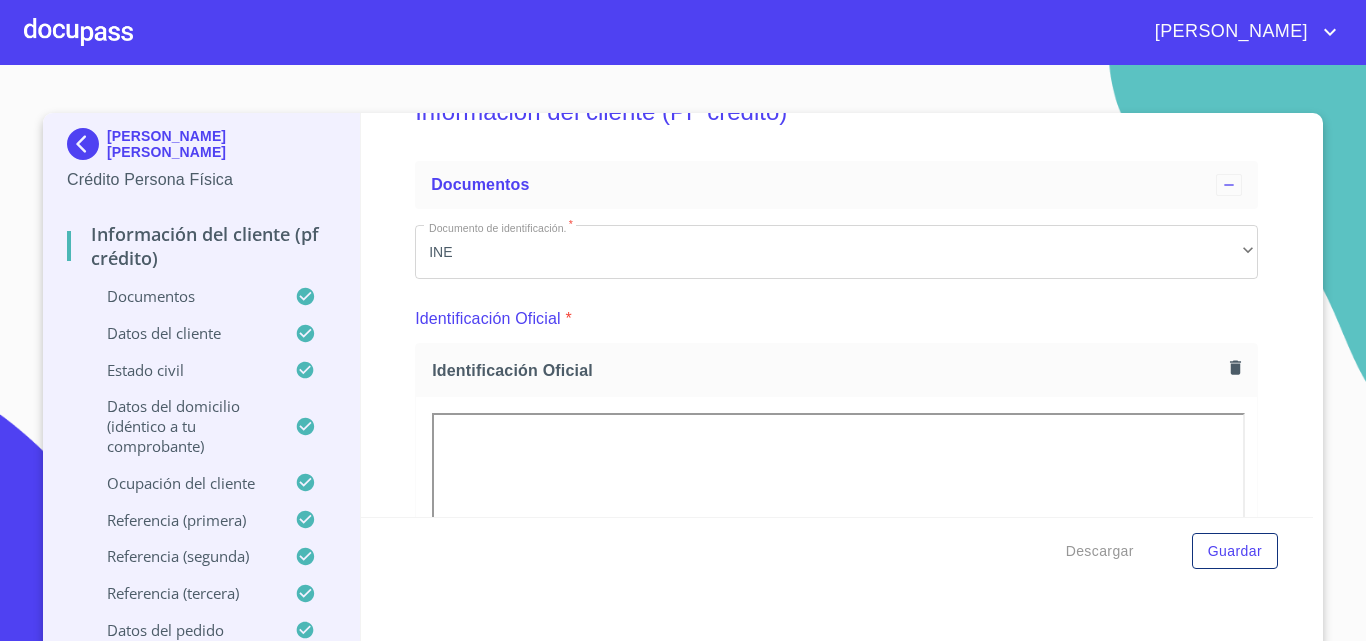 scroll, scrollTop: 0, scrollLeft: 0, axis: both 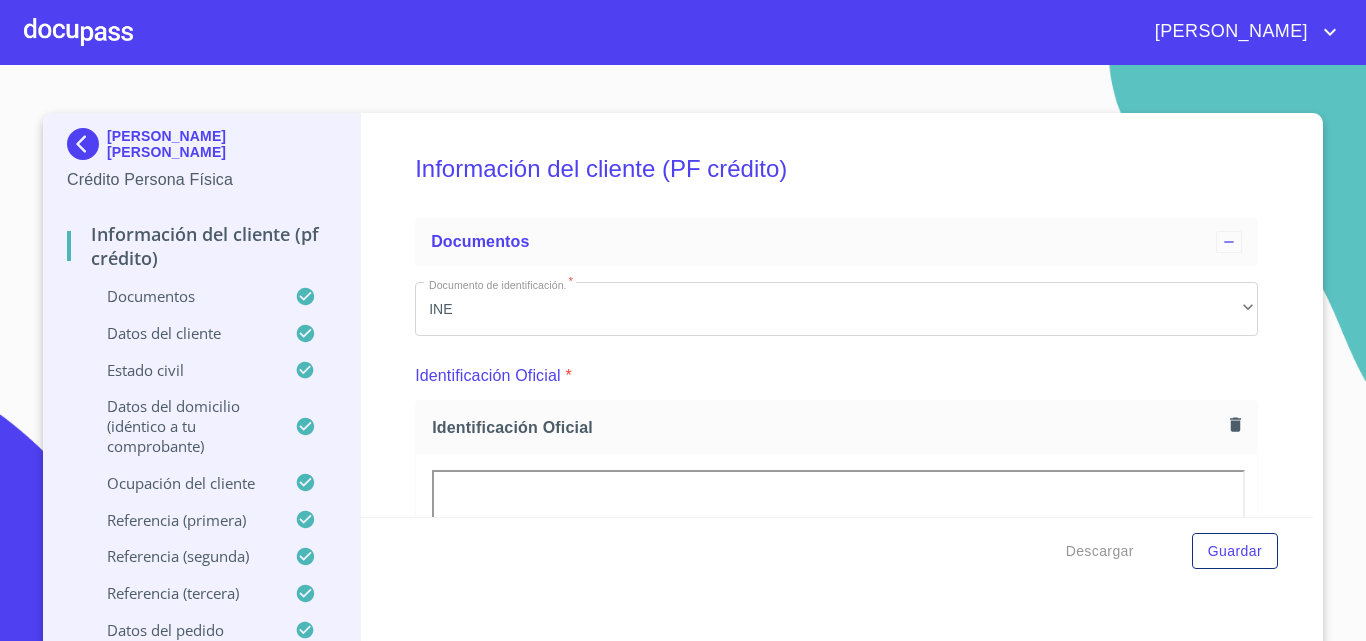 click on "Información del cliente (PF crédito)   Documentos Documento de identificación.   * INE ​ Identificación Oficial * Identificación Oficial Identificación Oficial Identificación Oficial Comprobante de Domicilio * Comprobante de Domicilio Comprobante de [PERSON_NAME] de ingresos   * Independiente/Dueño de negocio/Persona Moral ​ Comprobante de Ingresos mes 1 * Comprobante de Ingresos mes 1 Comprobante de Ingresos mes 1 Comprobante de Ingresos mes 2 * Comprobante de Ingresos mes 2 Comprobante de Ingresos mes 2 Comprobante de Ingresos mes 3 * Comprobante de Ingresos mes 3 Comprobante de Ingresos mes 3 CURP * CURP [PERSON_NAME] de situación fiscal [PERSON_NAME] de situación fiscal [PERSON_NAME] de situación fiscal Datos del cliente Apellido [PERSON_NAME]   * [PERSON_NAME] ​ Apellido Materno   * [PERSON_NAME] ​ Primer nombre   * [PERSON_NAME] ​ [PERSON_NAME] Nombre [PERSON_NAME] Fecha de nacimiento * 25 de nov. de [DEMOGRAPHIC_DATA] ​ RFC   * MORG801125MR7 ​ CURP   * MORG801125HJCLMN08 ​ ID de Identificación 2049174559 ​" at bounding box center (837, 315) 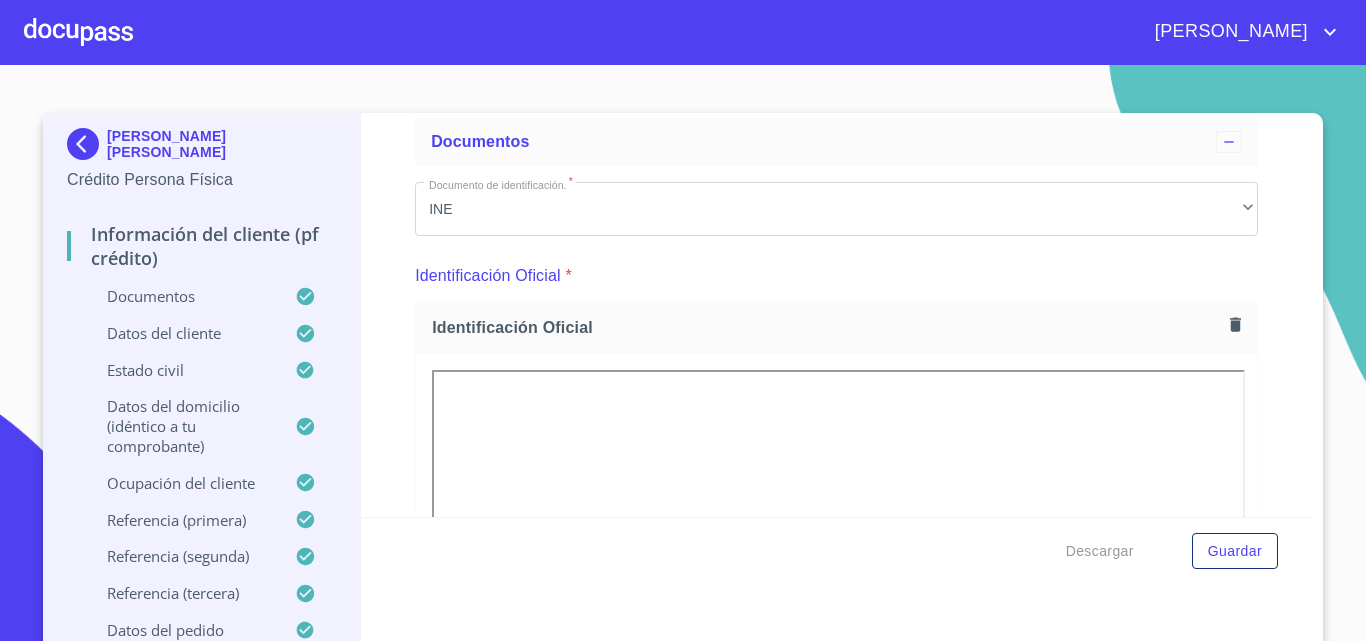 scroll, scrollTop: 0, scrollLeft: 0, axis: both 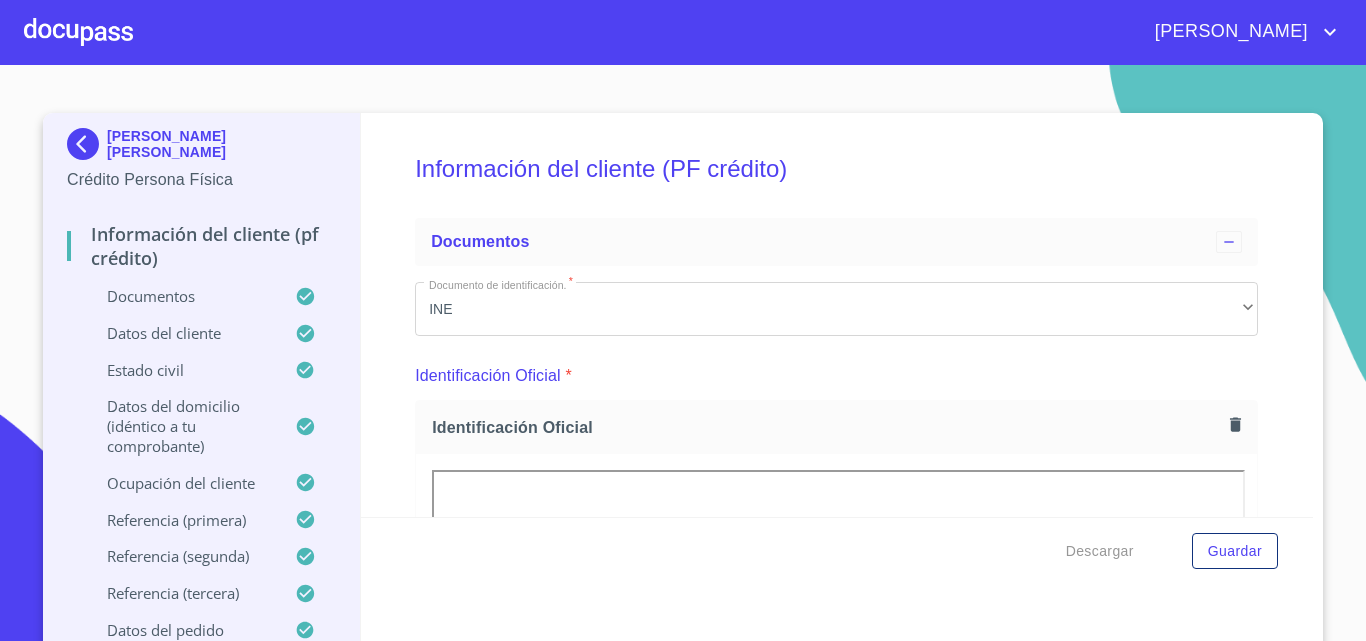 click at bounding box center [78, 32] 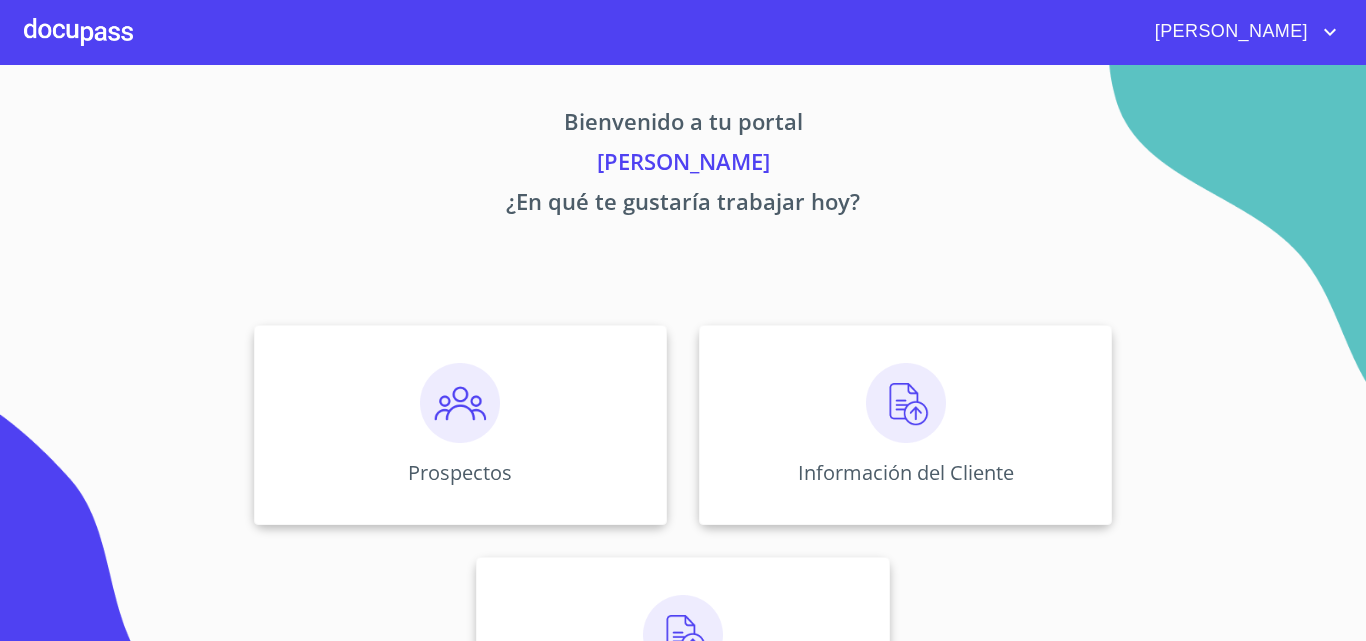 click on "Bienvenido a tu portal" at bounding box center [683, 125] 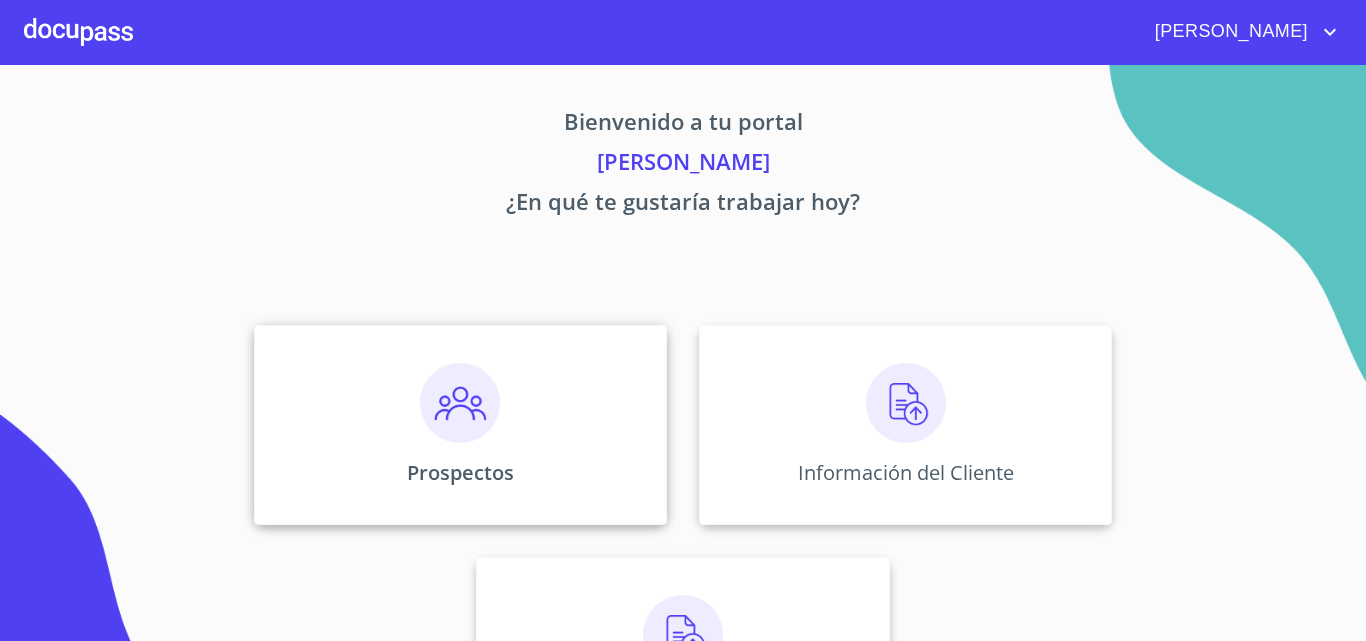 click at bounding box center [460, 403] 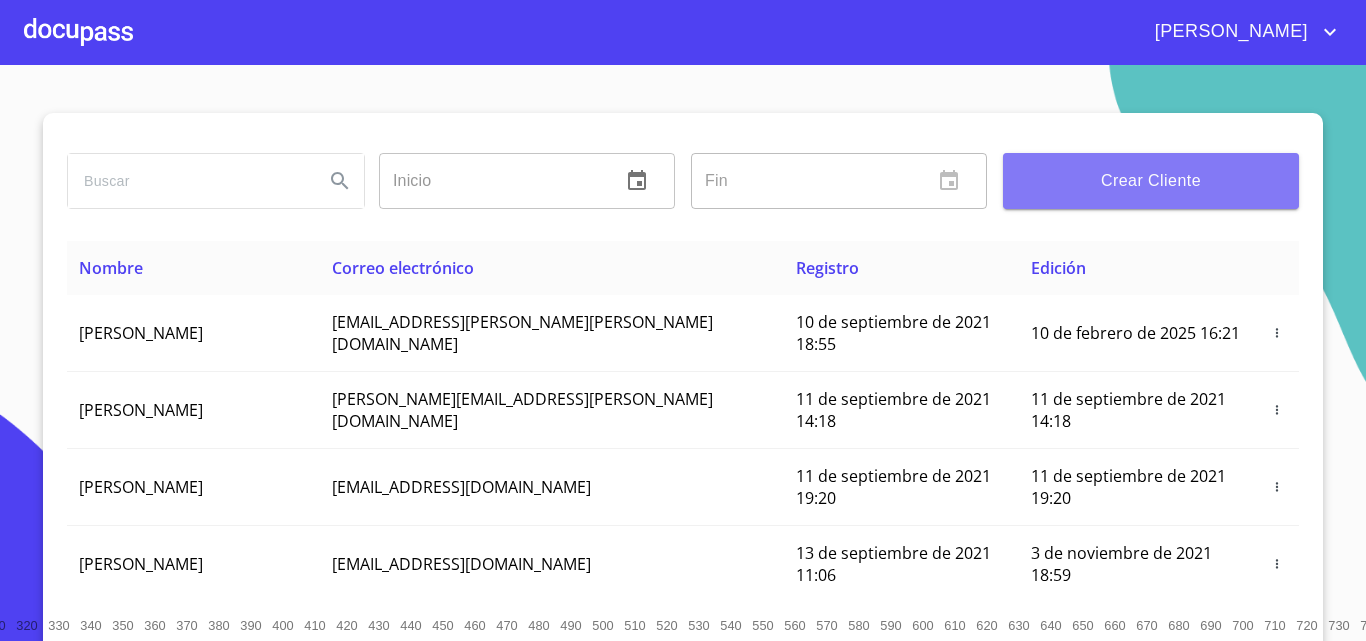 click on "Crear Cliente" at bounding box center [1151, 181] 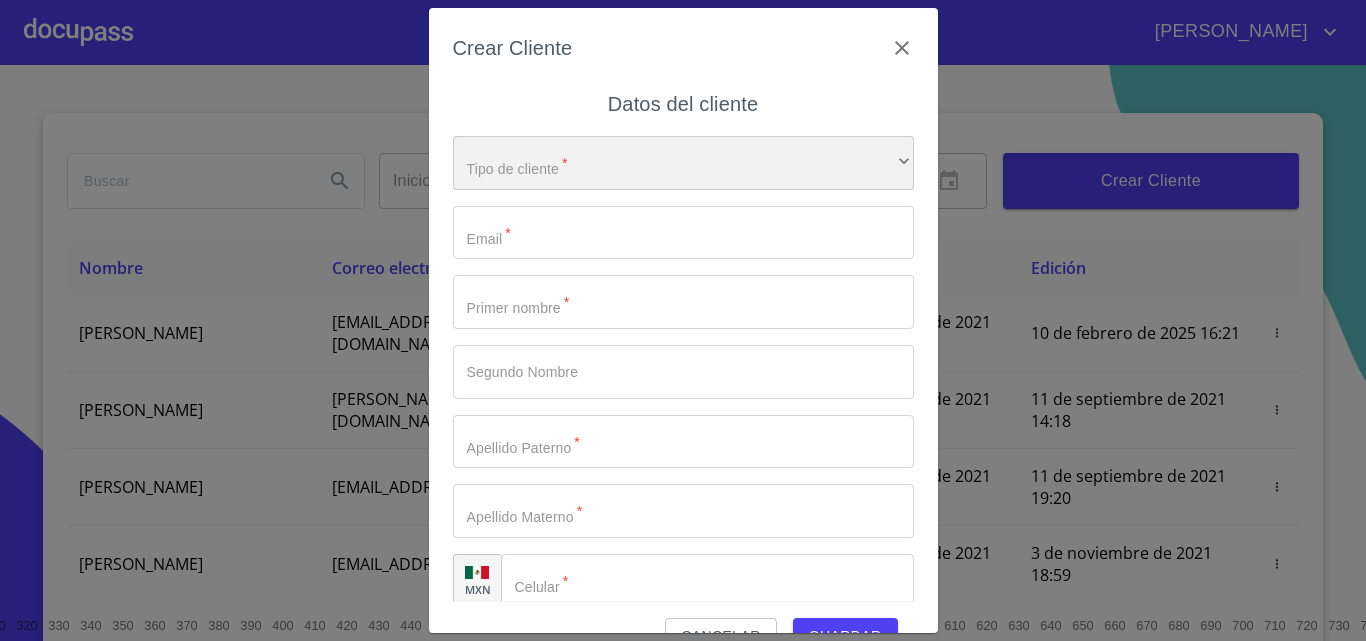 click on "​" at bounding box center (683, 163) 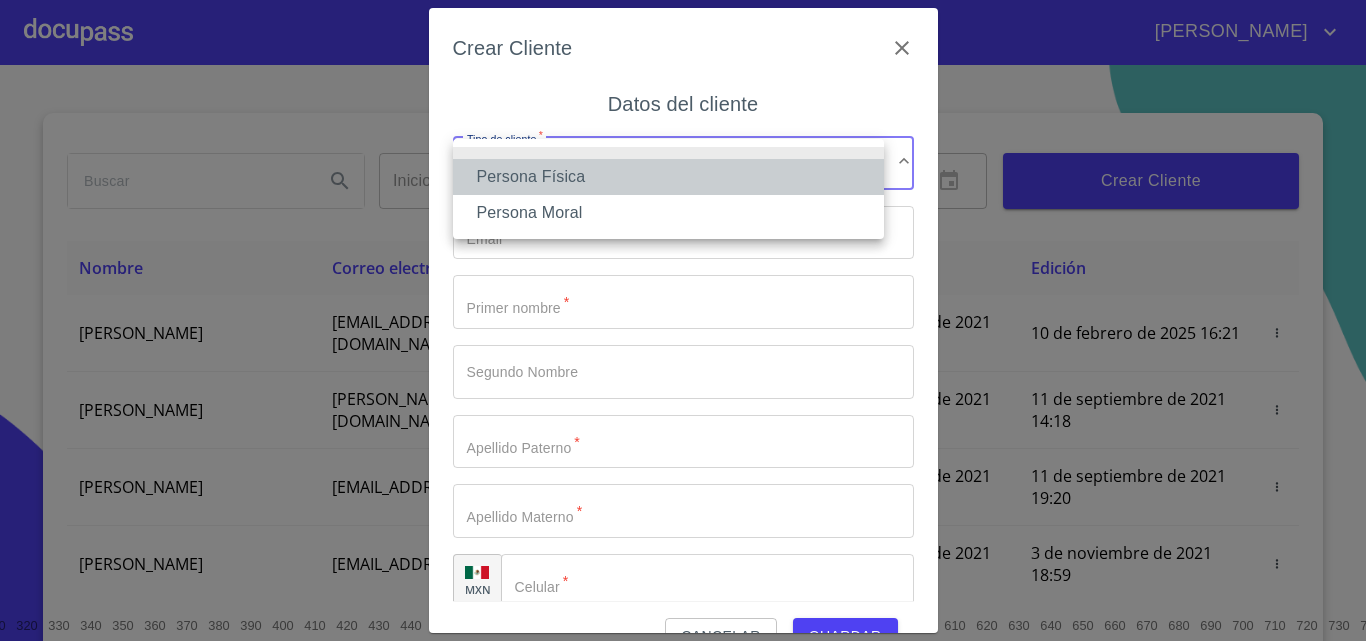 drag, startPoint x: 522, startPoint y: 171, endPoint x: 603, endPoint y: 263, distance: 122.57651 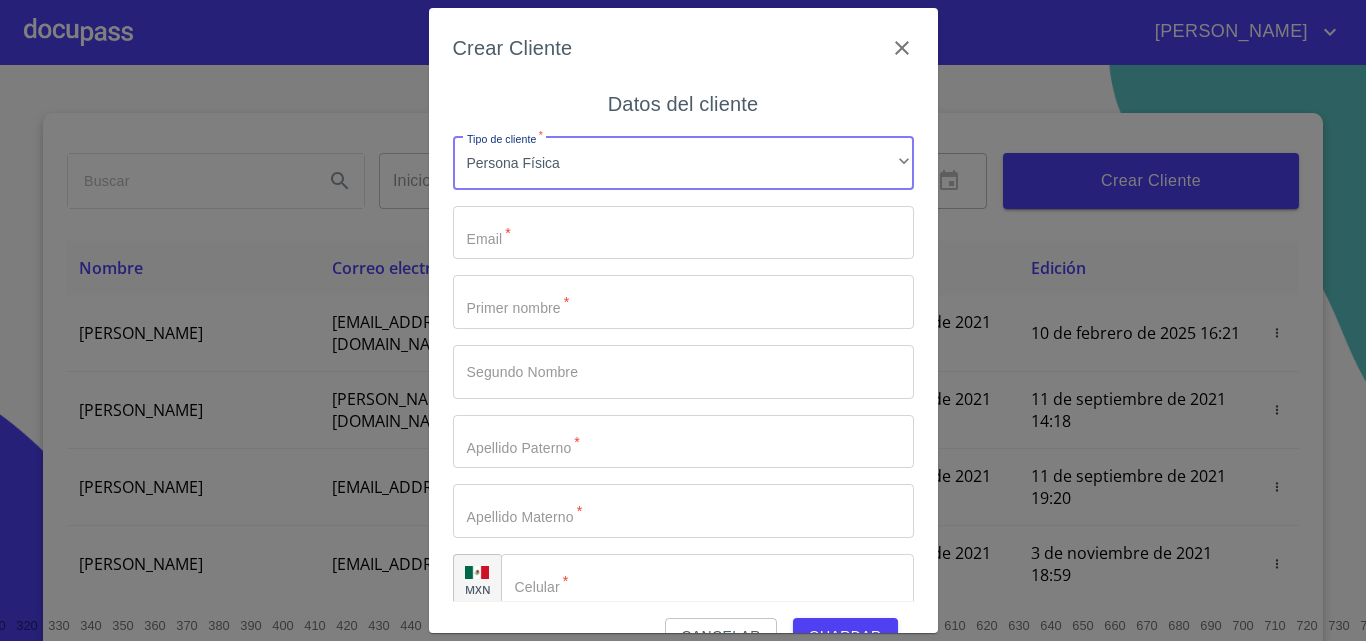 click on "Tipo de cliente   *" at bounding box center [683, 233] 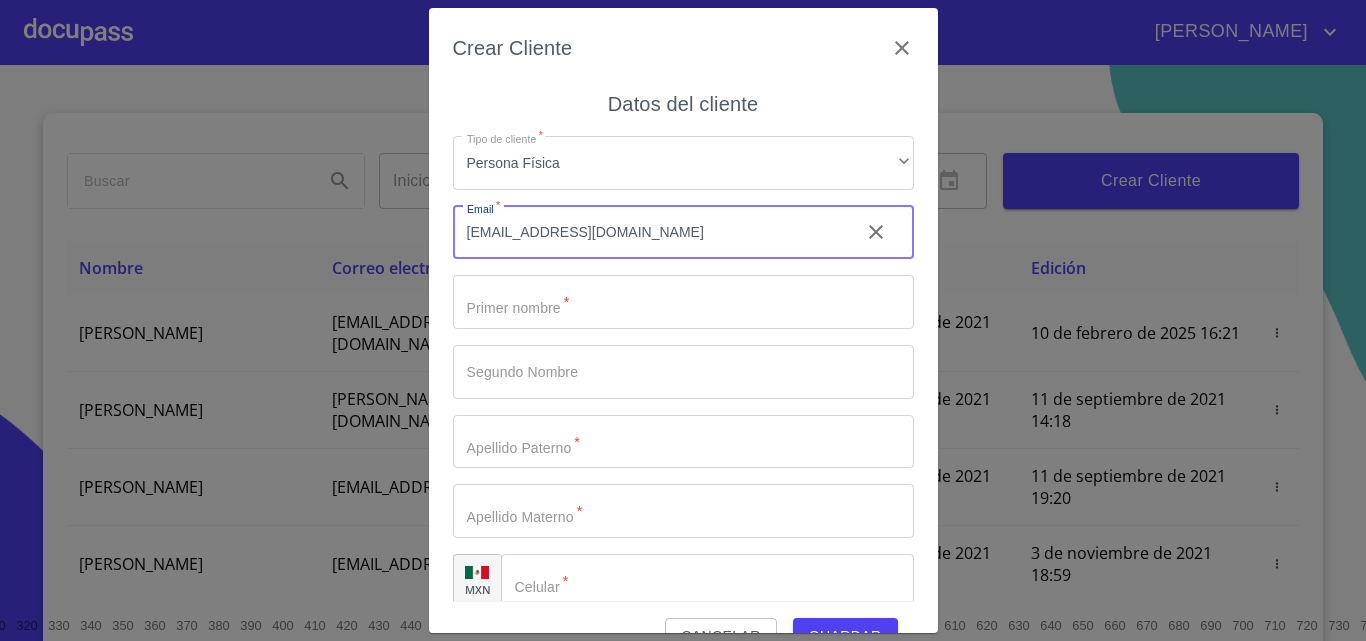 type on "[EMAIL_ADDRESS][DOMAIN_NAME]" 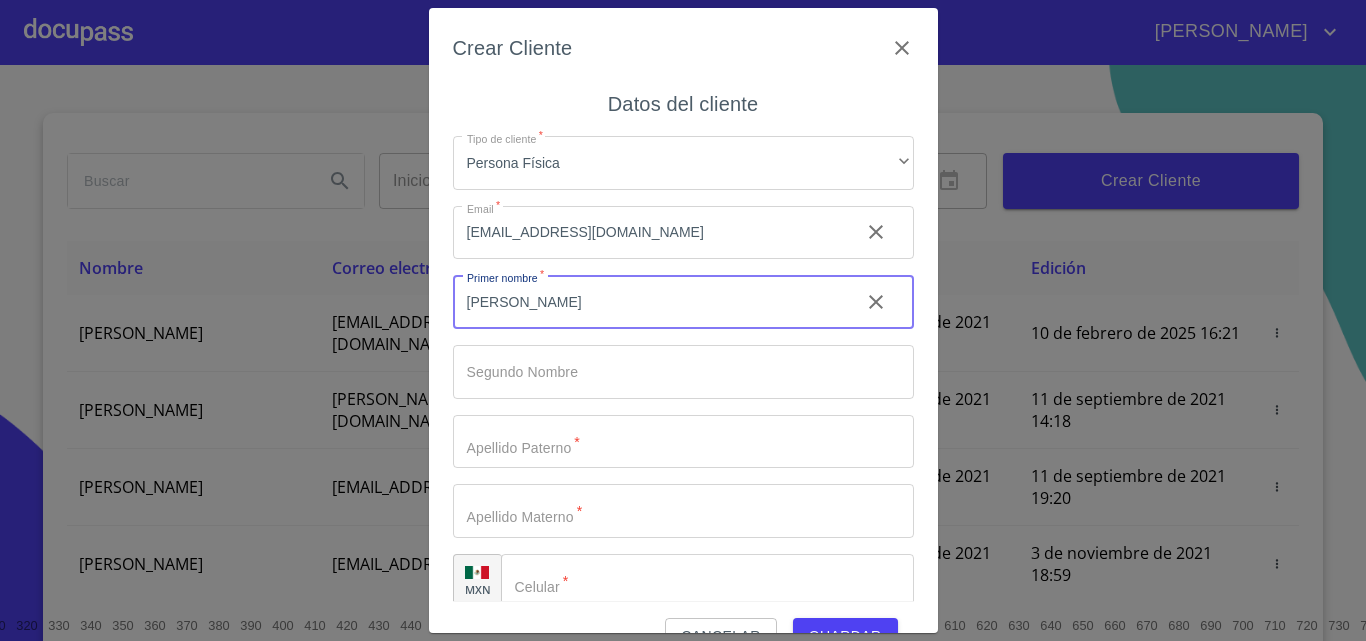 type on "[PERSON_NAME]" 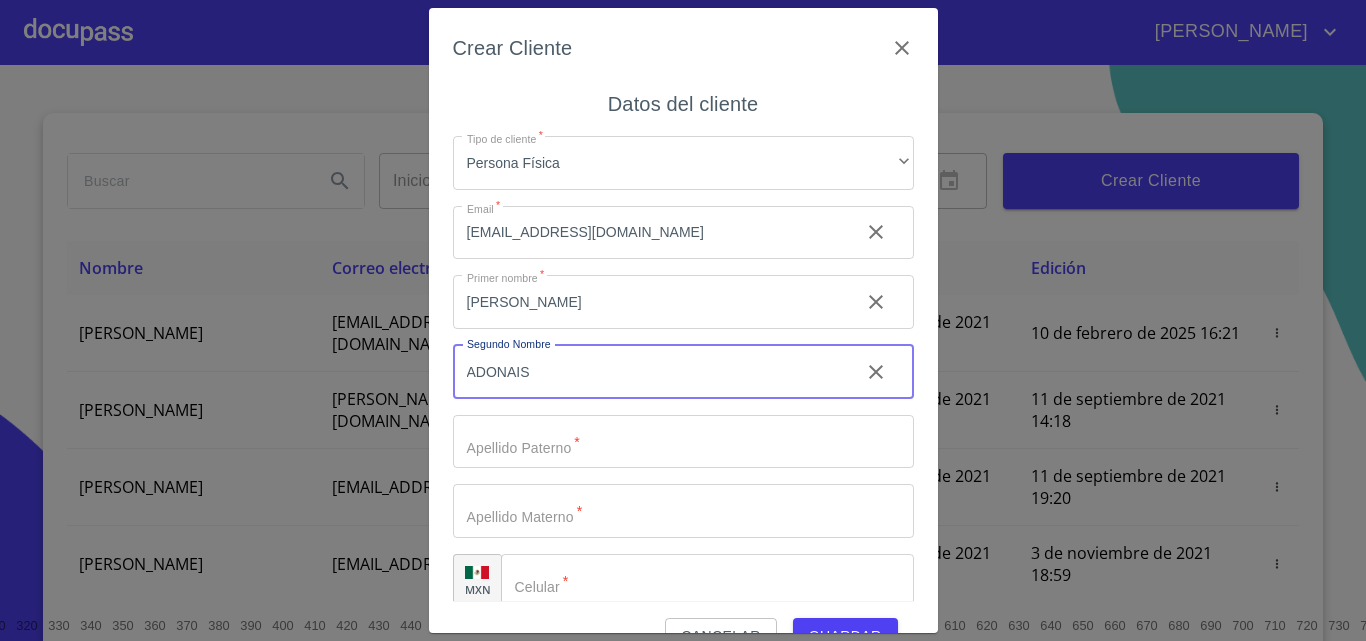 type on "ADONAIS" 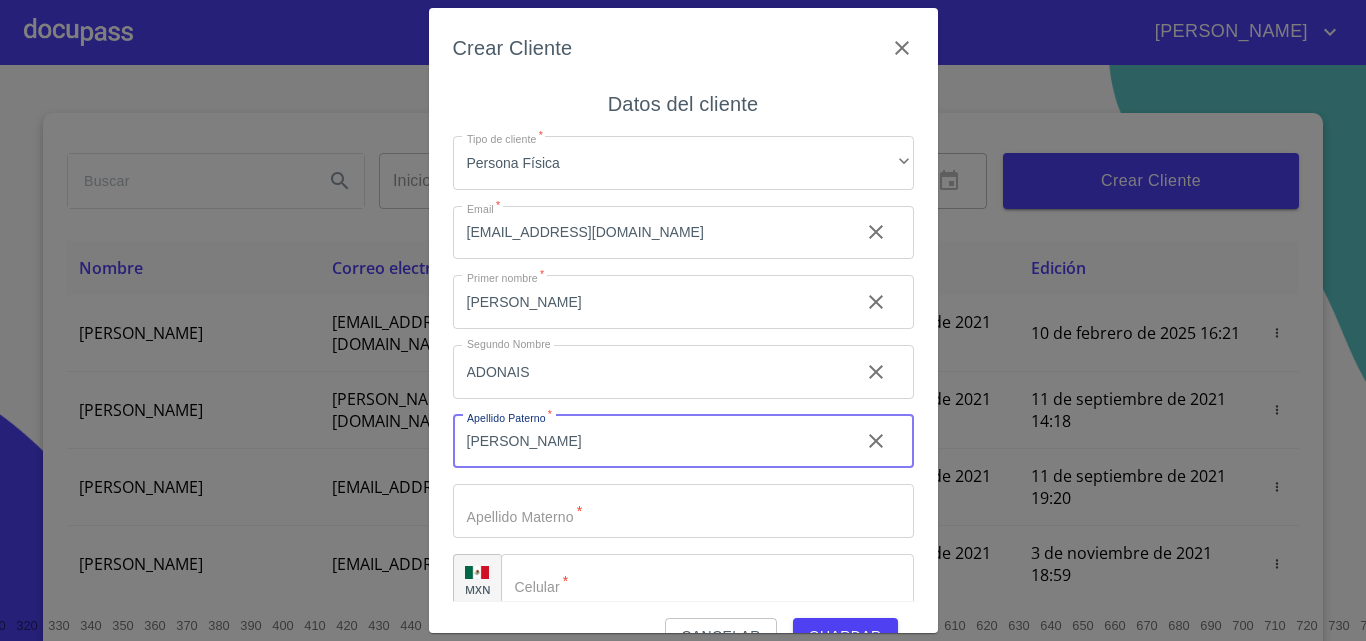 type on "[PERSON_NAME]" 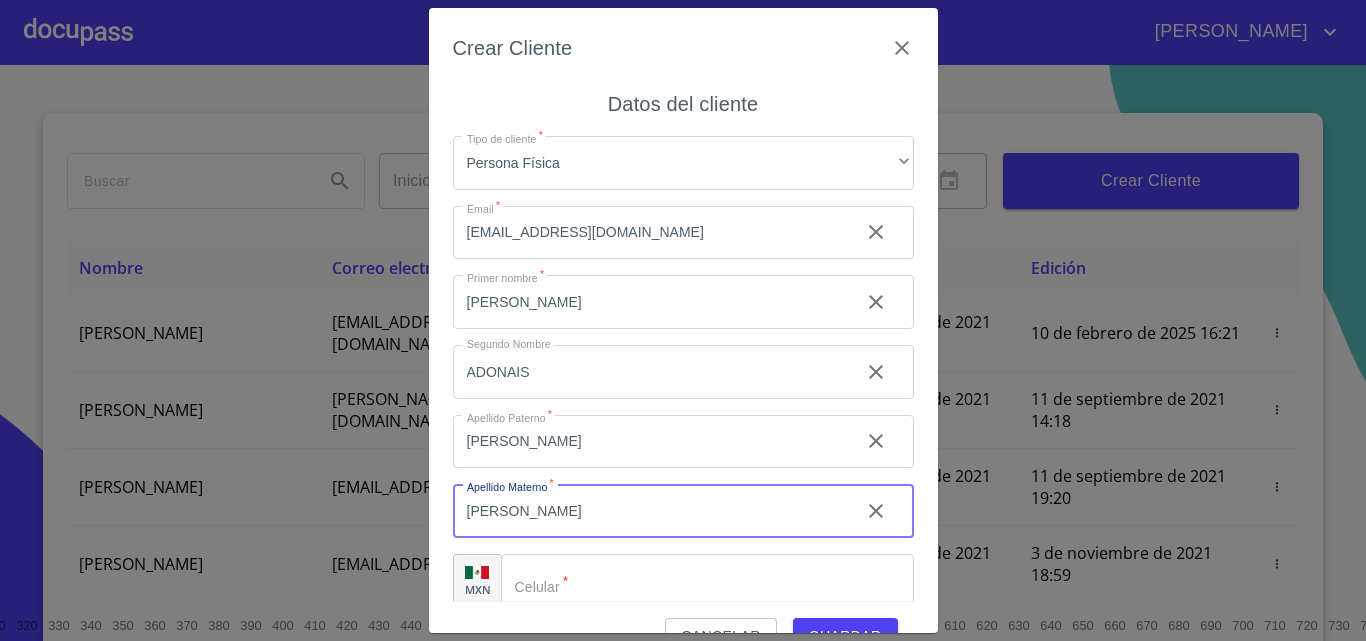 type on "[PERSON_NAME]" 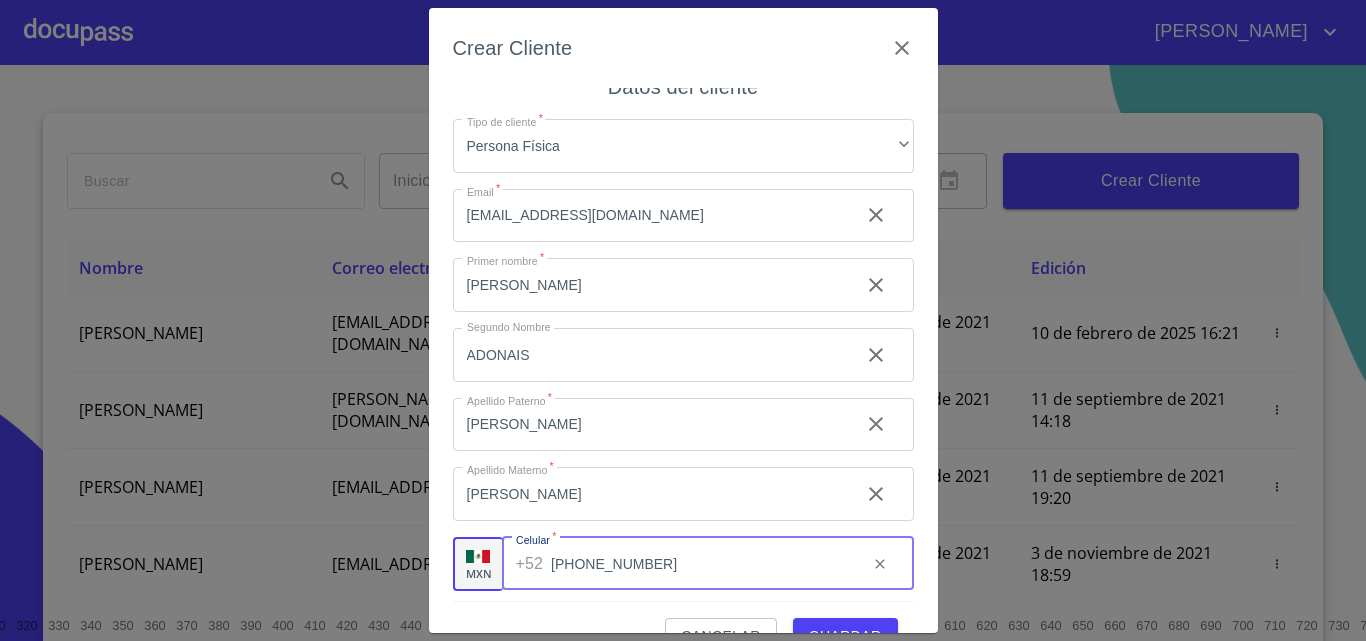 scroll, scrollTop: 23, scrollLeft: 0, axis: vertical 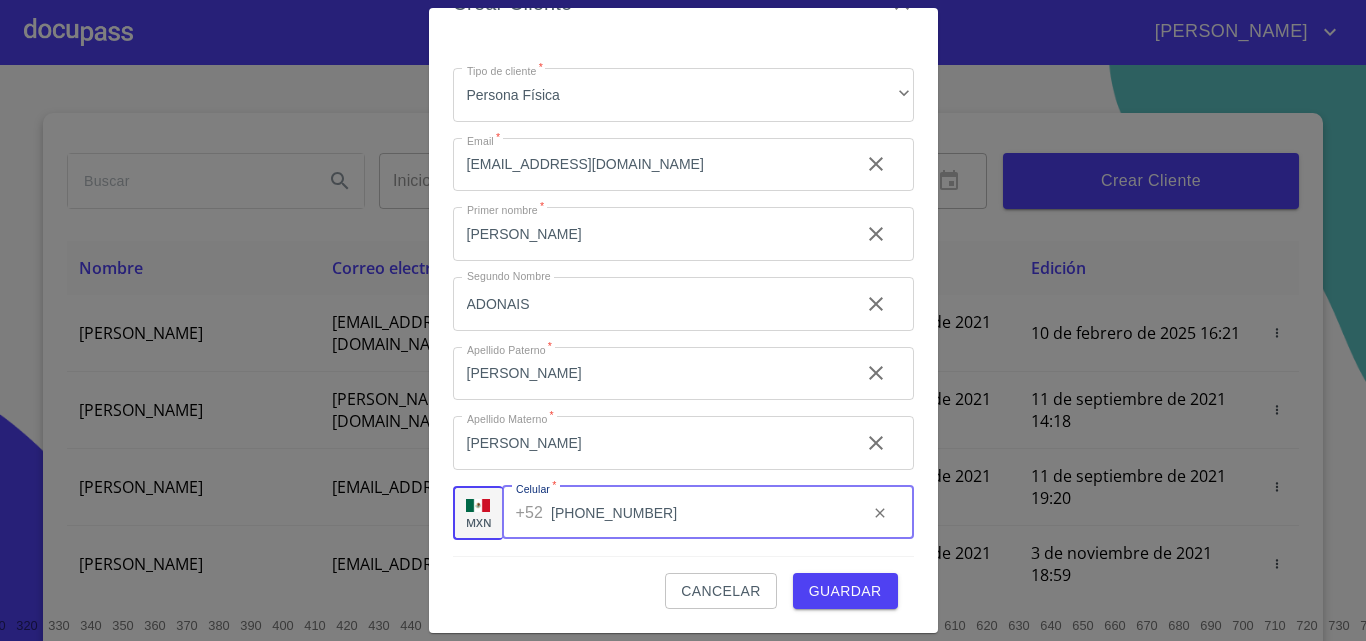 type on "[PHONE_NUMBER]" 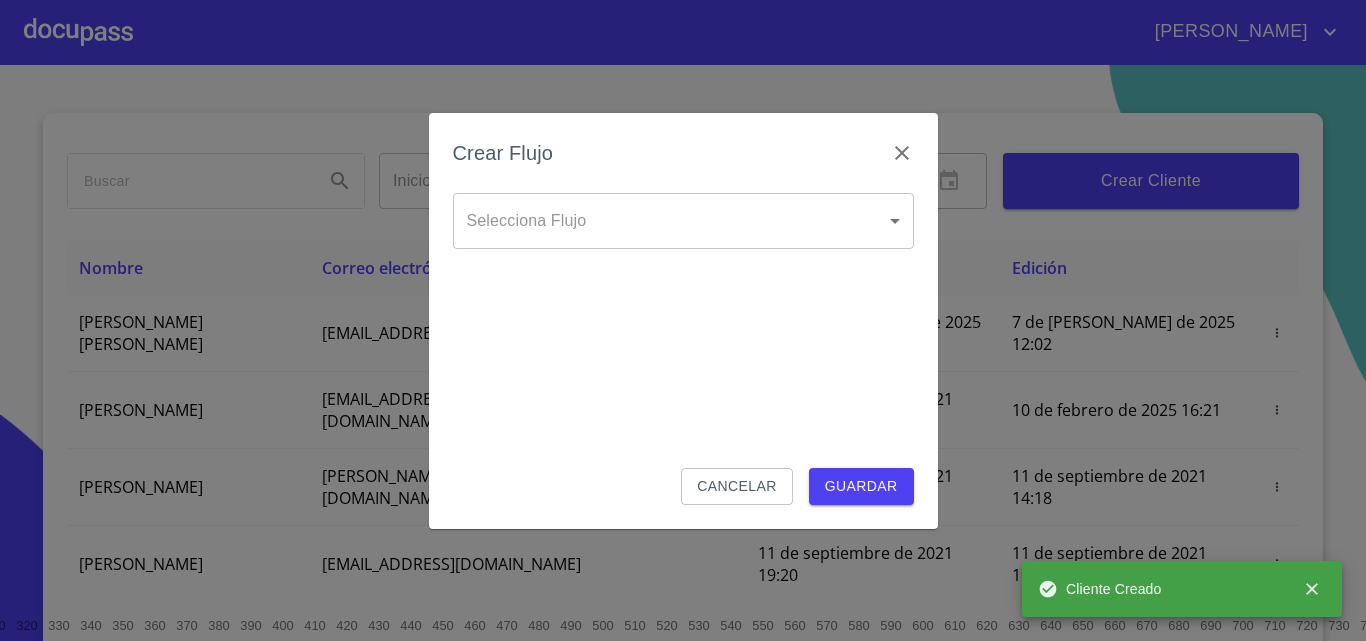 click on "[PERSON_NAME] ​ Fin ​ Crear Cliente Nombre   Correo electrónico   Registro   Edición     [PERSON_NAME]  [PERSON_NAME]  LEE  [EMAIL_ADDRESS][DOMAIN_NAME] 7 de [PERSON_NAME] de 2025 12:02 7 de [PERSON_NAME] de 2025 12:02 [PERSON_NAME] GROVER [EMAIL_ADDRESS][PERSON_NAME][PERSON_NAME][DOMAIN_NAME] 10 de septiembre de 2021 18:55 10 de febrero de 2025 16:21 [PERSON_NAME] CELIS  [EMAIL_ADDRESS][PERSON_NAME][DOMAIN_NAME] 11 de septiembre de 2021 14:18 11 de septiembre de 2021 14:18 [PERSON_NAME] [PERSON_NAME][EMAIL_ADDRESS][DOMAIN_NAME] 11 de septiembre de 2021 19:20 11 de septiembre de 2021 19:20 [PERSON_NAME] [EMAIL_ADDRESS][DOMAIN_NAME] 13 de septiembre de 2021 11:06 3 de noviembre de 2021 18:59 [PERSON_NAME] [EMAIL_ADDRESS][DOMAIN_NAME] 14 de septiembre de 2021 12:26 14 de septiembre de 2021 12:26 [PERSON_NAME] [EMAIL_ADDRESS][DOMAIN_NAME] 14 de septiembre de 2021 16:35 14 de septiembre de 2021 16:35 [PERSON_NAME] [EMAIL_ADDRESS][DOMAIN_NAME] 14 de septiembre de 2021 18:24 14 de septiembre de 2021 18:24 [PERSON_NAME]  [EMAIL_ADDRESS][DOMAIN_NAME] 15 de septiembre de 2021 13:18 [PERSON_NAME] [PERSON_NAME] 1" at bounding box center [683, 320] 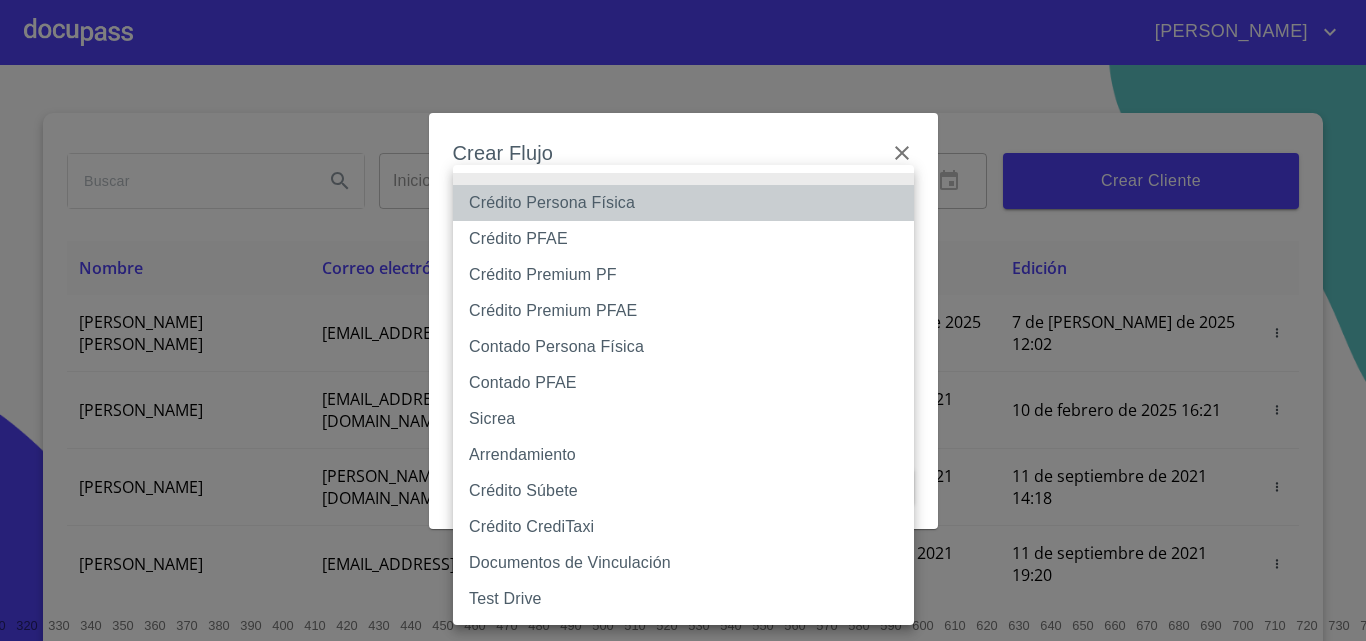 click on "Crédito Persona Física" at bounding box center (683, 203) 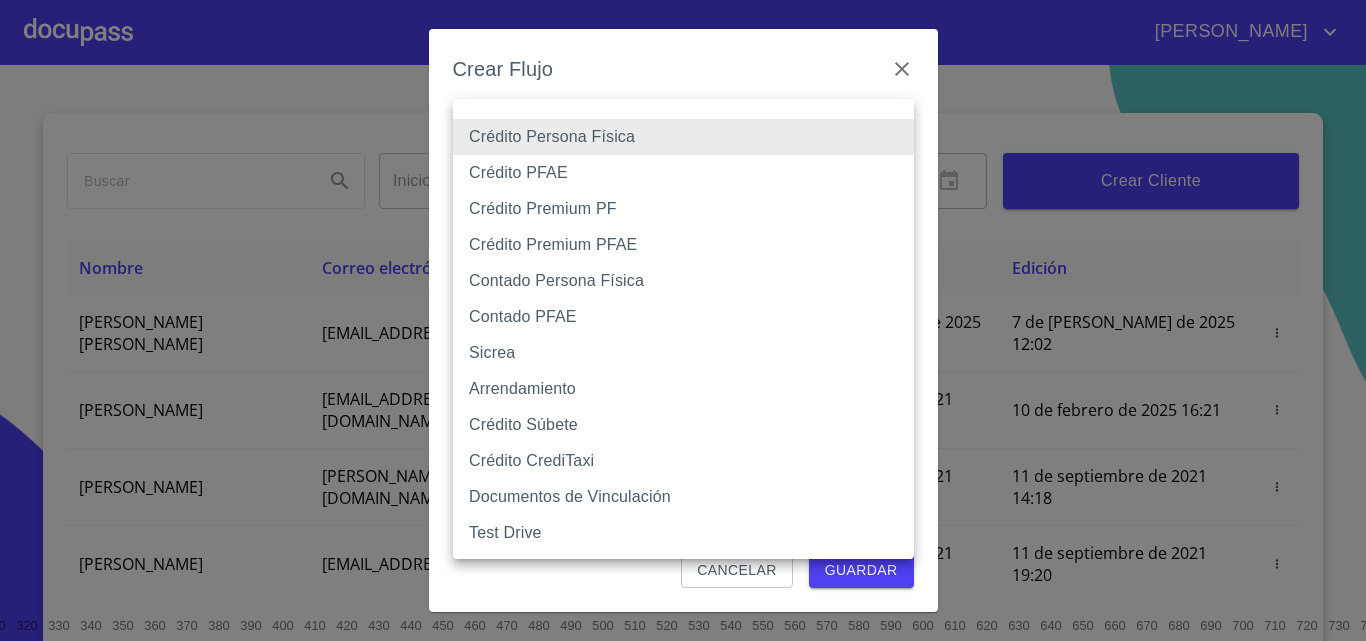 click on "[PERSON_NAME] ​ Fin ​ Crear Cliente Nombre   Correo electrónico   Registro   Edición     [PERSON_NAME]  [PERSON_NAME]  LEE  [EMAIL_ADDRESS][DOMAIN_NAME] 7 de [PERSON_NAME] de 2025 12:02 7 de [PERSON_NAME] de 2025 12:02 [PERSON_NAME] GROVER [EMAIL_ADDRESS][PERSON_NAME][PERSON_NAME][DOMAIN_NAME] 10 de septiembre de 2021 18:55 10 de febrero de 2025 16:21 [PERSON_NAME] CELIS  [EMAIL_ADDRESS][PERSON_NAME][DOMAIN_NAME] 11 de septiembre de 2021 14:18 11 de septiembre de 2021 14:18 [PERSON_NAME] [PERSON_NAME][EMAIL_ADDRESS][DOMAIN_NAME] 11 de septiembre de 2021 19:20 11 de septiembre de 2021 19:20 [PERSON_NAME] [EMAIL_ADDRESS][DOMAIN_NAME] 13 de septiembre de 2021 11:06 3 de noviembre de 2021 18:59 [PERSON_NAME] [EMAIL_ADDRESS][DOMAIN_NAME] 14 de septiembre de 2021 12:26 14 de septiembre de 2021 12:26 [PERSON_NAME] [EMAIL_ADDRESS][DOMAIN_NAME] 14 de septiembre de 2021 16:35 14 de septiembre de 2021 16:35 [PERSON_NAME] [EMAIL_ADDRESS][DOMAIN_NAME] 14 de septiembre de 2021 18:24 14 de septiembre de 2021 18:24 [PERSON_NAME]  [EMAIL_ADDRESS][DOMAIN_NAME] 15 de septiembre de 2021 13:18 [PERSON_NAME] [PERSON_NAME] 1" at bounding box center [683, 320] 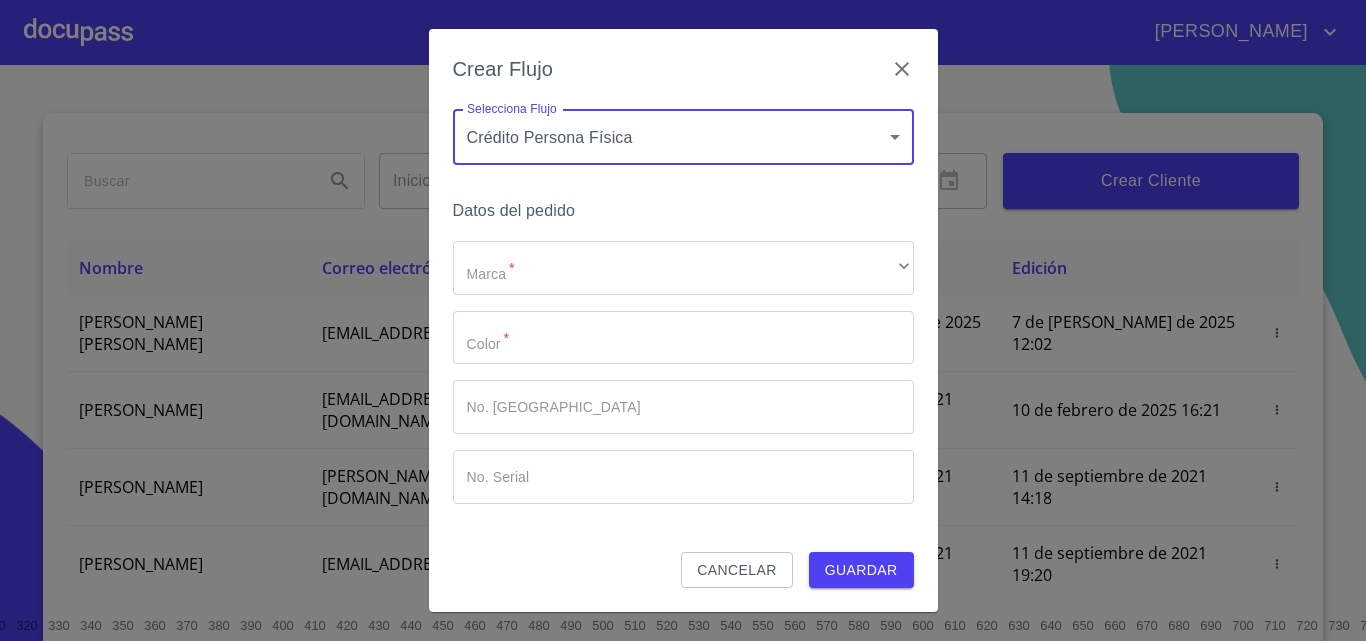click on "[PERSON_NAME] ​ Fin ​ Crear Cliente Nombre   Correo electrónico   Registro   Edición     [PERSON_NAME]  [PERSON_NAME]  LEE  [EMAIL_ADDRESS][DOMAIN_NAME] 7 de [PERSON_NAME] de 2025 12:02 7 de [PERSON_NAME] de 2025 12:02 [PERSON_NAME] GROVER [EMAIL_ADDRESS][PERSON_NAME][PERSON_NAME][DOMAIN_NAME] 10 de septiembre de 2021 18:55 10 de febrero de 2025 16:21 [PERSON_NAME] CELIS  [EMAIL_ADDRESS][PERSON_NAME][DOMAIN_NAME] 11 de septiembre de 2021 14:18 11 de septiembre de 2021 14:18 [PERSON_NAME] [PERSON_NAME][EMAIL_ADDRESS][DOMAIN_NAME] 11 de septiembre de 2021 19:20 11 de septiembre de 2021 19:20 [PERSON_NAME] [EMAIL_ADDRESS][DOMAIN_NAME] 13 de septiembre de 2021 11:06 3 de noviembre de 2021 18:59 [PERSON_NAME] [EMAIL_ADDRESS][DOMAIN_NAME] 14 de septiembre de 2021 12:26 14 de septiembre de 2021 12:26 [PERSON_NAME] [EMAIL_ADDRESS][DOMAIN_NAME] 14 de septiembre de 2021 16:35 14 de septiembre de 2021 16:35 [PERSON_NAME] [EMAIL_ADDRESS][DOMAIN_NAME] 14 de septiembre de 2021 18:24 14 de septiembre de 2021 18:24 [PERSON_NAME]  [EMAIL_ADDRESS][DOMAIN_NAME] 15 de septiembre de 2021 13:18 [PERSON_NAME] [PERSON_NAME] 1" at bounding box center [683, 320] 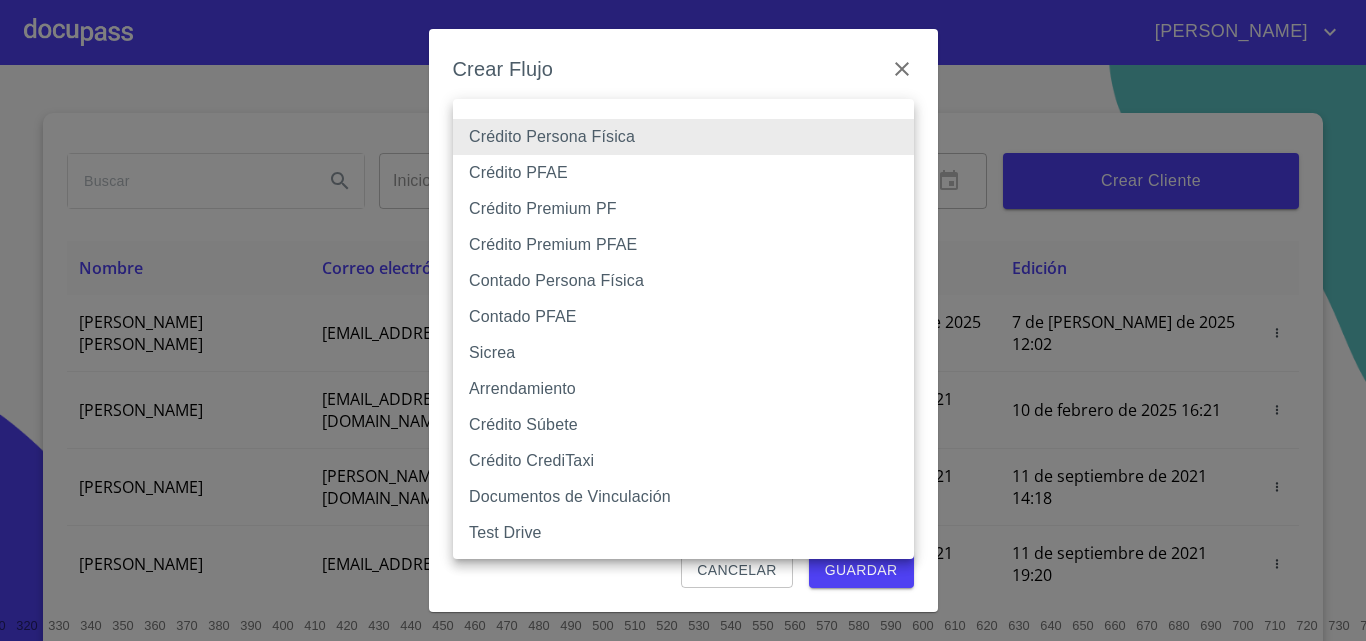 click on "Crédito PFAE" at bounding box center (683, 173) 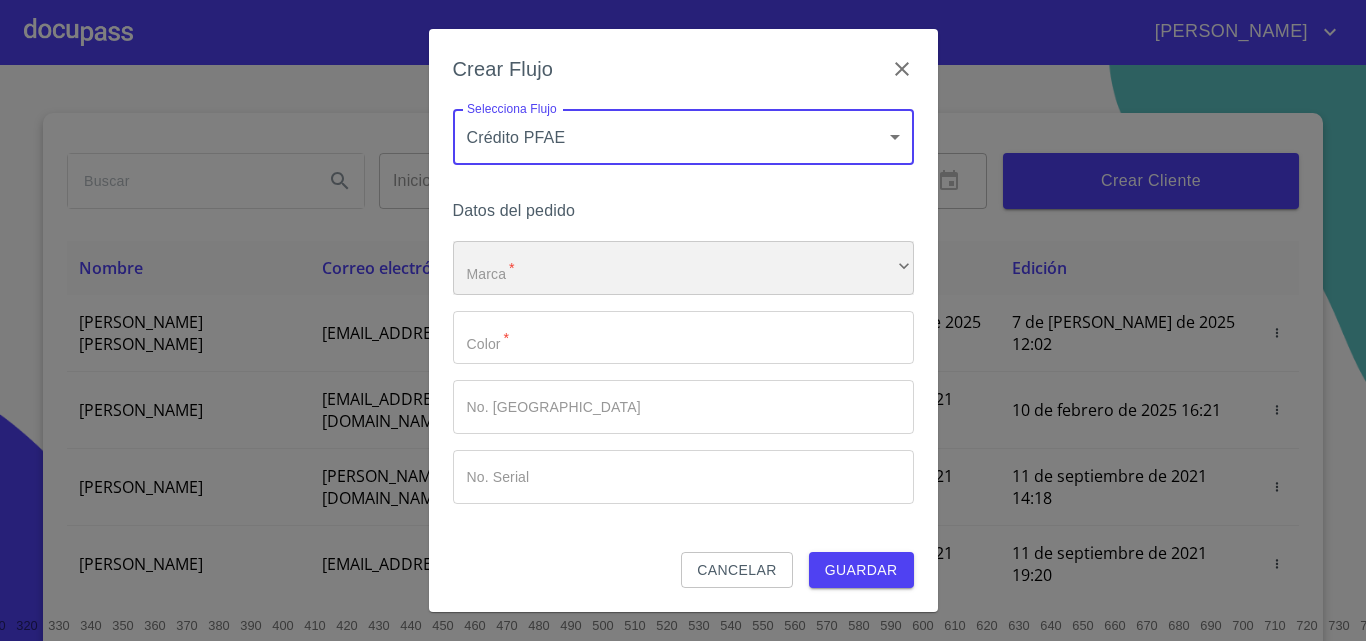 click on "​" at bounding box center (683, 268) 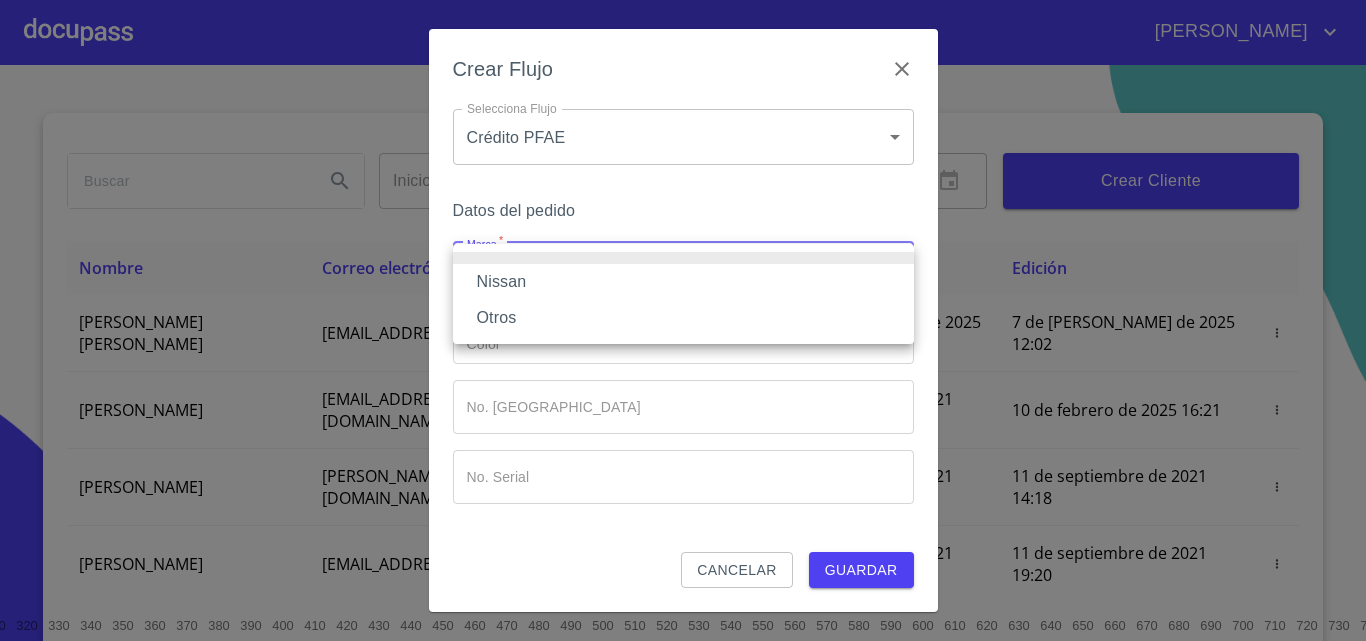 click on "Nissan" at bounding box center (683, 282) 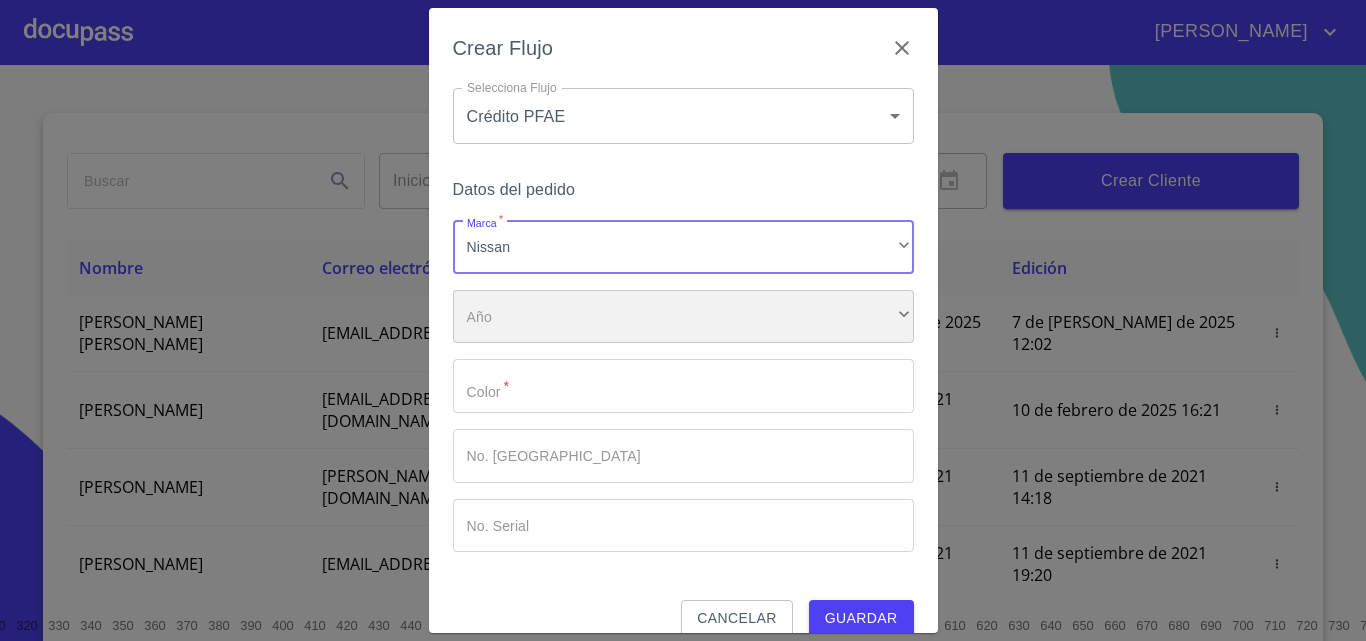 click on "​" at bounding box center [683, 317] 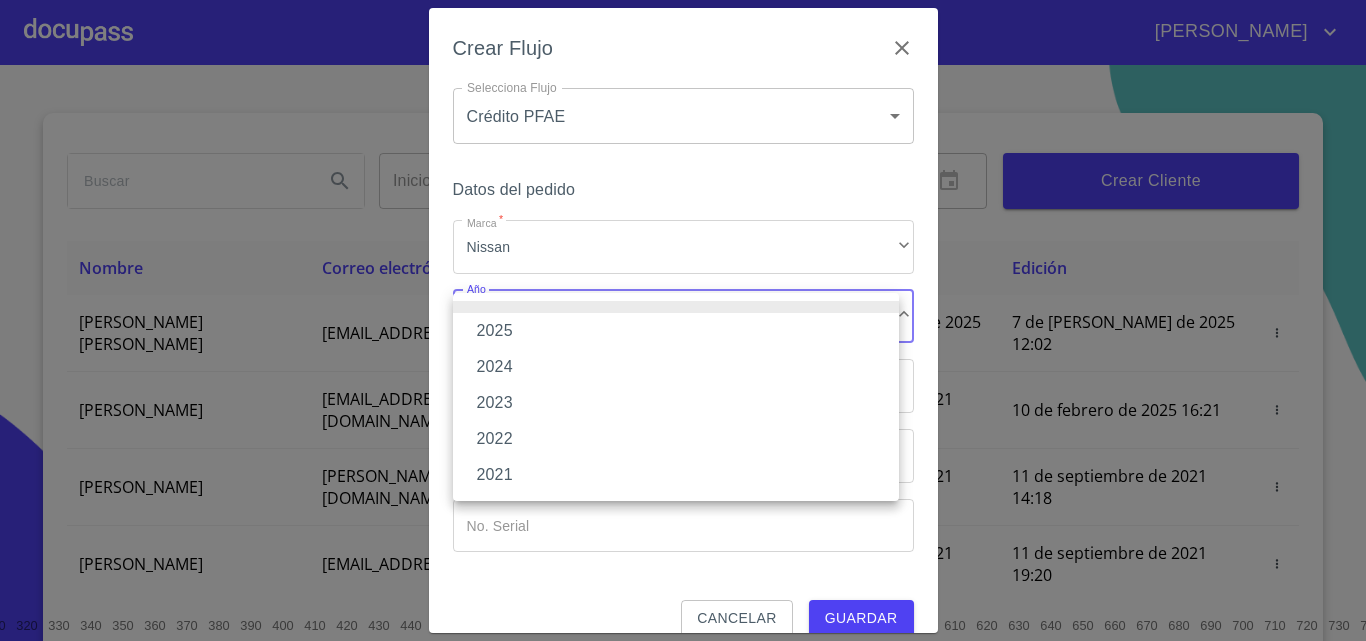click on "2025" at bounding box center [676, 331] 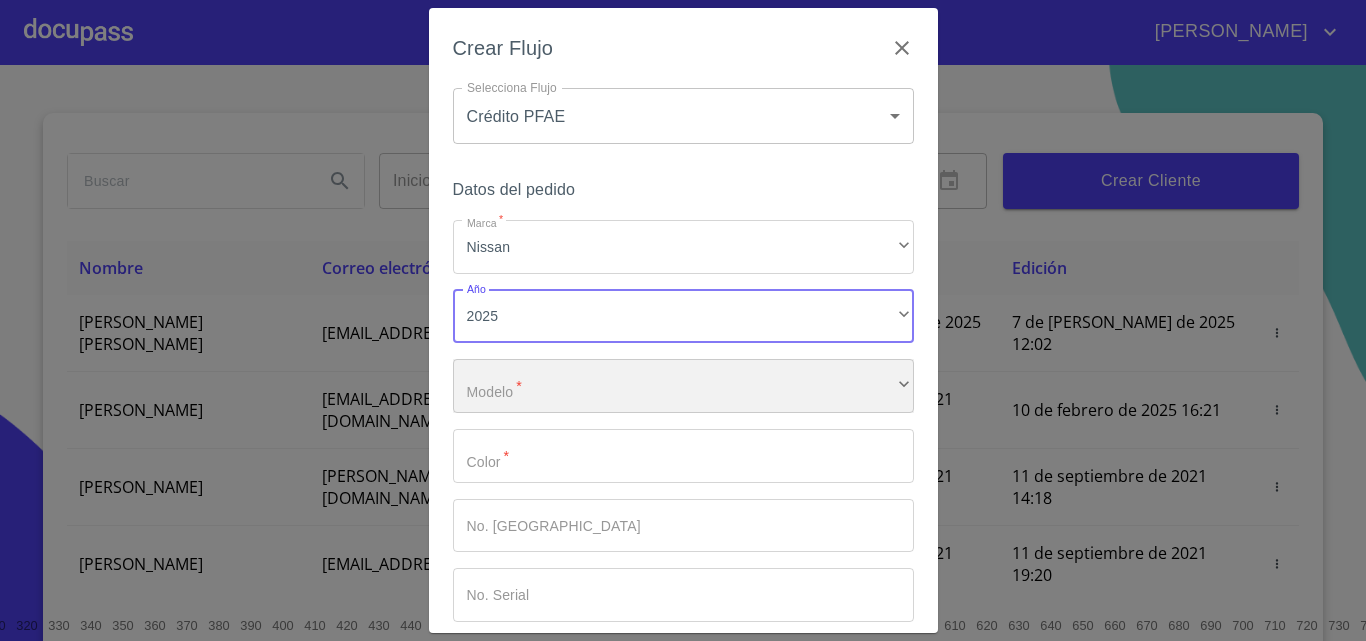 click on "​" at bounding box center [683, 386] 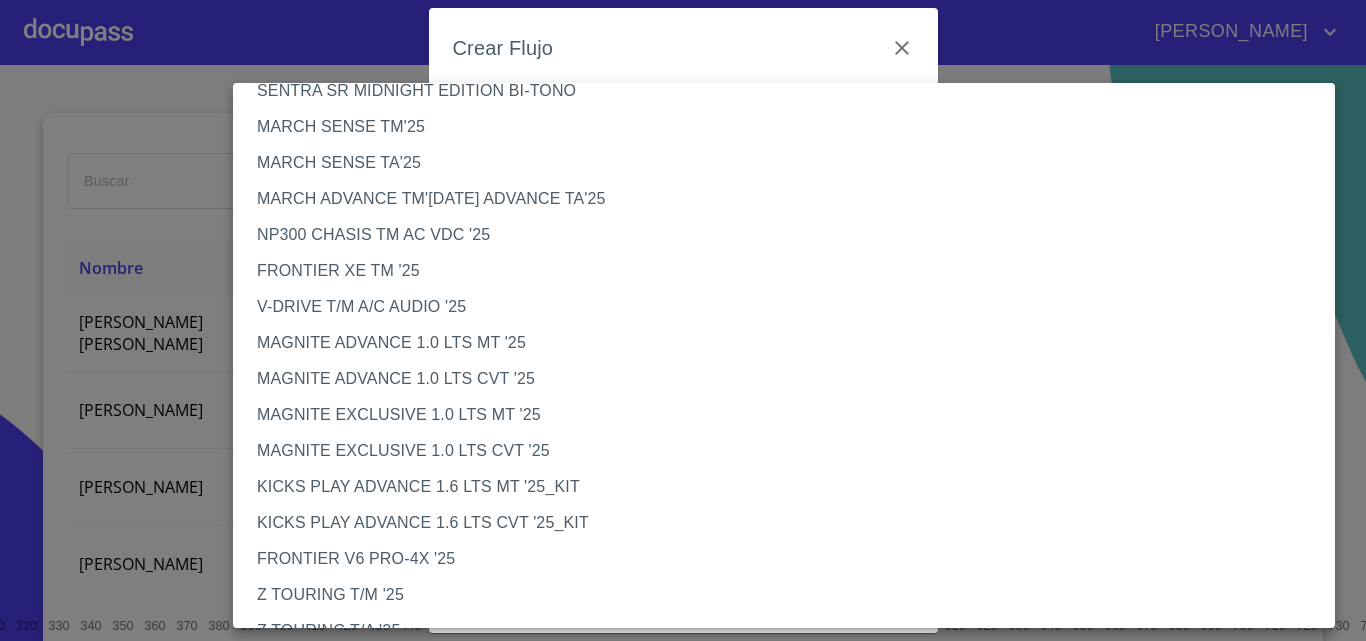 scroll, scrollTop: 100, scrollLeft: 0, axis: vertical 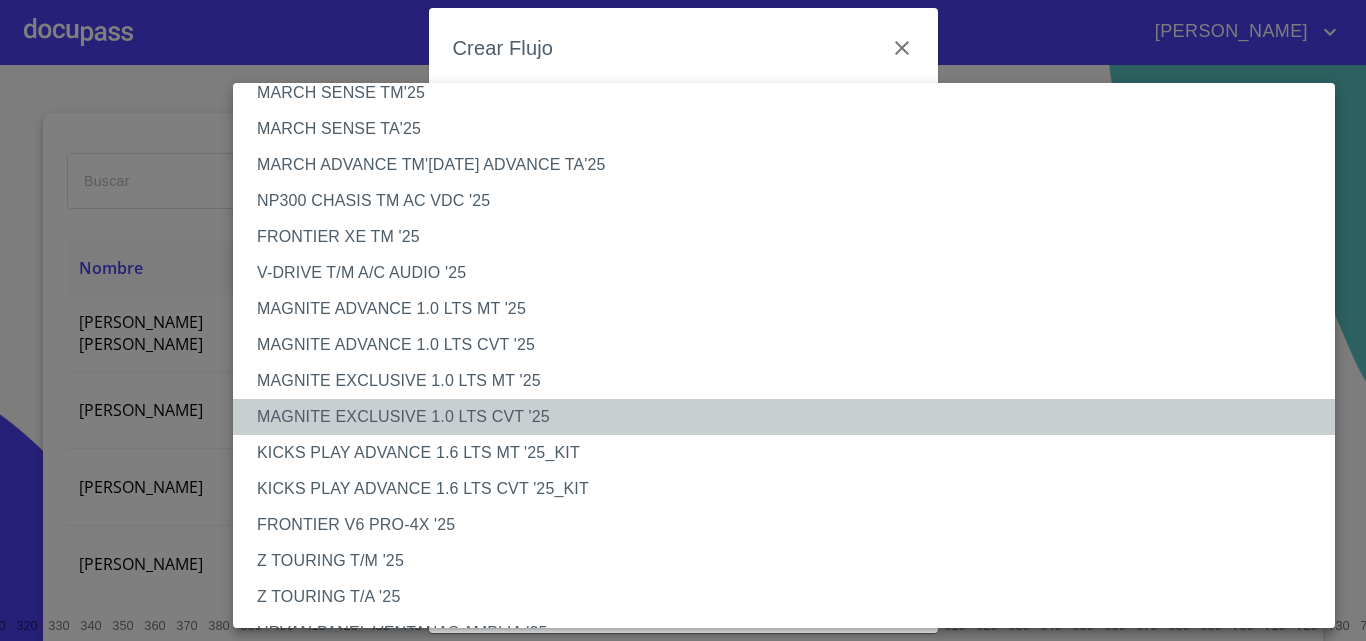 click on "MAGNITE EXCLUSIVE 1.0 LTS CVT '25" at bounding box center (791, 417) 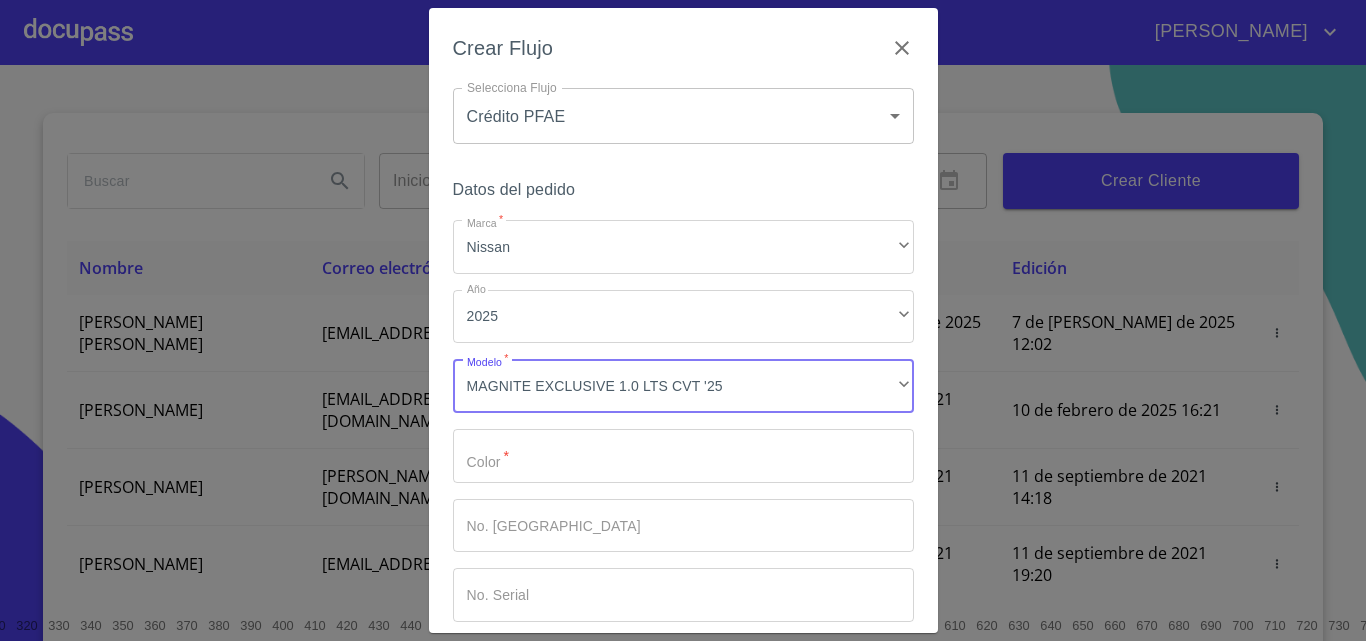 click on "Marca   *" at bounding box center [683, 456] 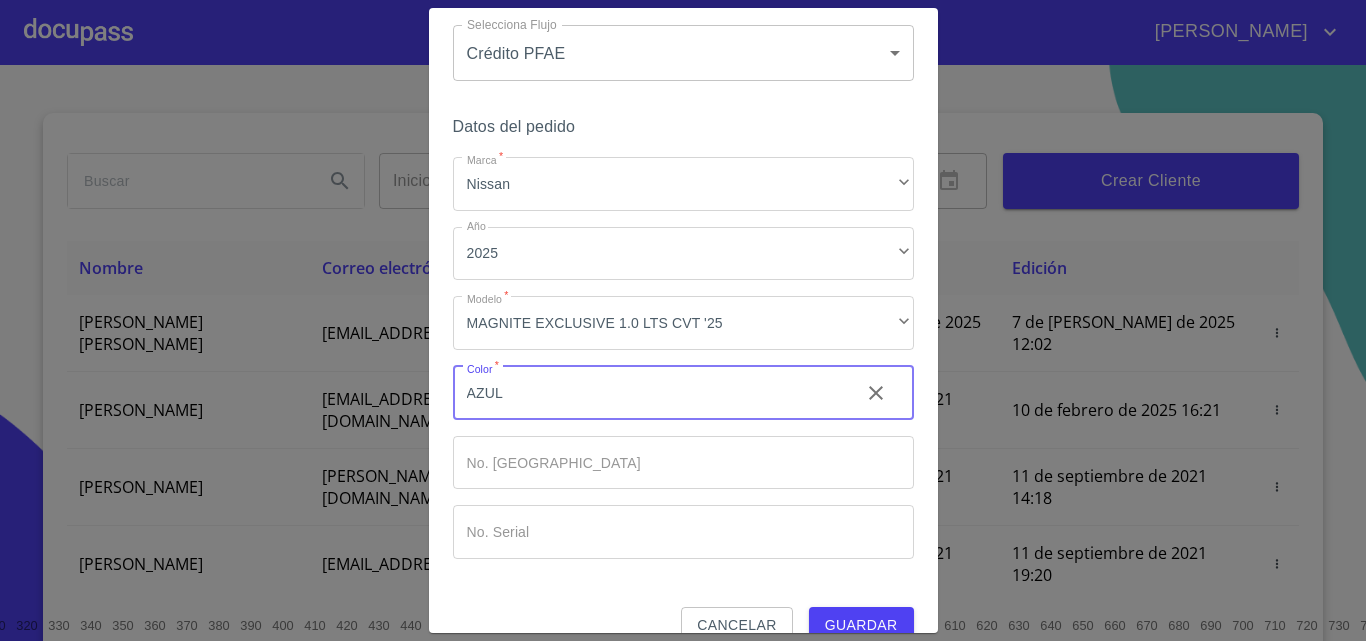 scroll, scrollTop: 97, scrollLeft: 0, axis: vertical 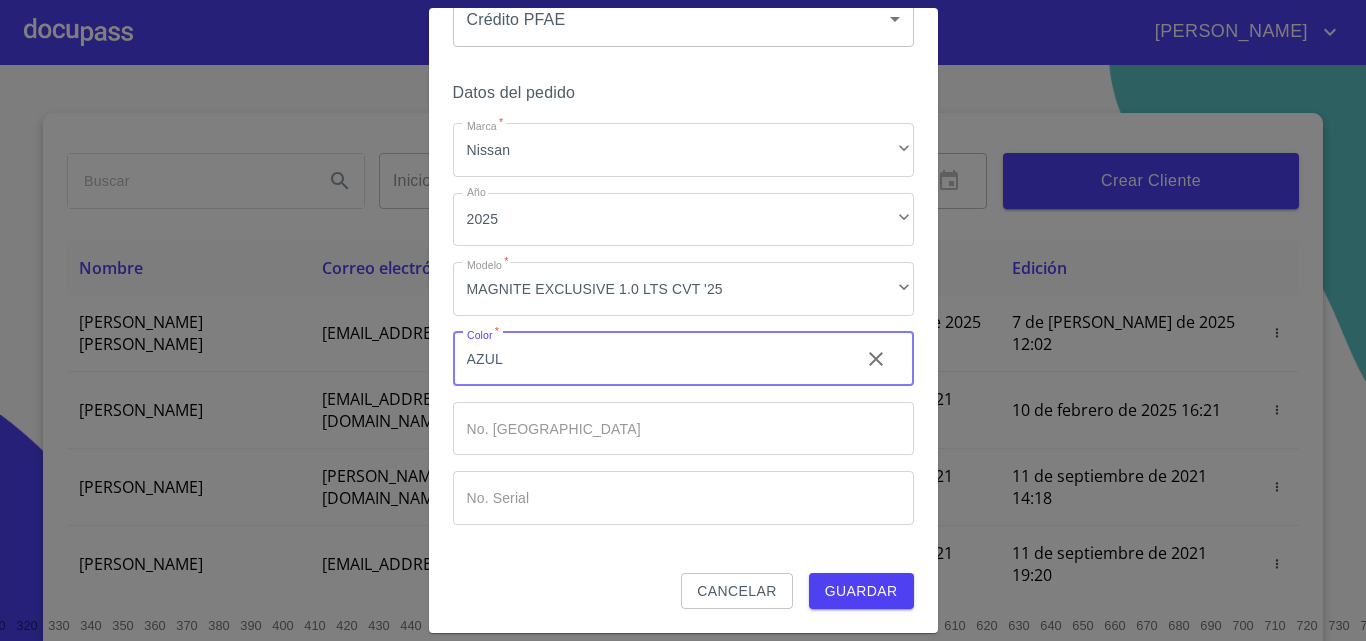type on "AZUL" 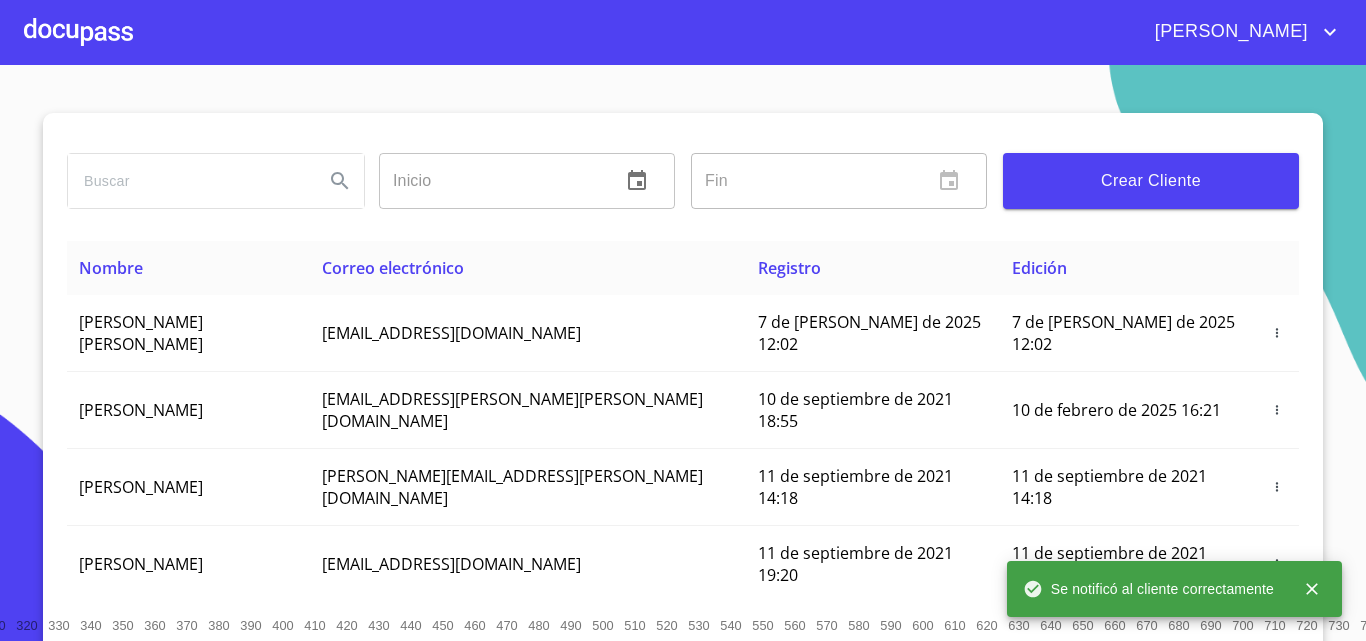 click at bounding box center (78, 32) 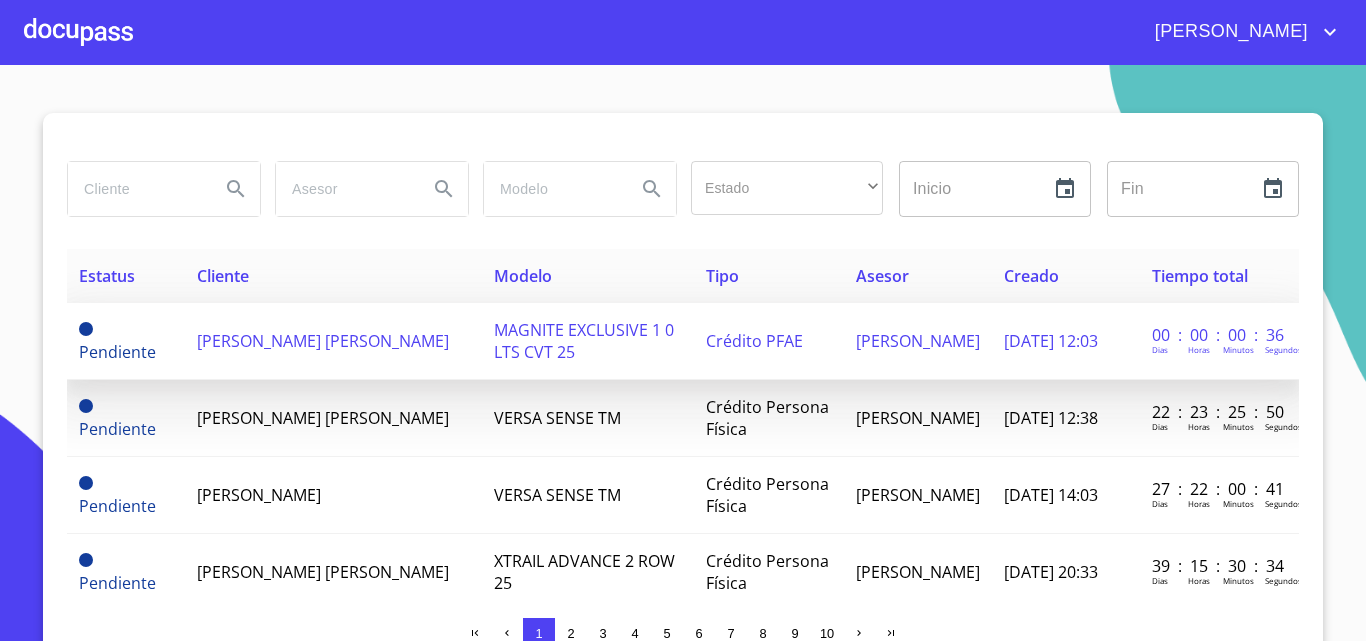 click on "[PERSON_NAME]  [PERSON_NAME]" at bounding box center [323, 341] 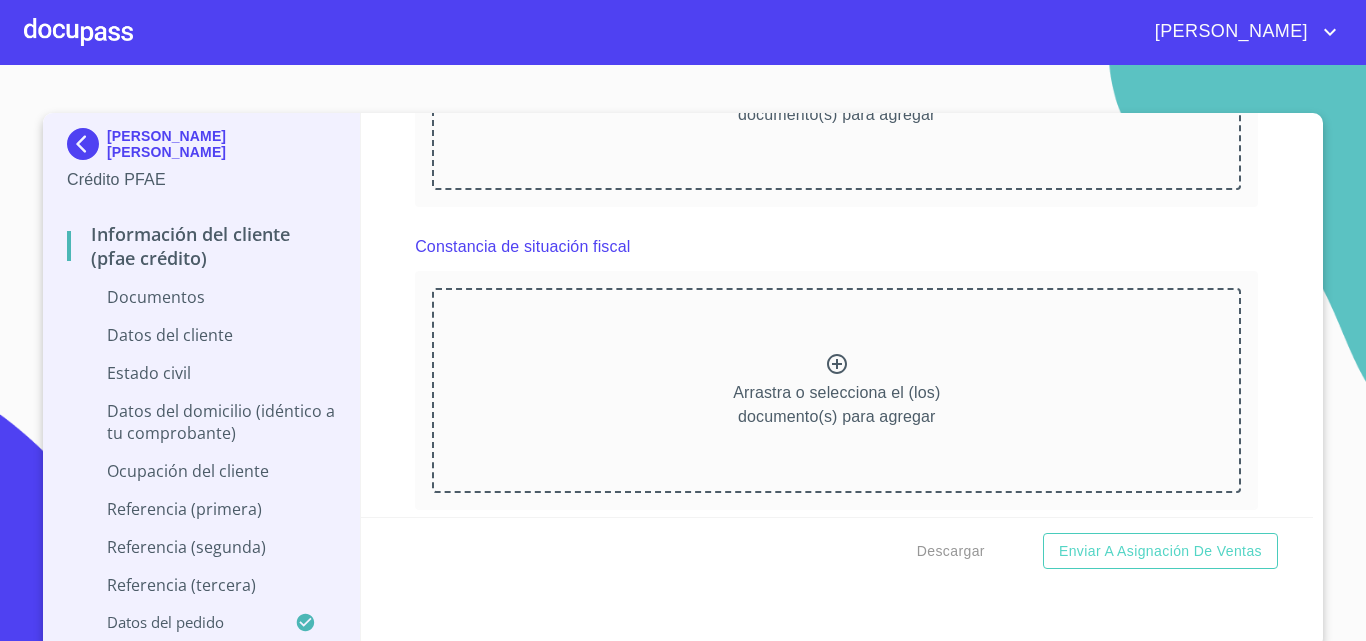 scroll, scrollTop: 2000, scrollLeft: 0, axis: vertical 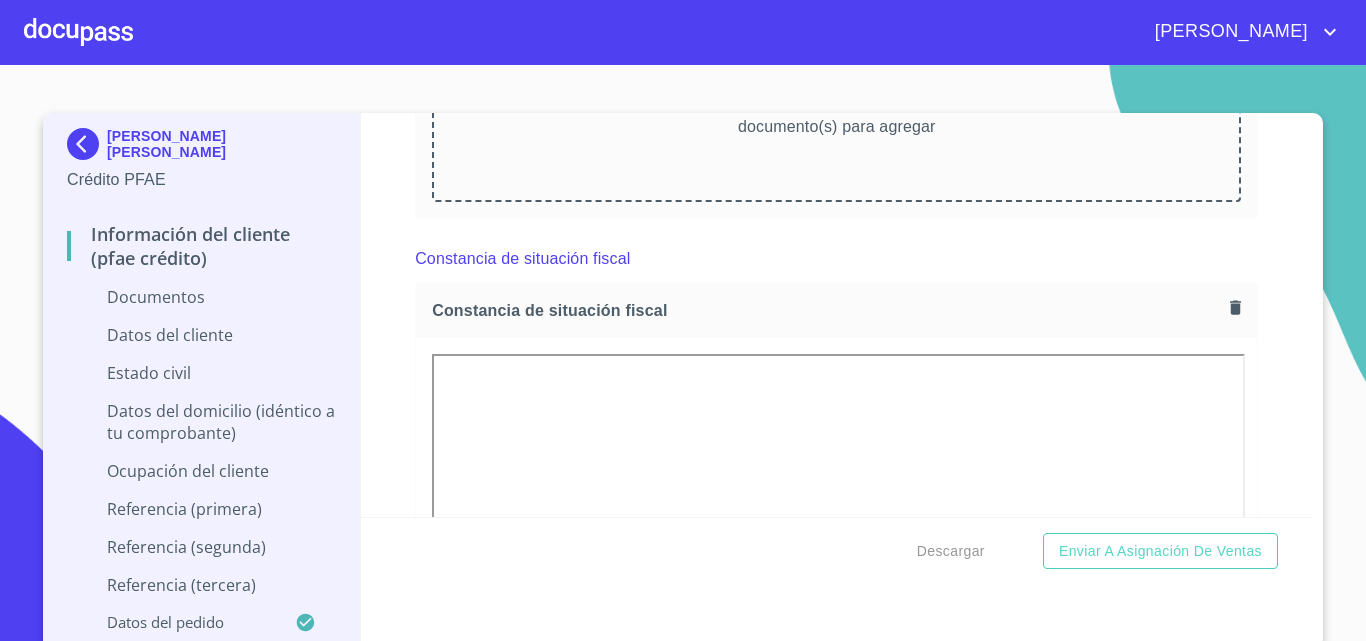 click on "Información del cliente (PFAE crédito)   Documentos Documento de identificación.   * INE ​ Identificación Oficial * Arrastra o selecciona el (los) documento(s) para agregar Comprobante de Domicilio * Arrastra o selecciona el (los) documento(s) para agregar Fuente de ingresos   * Independiente/Dueño de negocio/Persona Moral ​ Comprobante de Ingresos mes 1 * Arrastra o selecciona el (los) documento(s) para agregar Comprobante de Ingresos mes 2 * Arrastra o selecciona el (los) documento(s) para agregar Comprobante de Ingresos mes 3 * Arrastra o selecciona el (los) documento(s) para agregar CURP * [GEOGRAPHIC_DATA] o selecciona el (los) documento(s) para agregar [PERSON_NAME] de situación fiscal [PERSON_NAME] de situación fiscal [PERSON_NAME] de situación fiscal Datos del cliente Apellido [PERSON_NAME]   * [PERSON_NAME] ​ Apellido Materno   * [PERSON_NAME] ​ Primer nombre   * ALDO ​ Segundo Nombre ADONAIS ​ Fecha de nacimiento * ​ RFC   * ​ CURP   * ​ ID de Identificación ​ Nacionalidad   * ​ ​   * *" at bounding box center [837, 315] 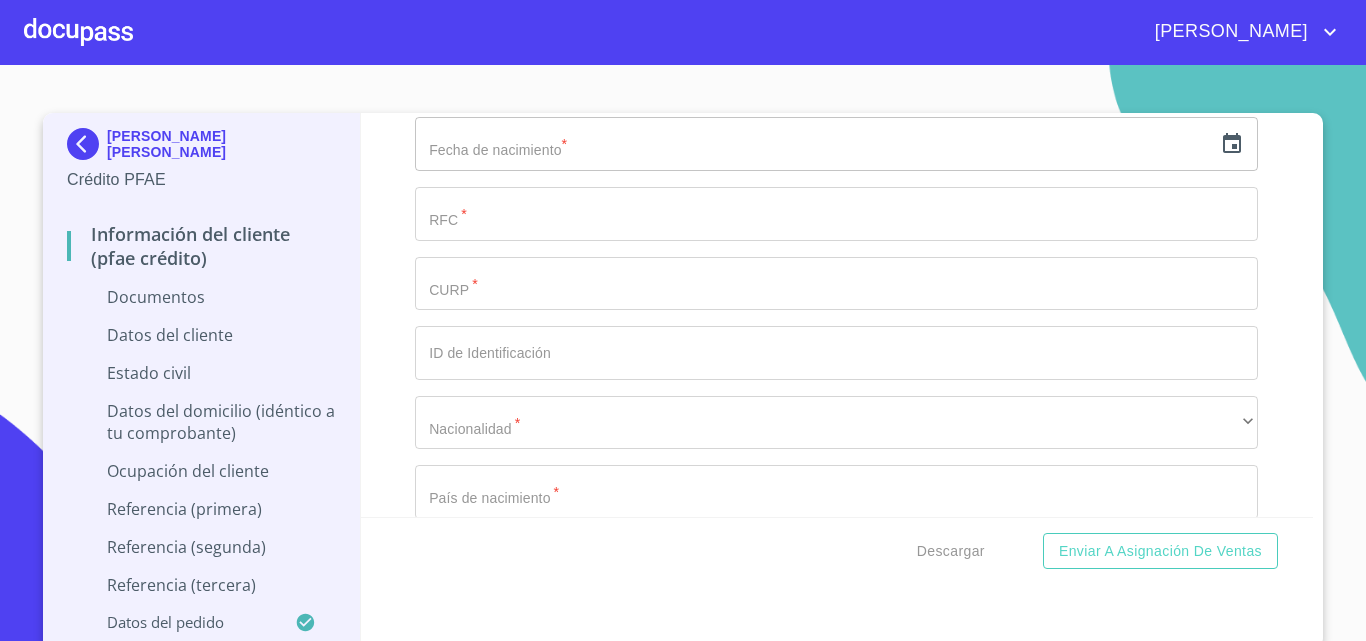 scroll, scrollTop: 3200, scrollLeft: 0, axis: vertical 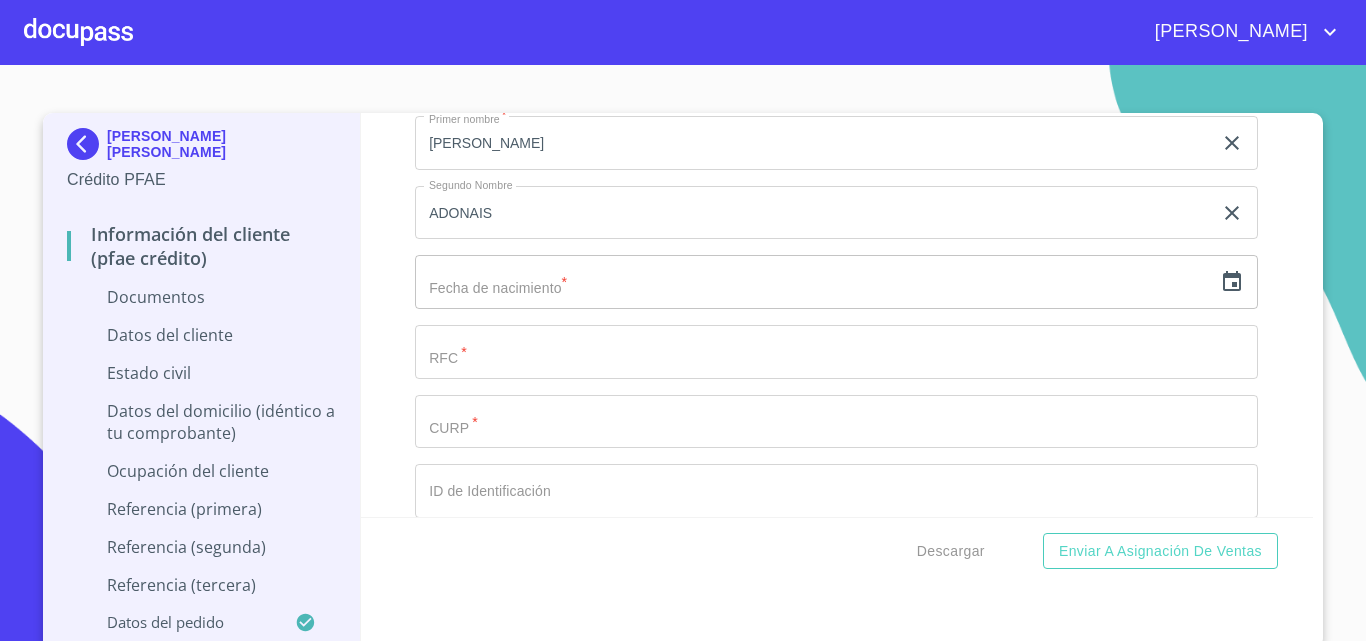 click on "Documento de identificación.   *" at bounding box center [813, 4] 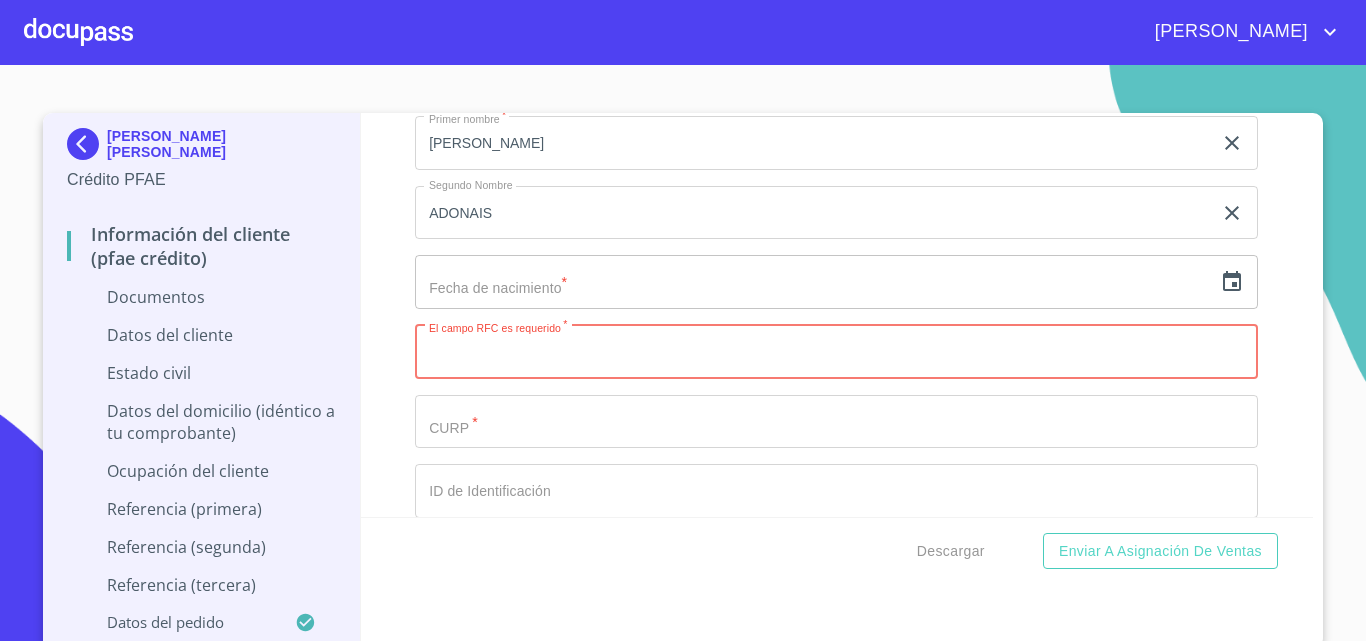 click on "Documento de identificación.   *" at bounding box center (836, 352) 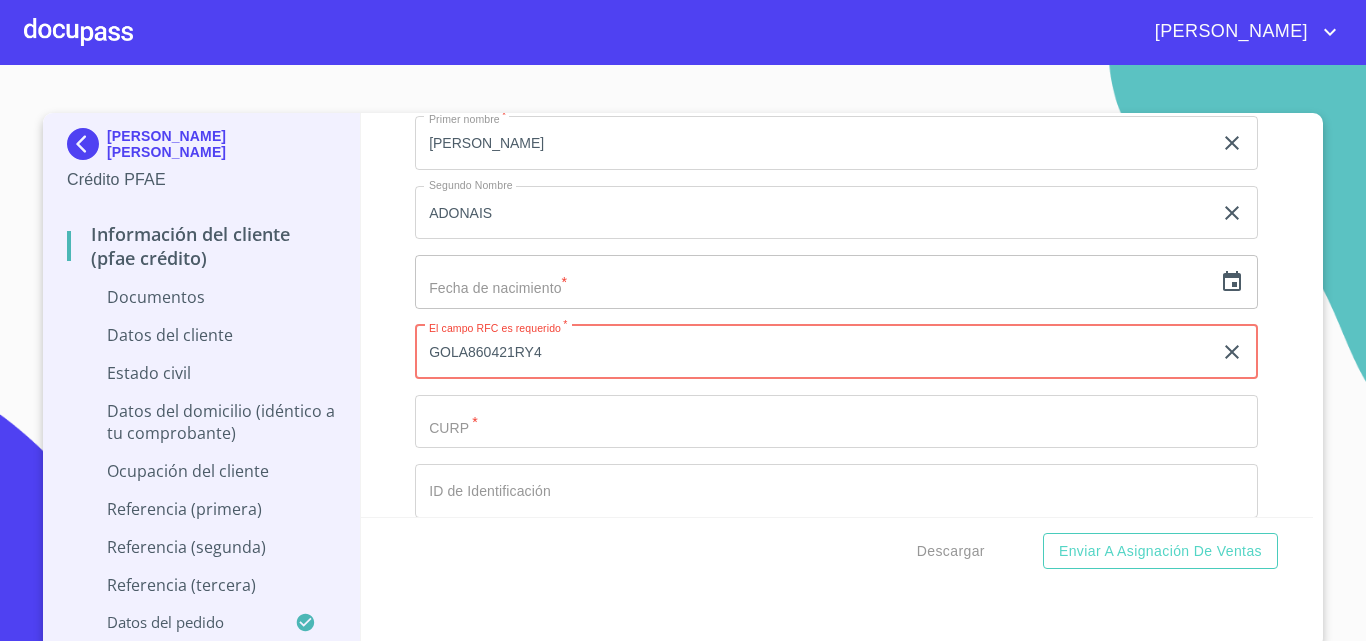 type on "GOLA860421RY4" 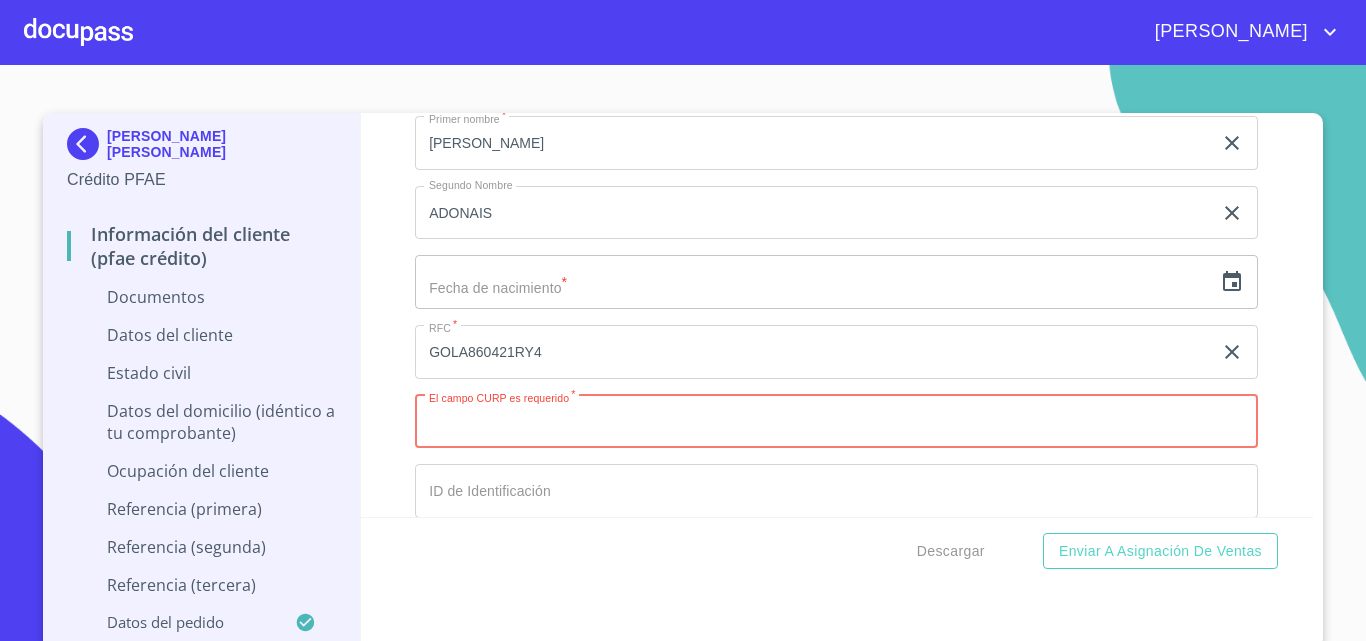 click on "Documento de identificación.   *" at bounding box center [836, 422] 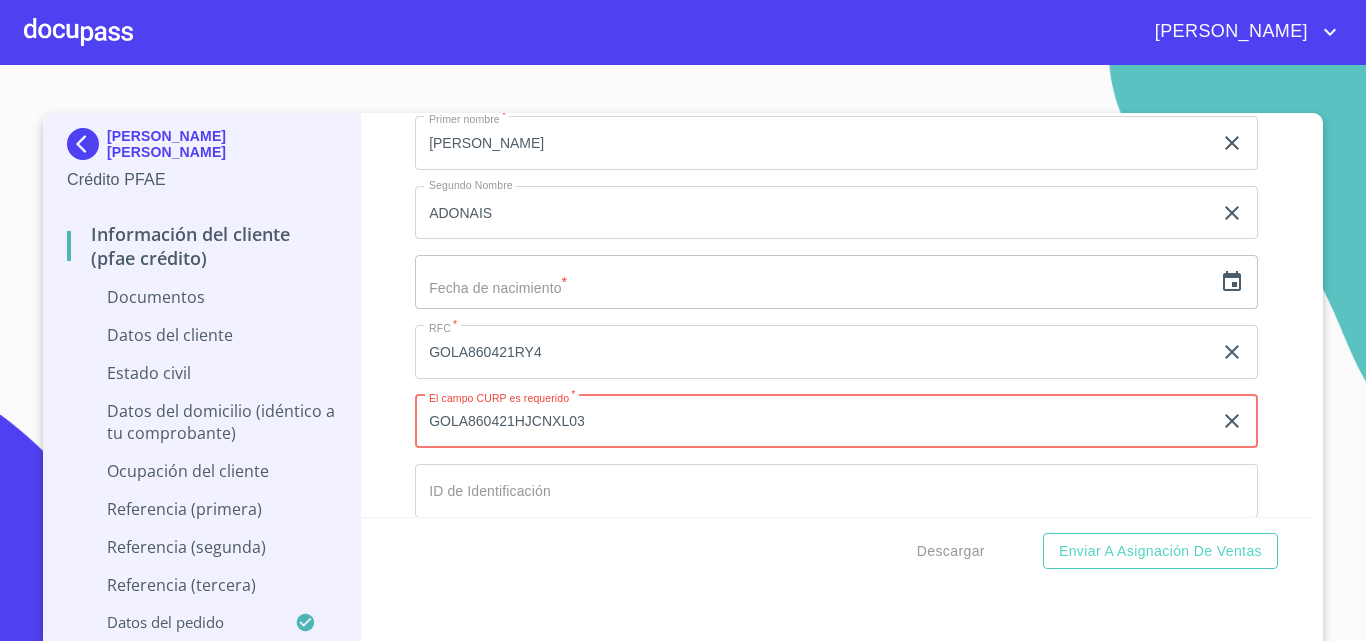 type on "GOLA860421HJCNXL03" 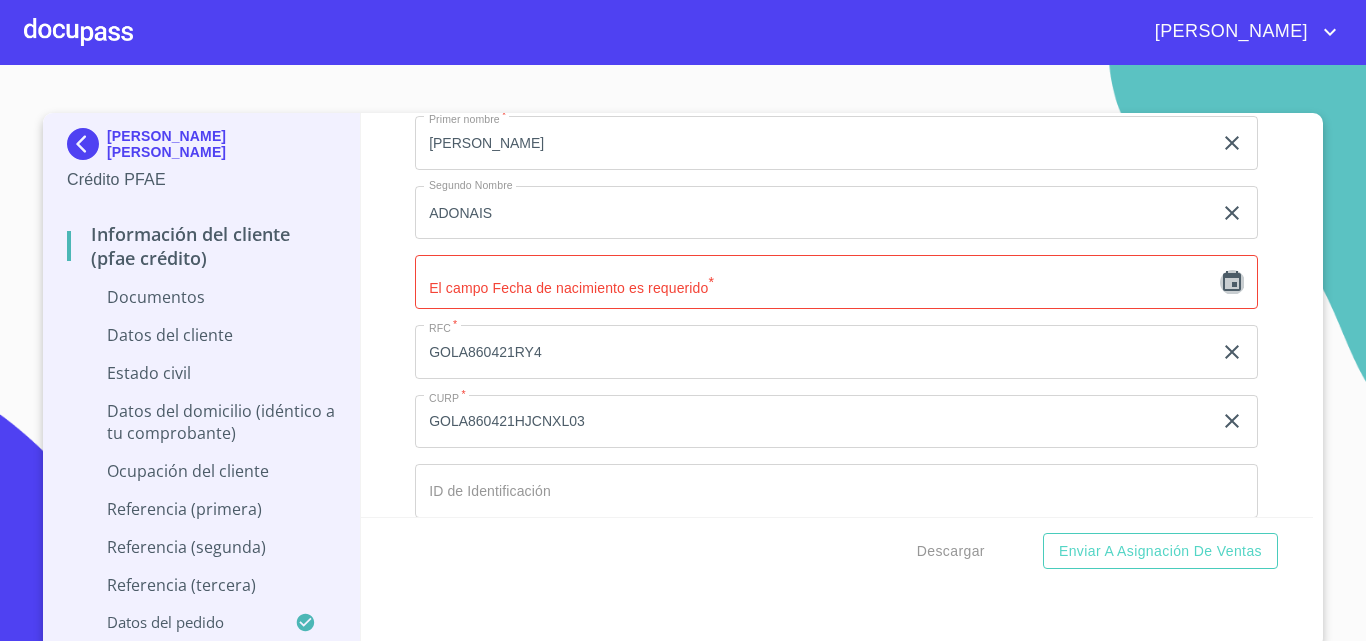 click 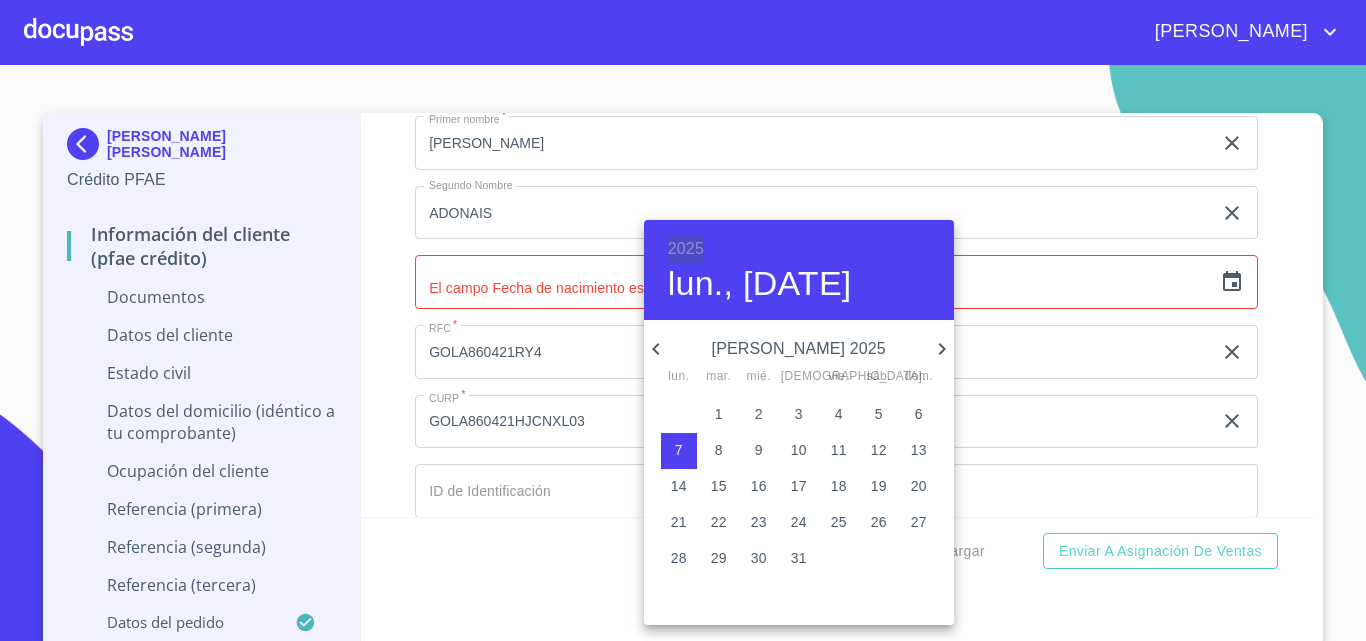 click on "2025" at bounding box center [686, 249] 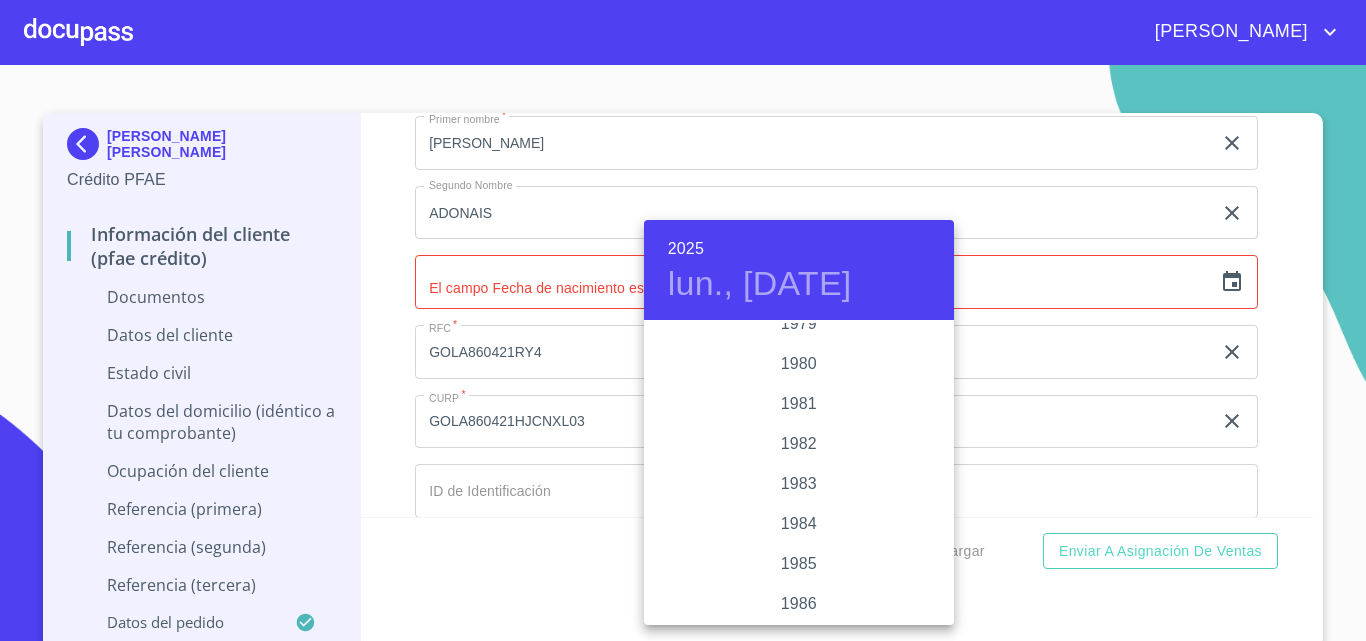 scroll, scrollTop: 2180, scrollLeft: 0, axis: vertical 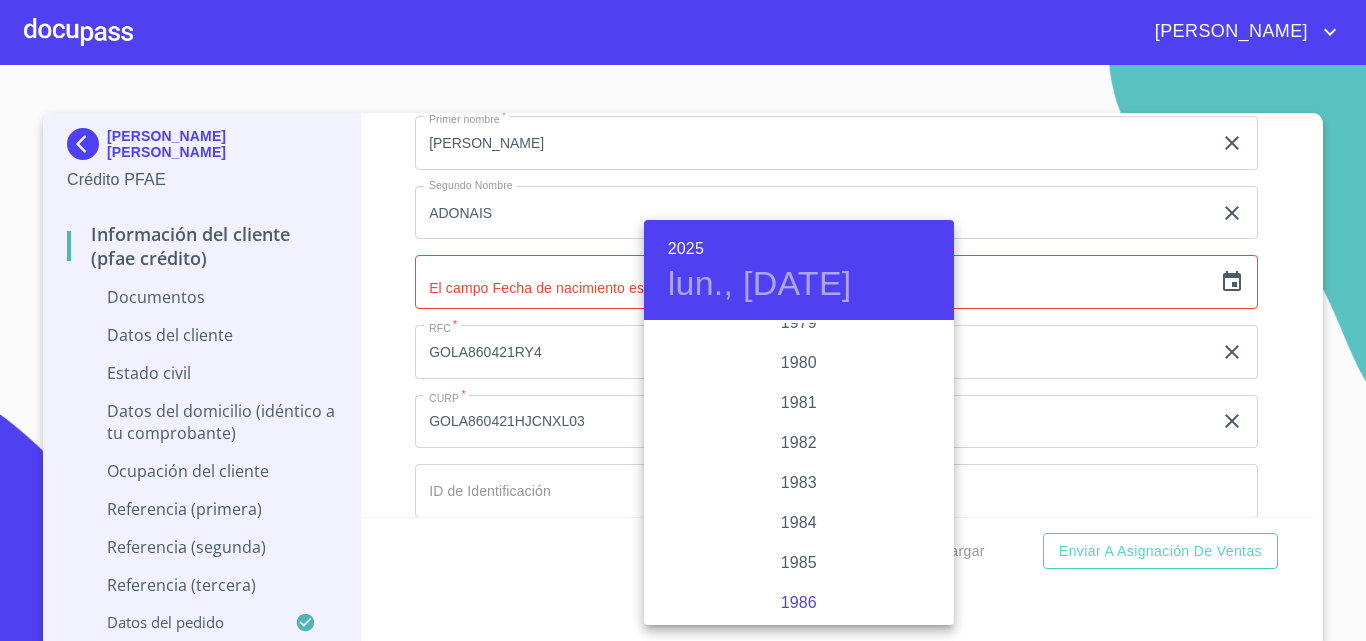 click on "1986" at bounding box center (799, 603) 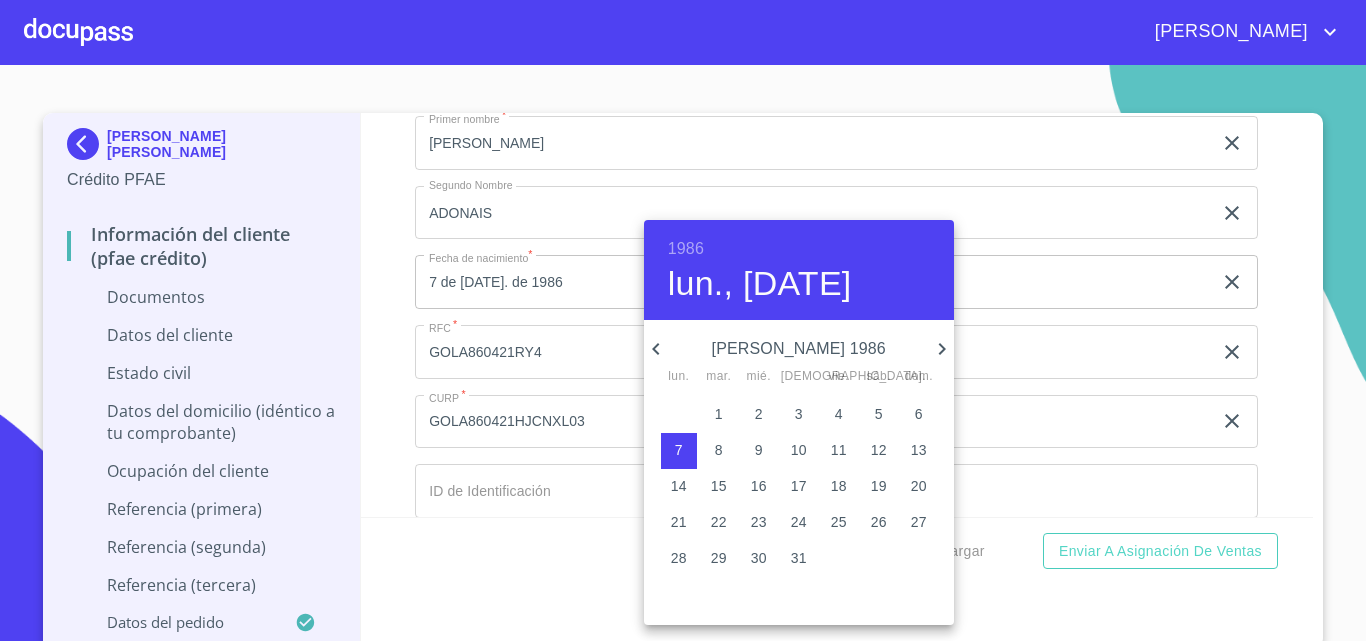 click 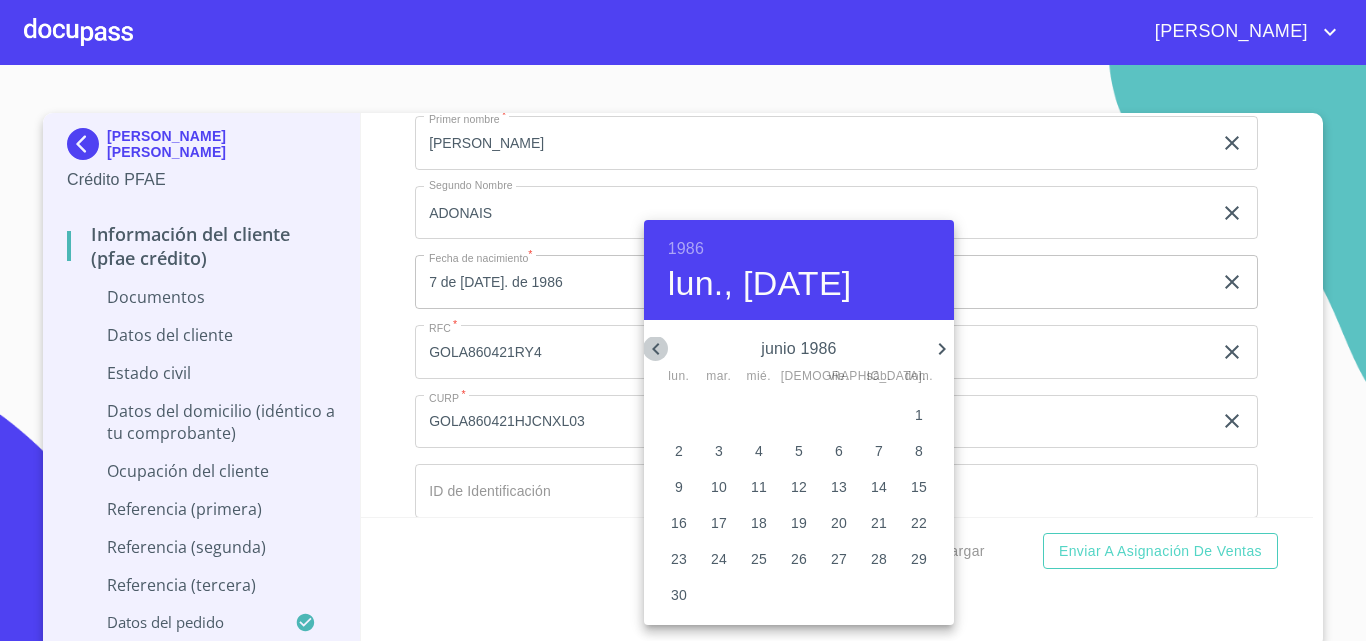 click 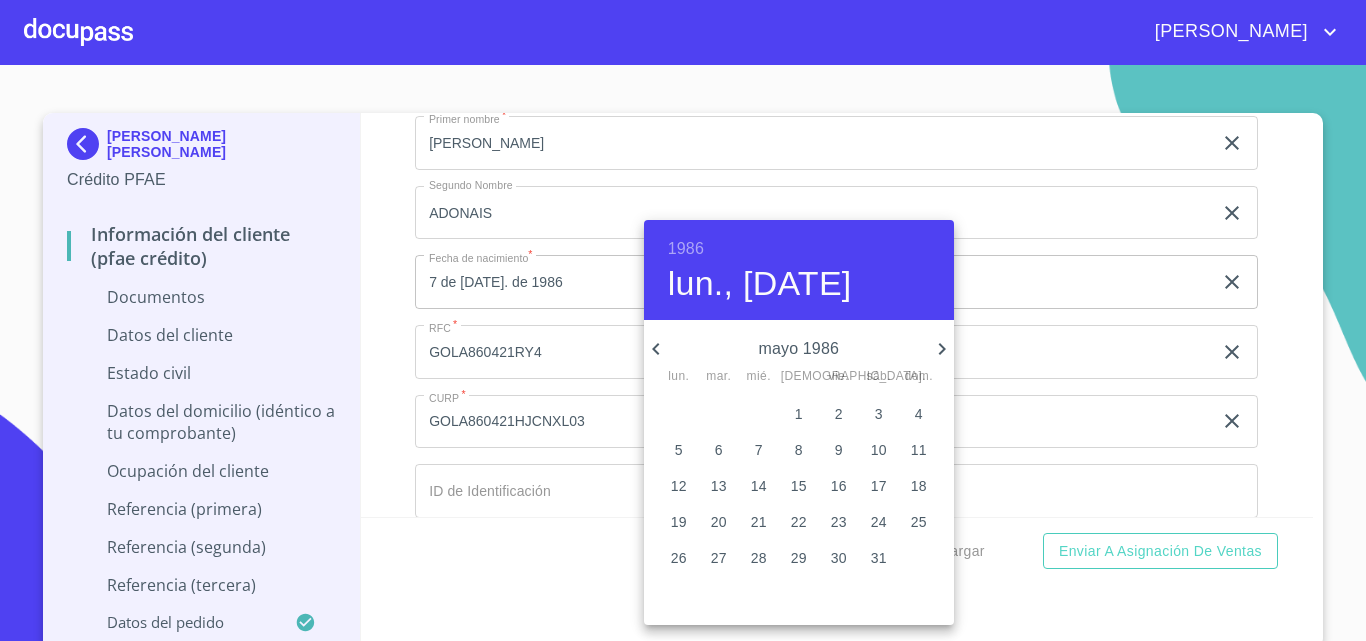 click 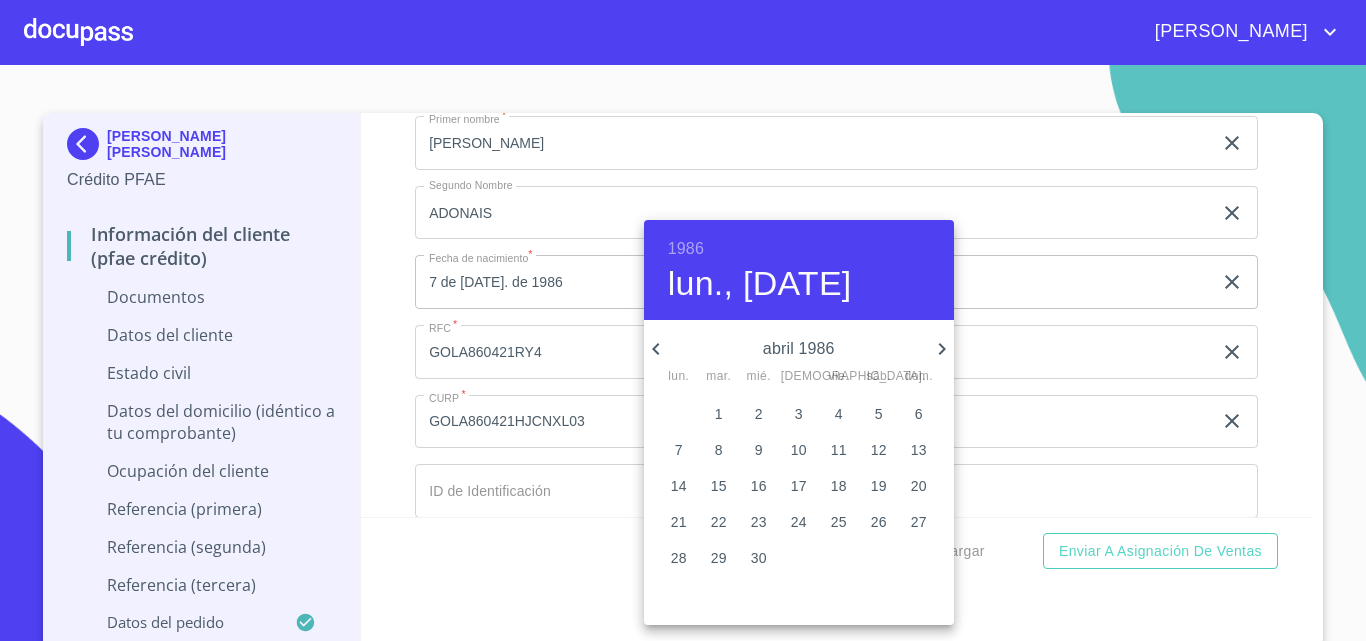 click on "21" at bounding box center (679, 522) 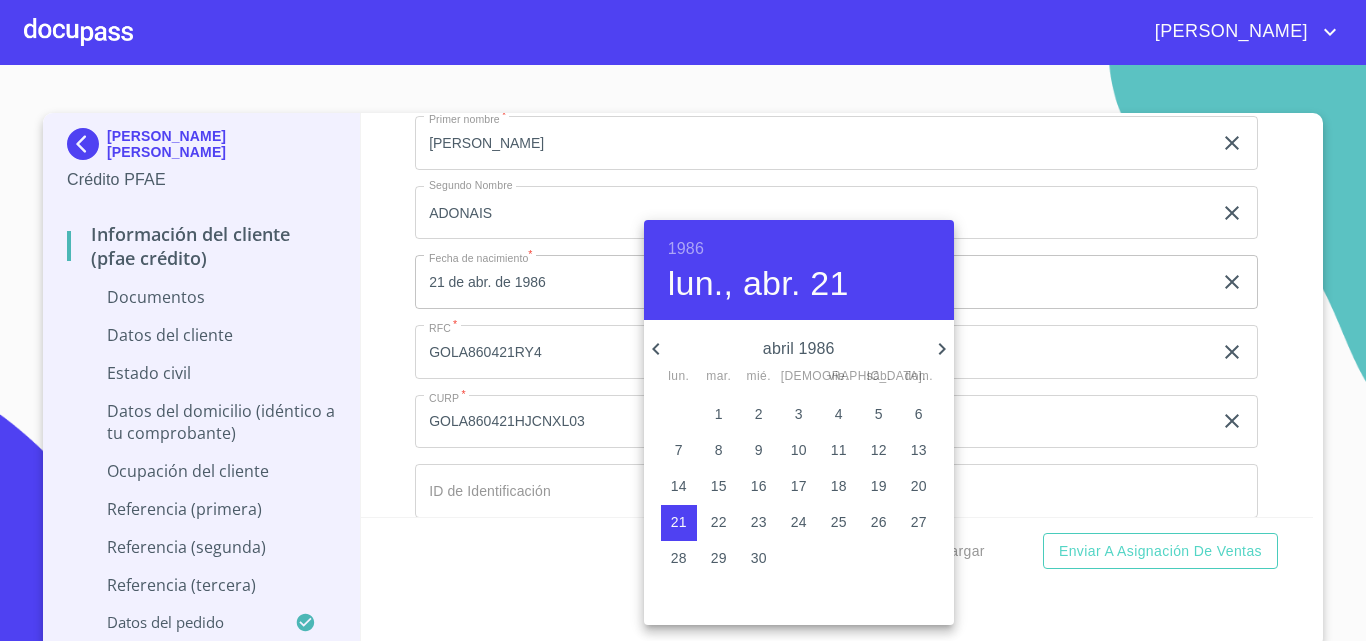 click at bounding box center [683, 320] 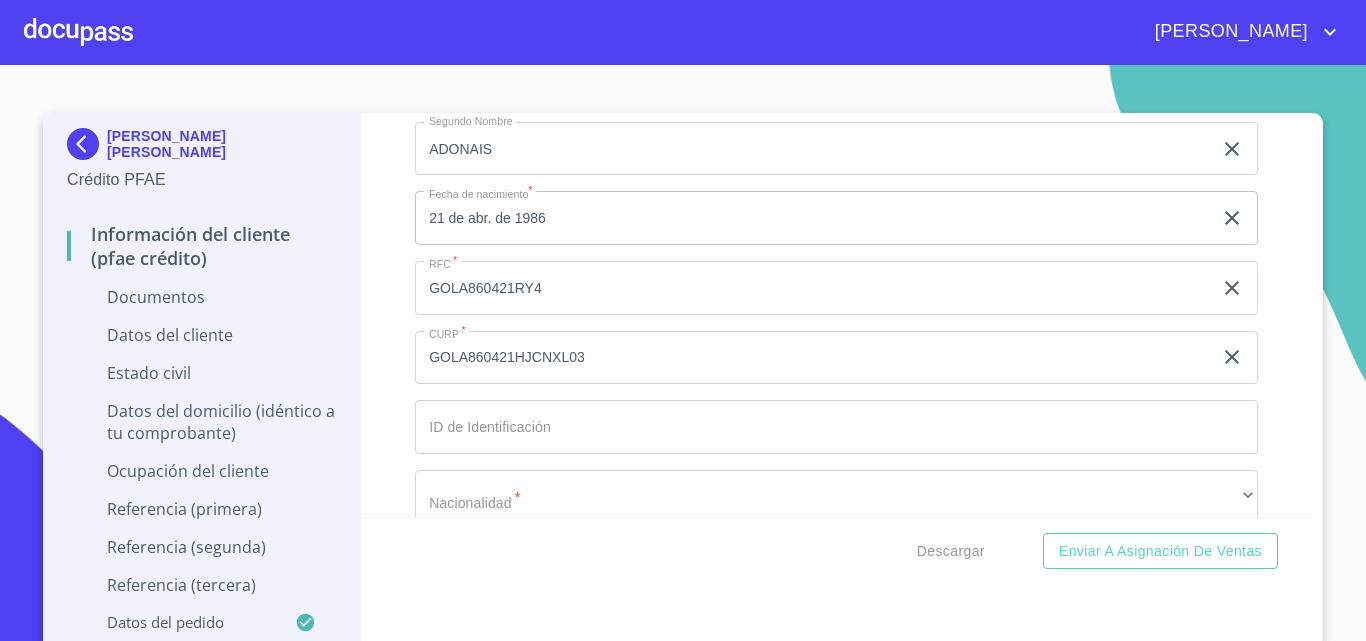 scroll, scrollTop: 3400, scrollLeft: 0, axis: vertical 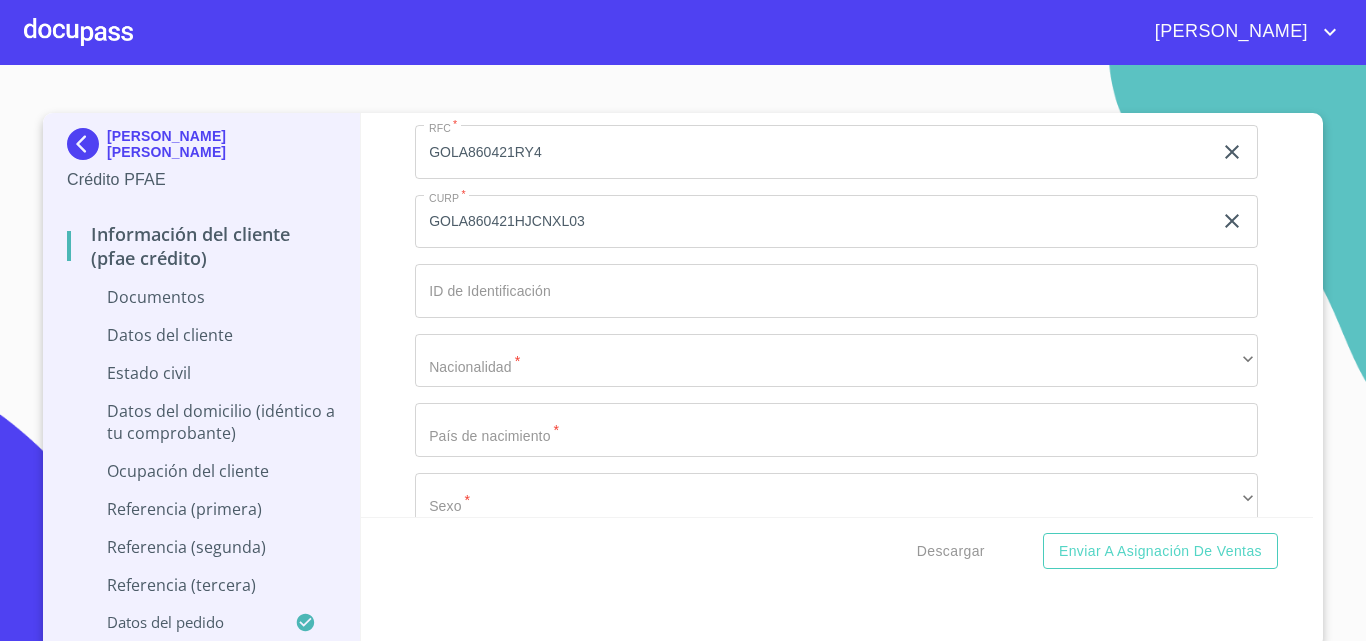 click on "Documento de identificación.   *" at bounding box center (813, -196) 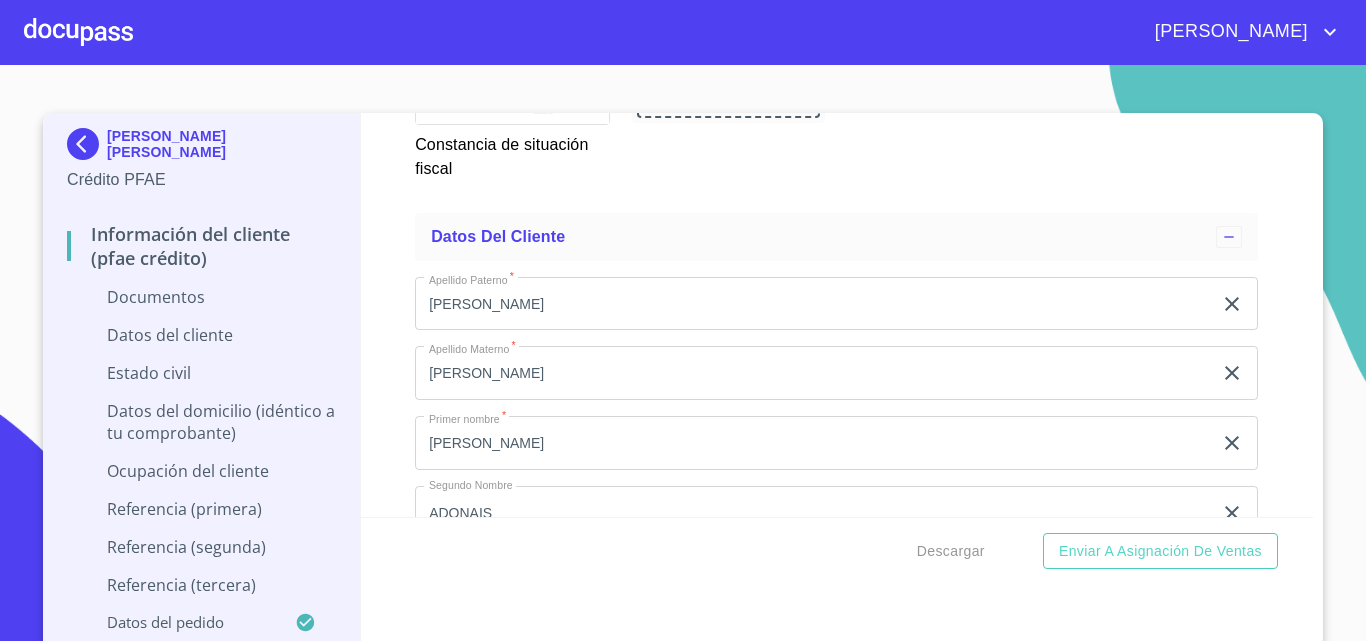 scroll, scrollTop: 314, scrollLeft: 0, axis: vertical 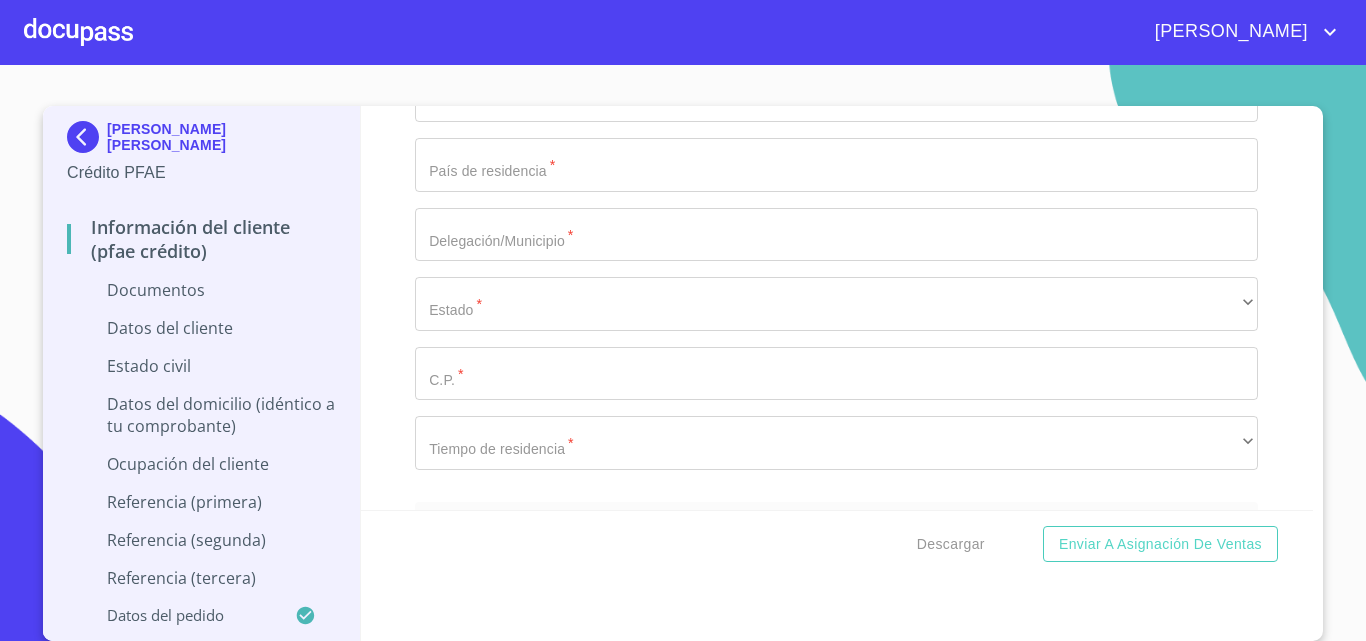 click on "Documento de identificación.   *" at bounding box center (813, -1318) 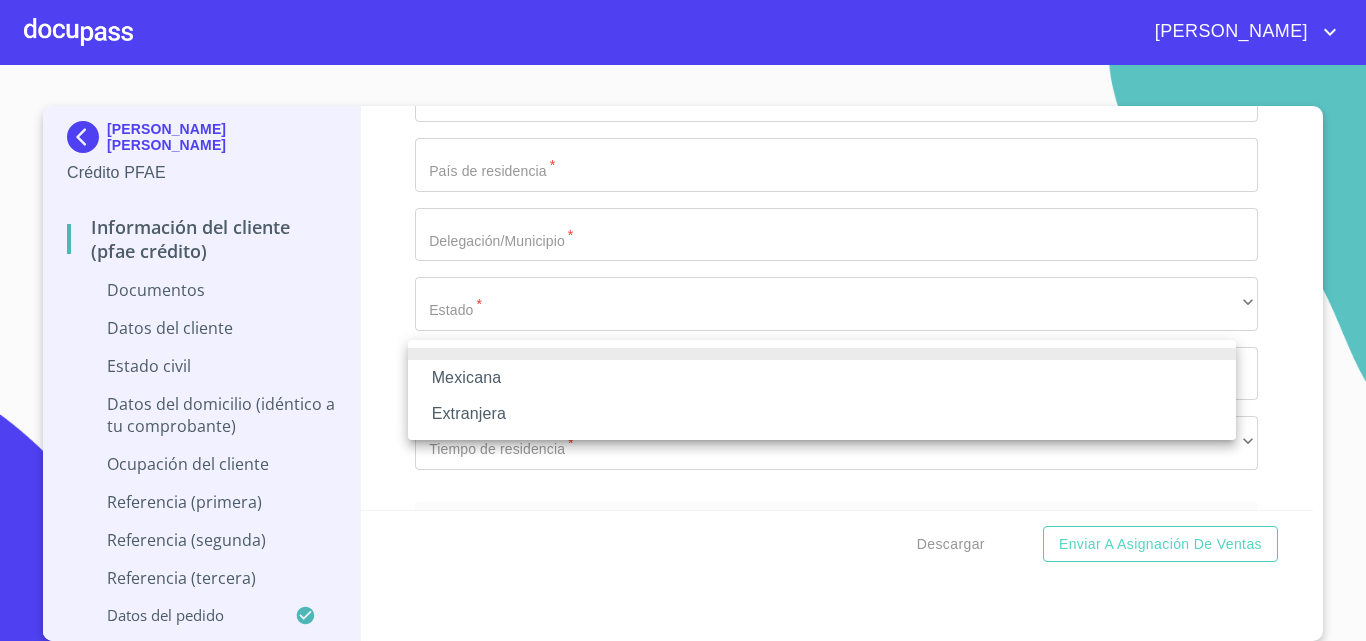 click on "Mexicana" at bounding box center [822, 378] 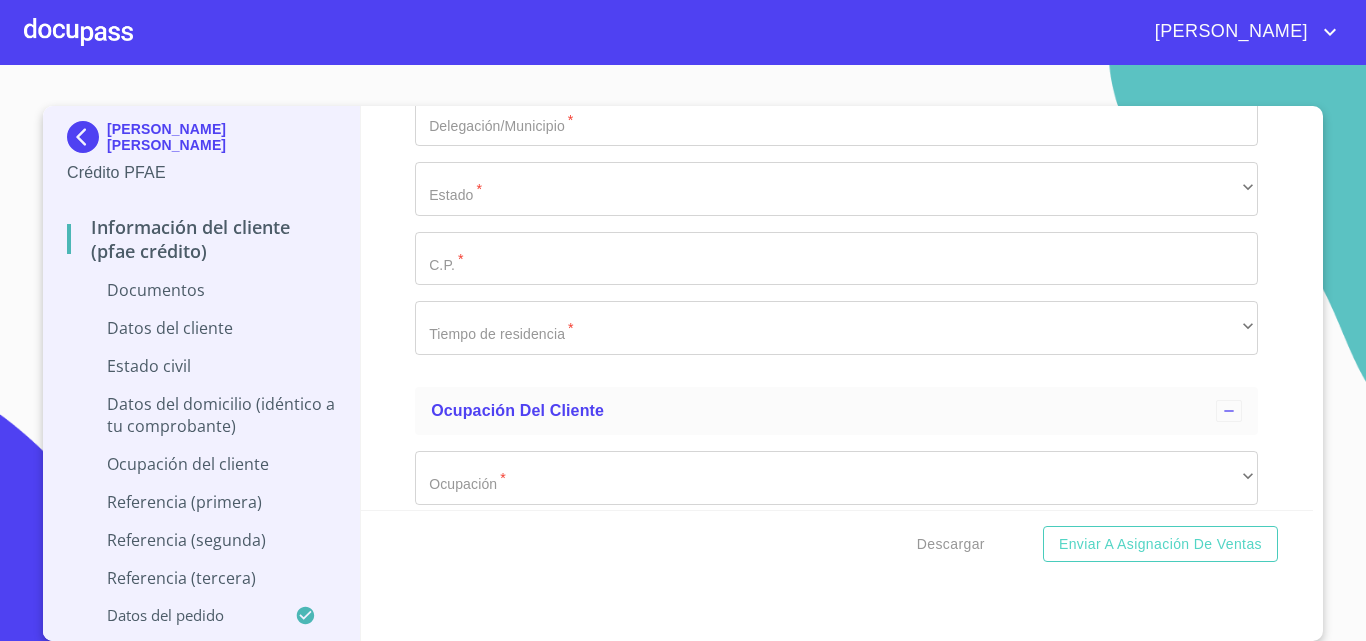scroll, scrollTop: 5800, scrollLeft: 0, axis: vertical 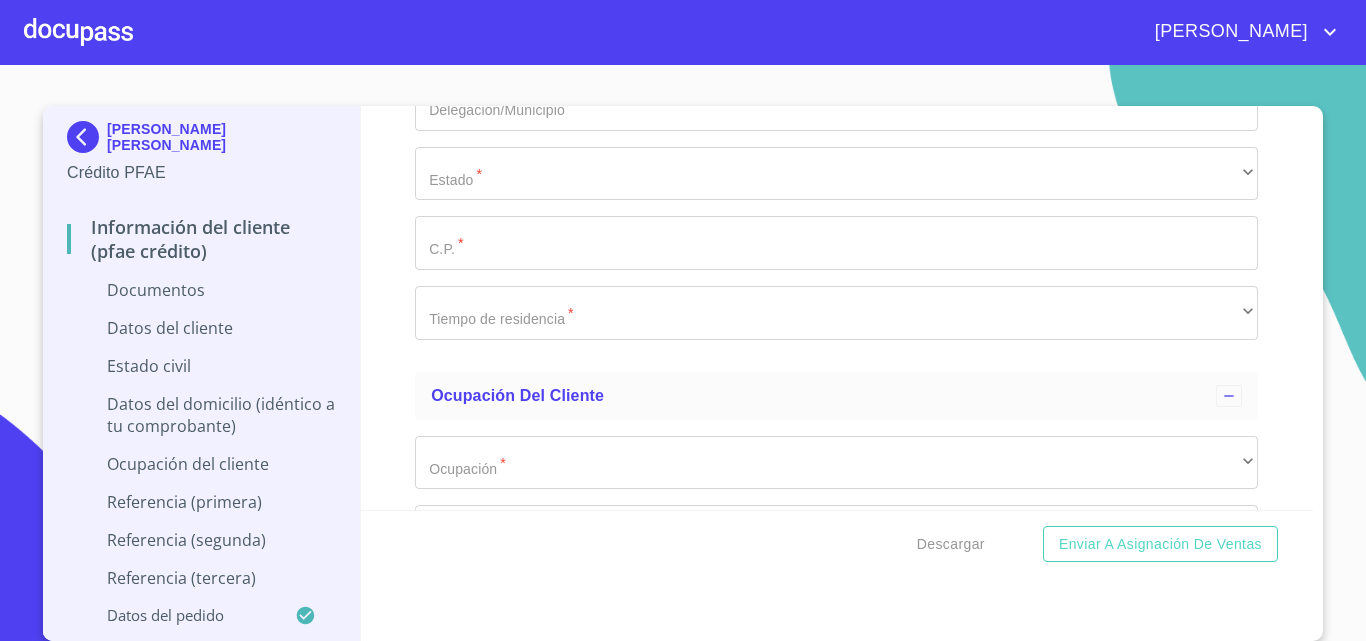 click on "60 meses" at bounding box center [836, -822] 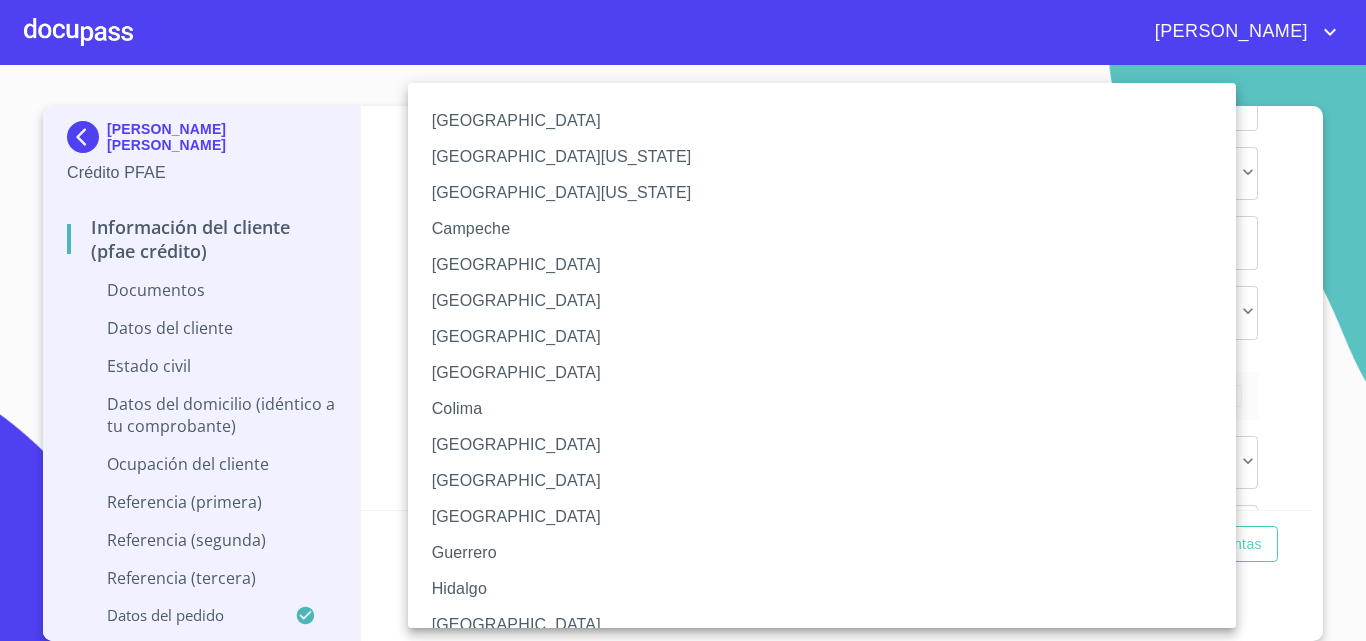 click on "[GEOGRAPHIC_DATA]" at bounding box center [829, 625] 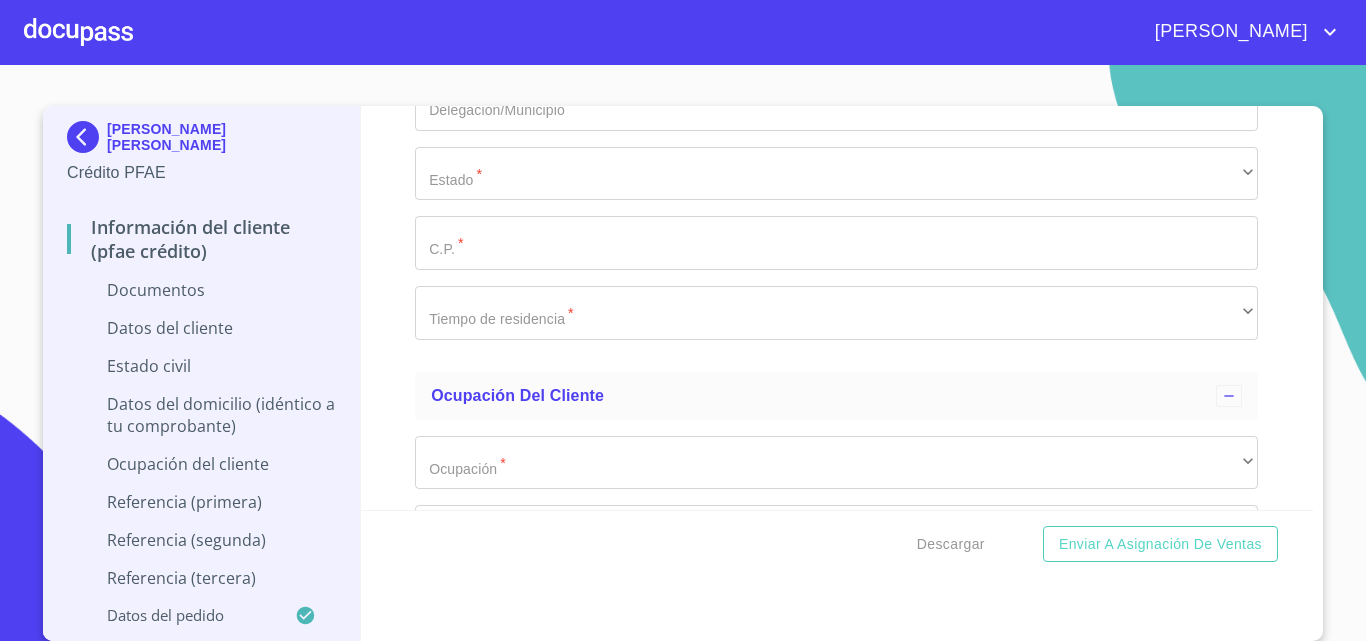 click on "​" at bounding box center (836, -752) 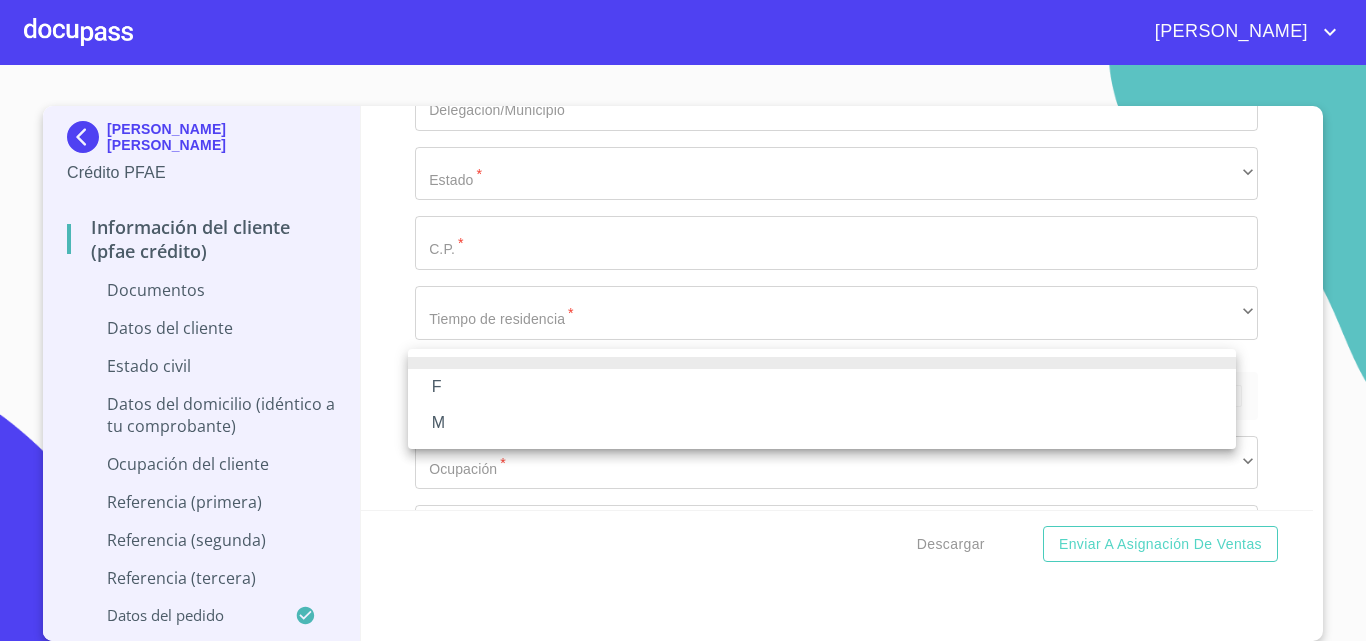 click on "M" at bounding box center (822, 423) 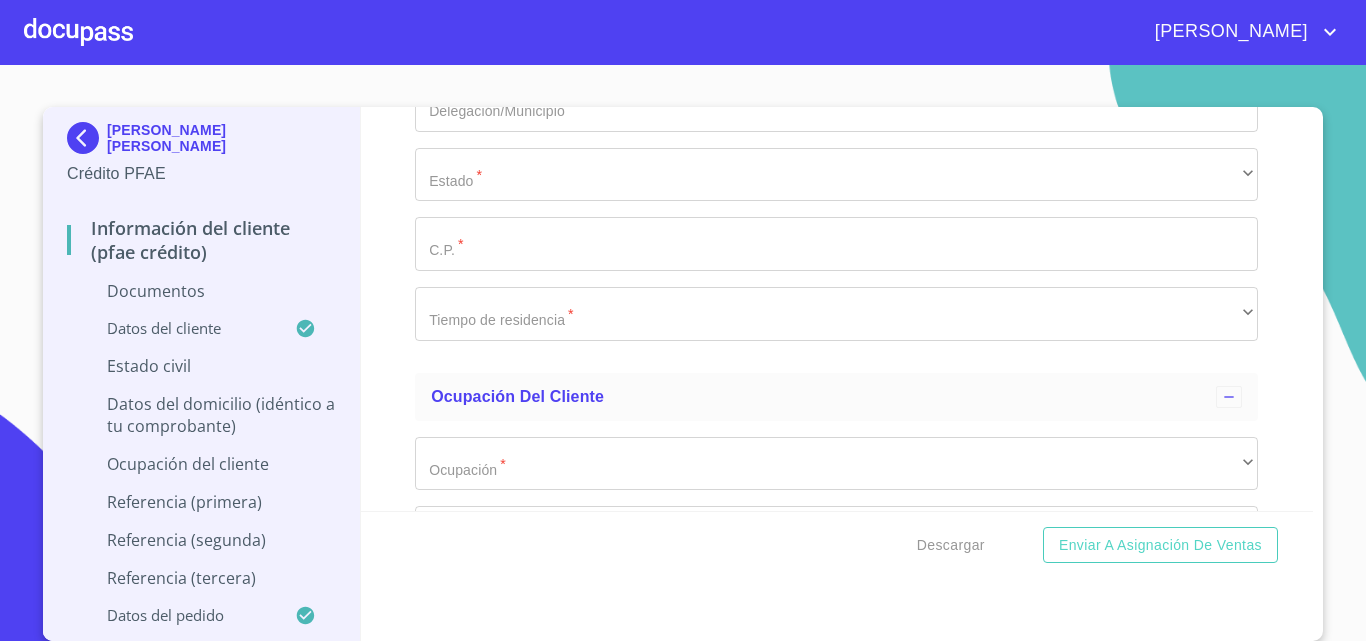 scroll, scrollTop: 6, scrollLeft: 0, axis: vertical 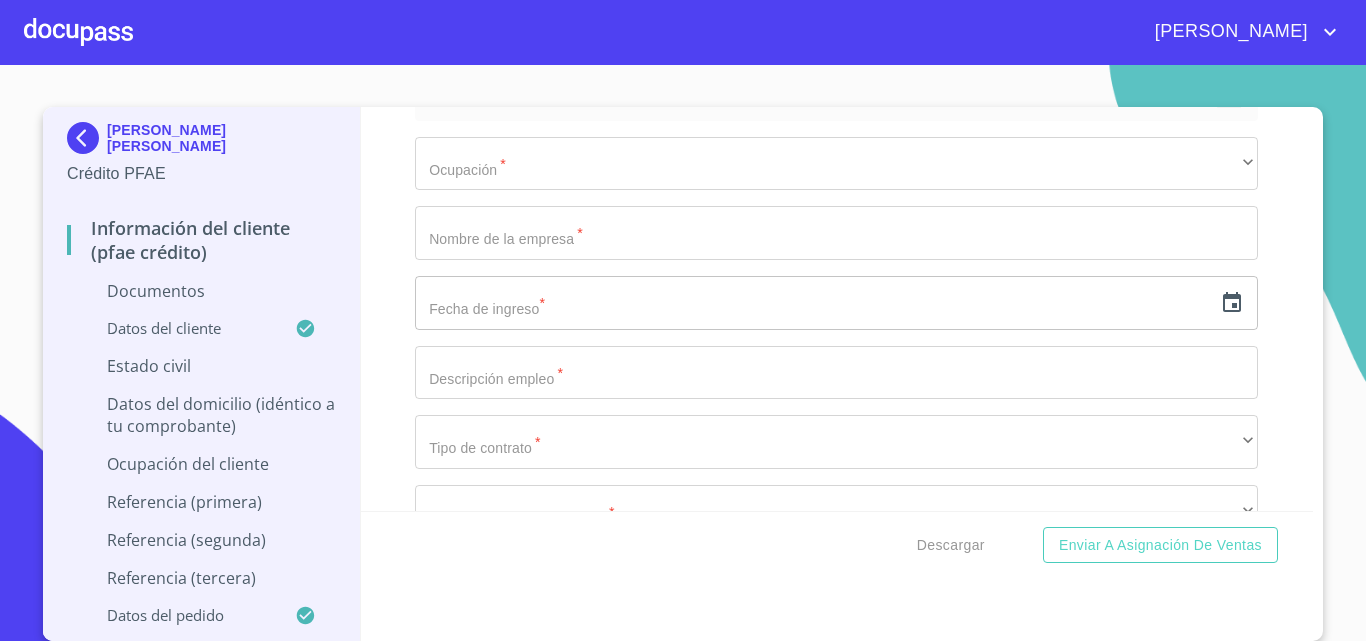click on "​" at bounding box center [836, -832] 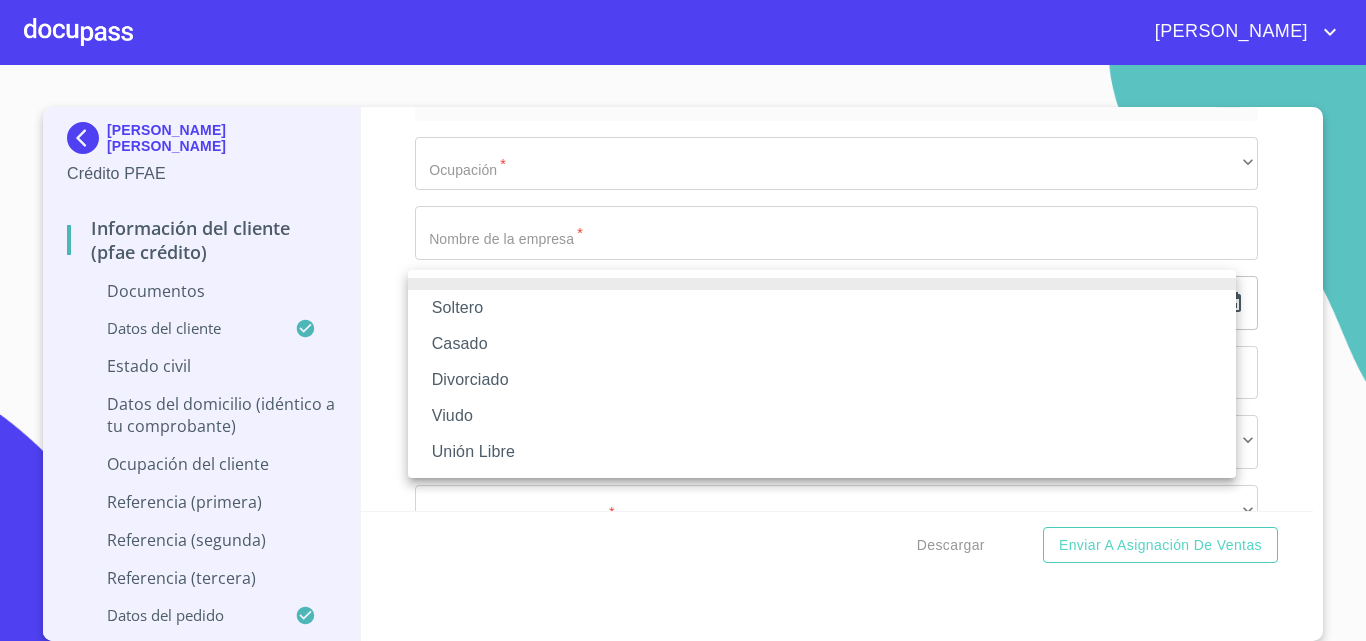 click on "Soltero" at bounding box center [822, 308] 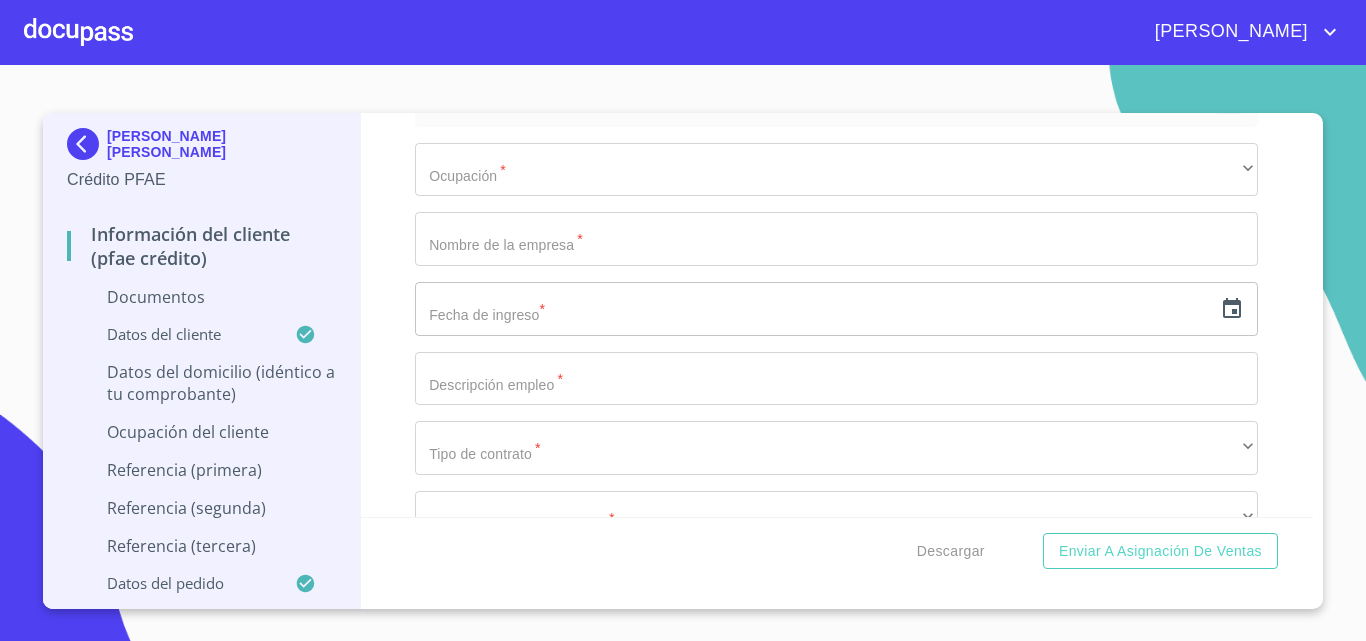 scroll, scrollTop: 0, scrollLeft: 0, axis: both 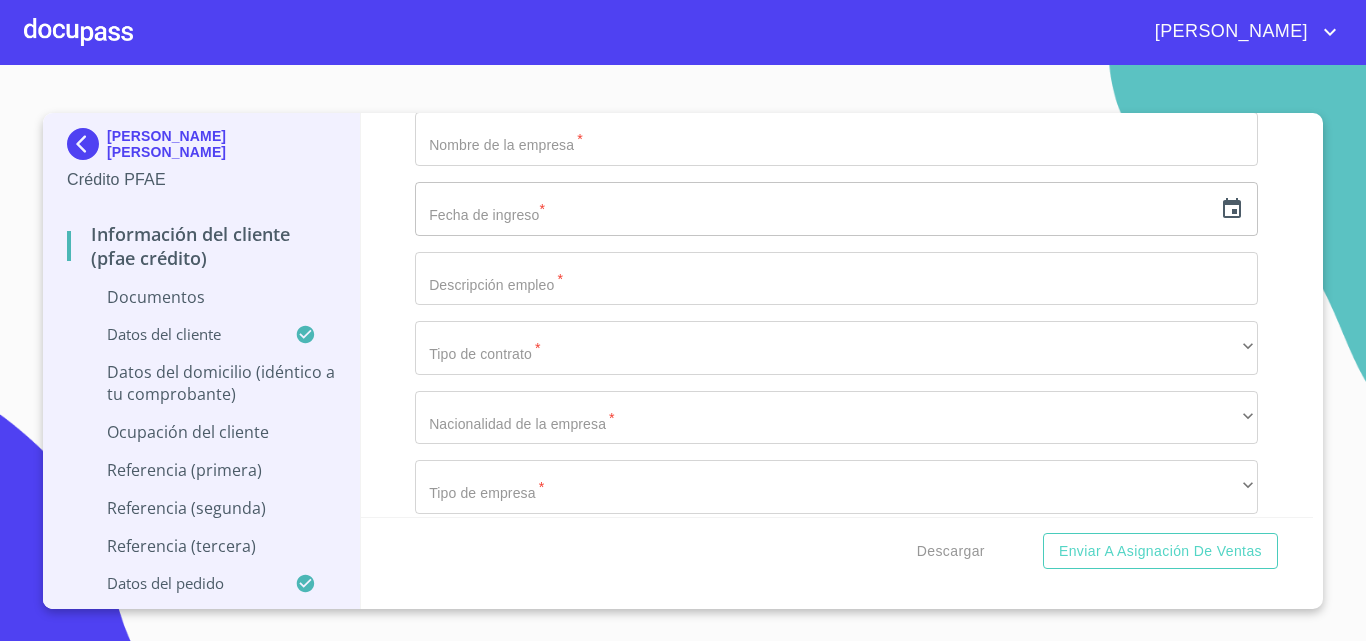 type on "[GEOGRAPHIC_DATA]" 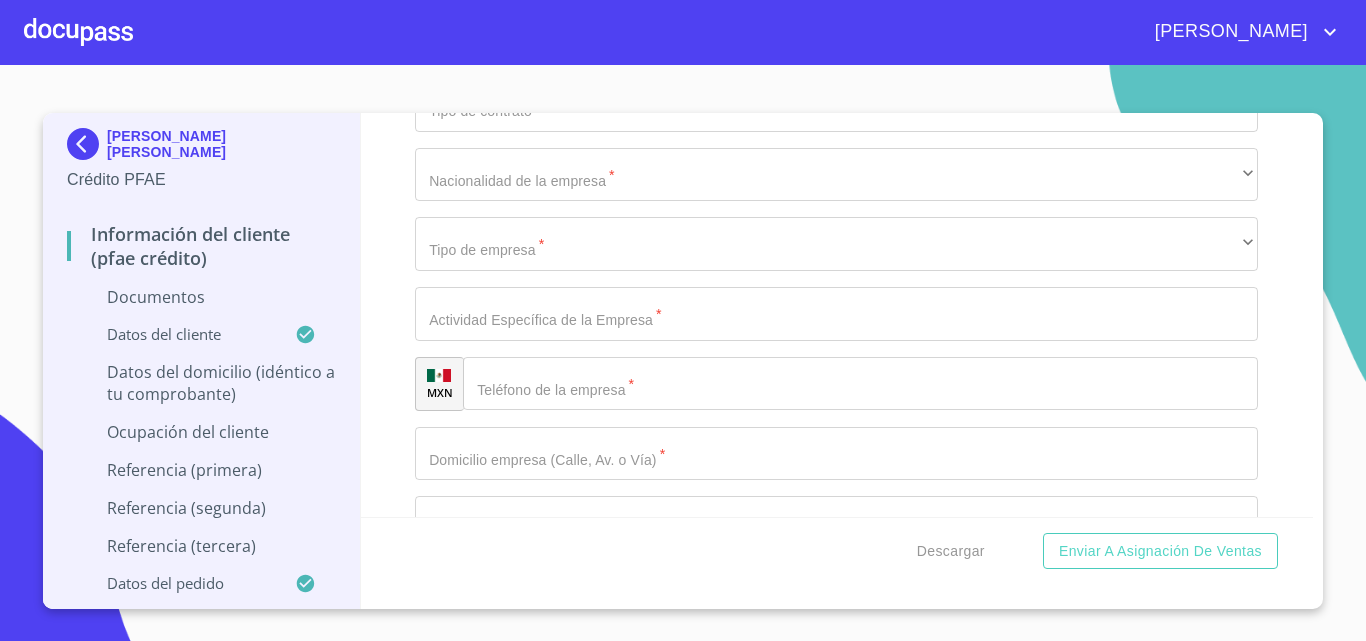 type on "G22" 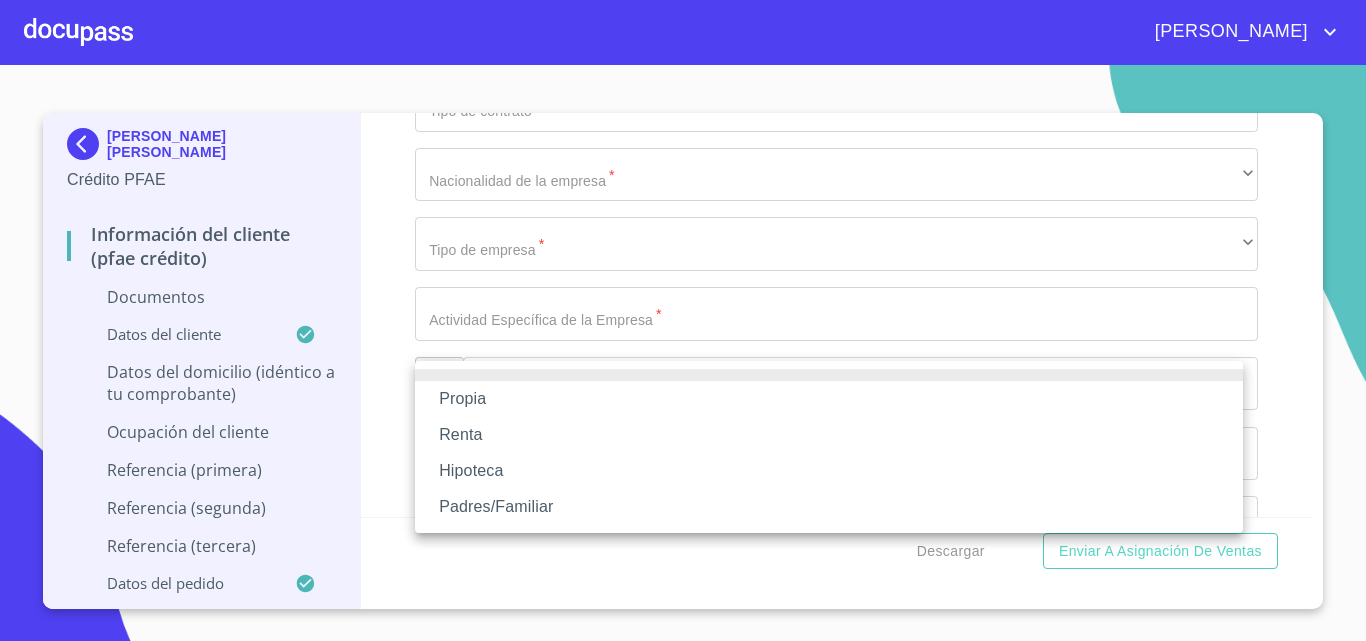 click on "Propia" at bounding box center [829, 399] 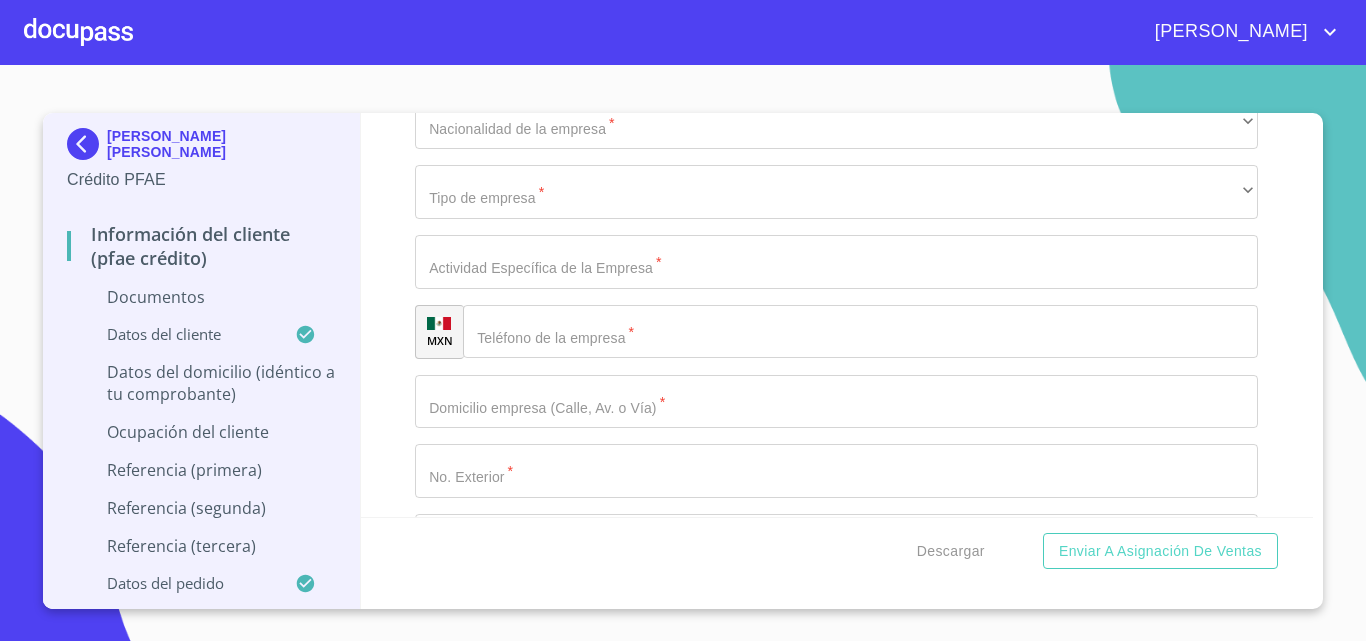 scroll, scrollTop: 6543, scrollLeft: 0, axis: vertical 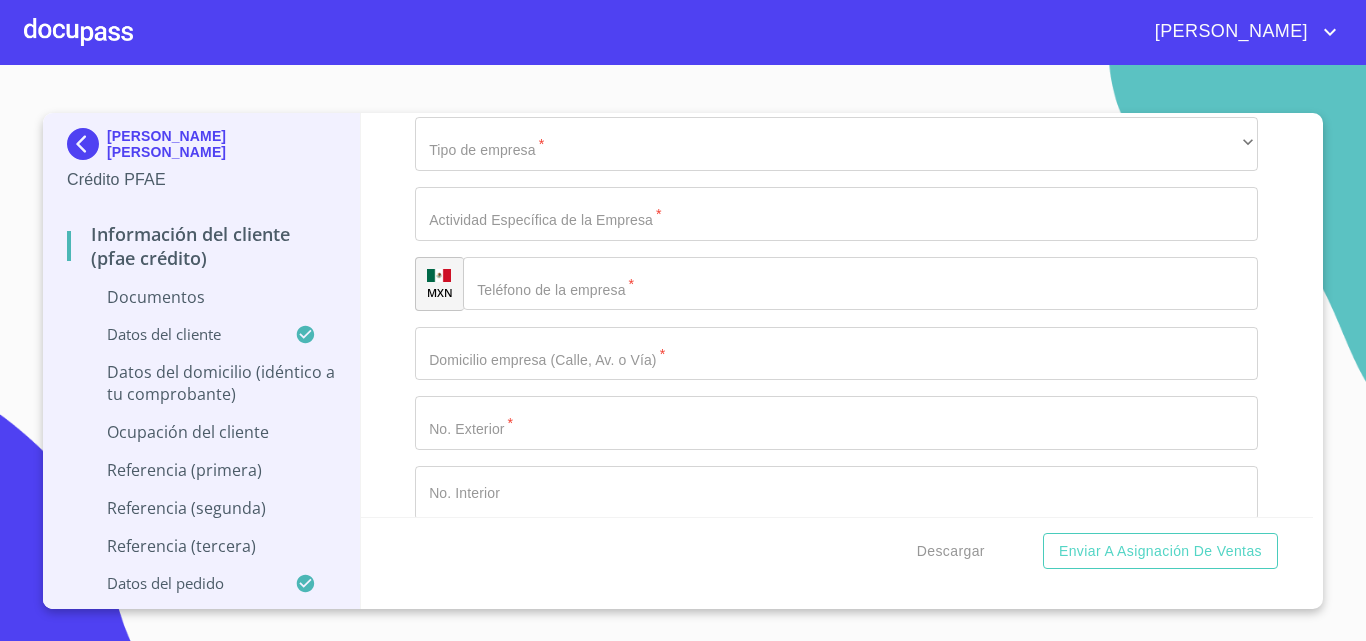 click on "Domicilio completo (Calle, Av. o Vía)   * [GEOGRAPHIC_DATA] ​ No. Exterior   * 4472 ​ Entre [PERSON_NAME] del domicilio particular   * [GEOGRAPHIC_DATA] Y AVENIDA ACUEDUCTO ​ No. Interior G22 ​ Situación de vivienda   * Propia ​ Colonia o Urbanización   * ​ País de residencia   * ​ Delegación/Municipio   * ​ Estado   * ​ ​ C.P.   * ​ Tiempo de residencia   * ​ ​" at bounding box center [836, -771] 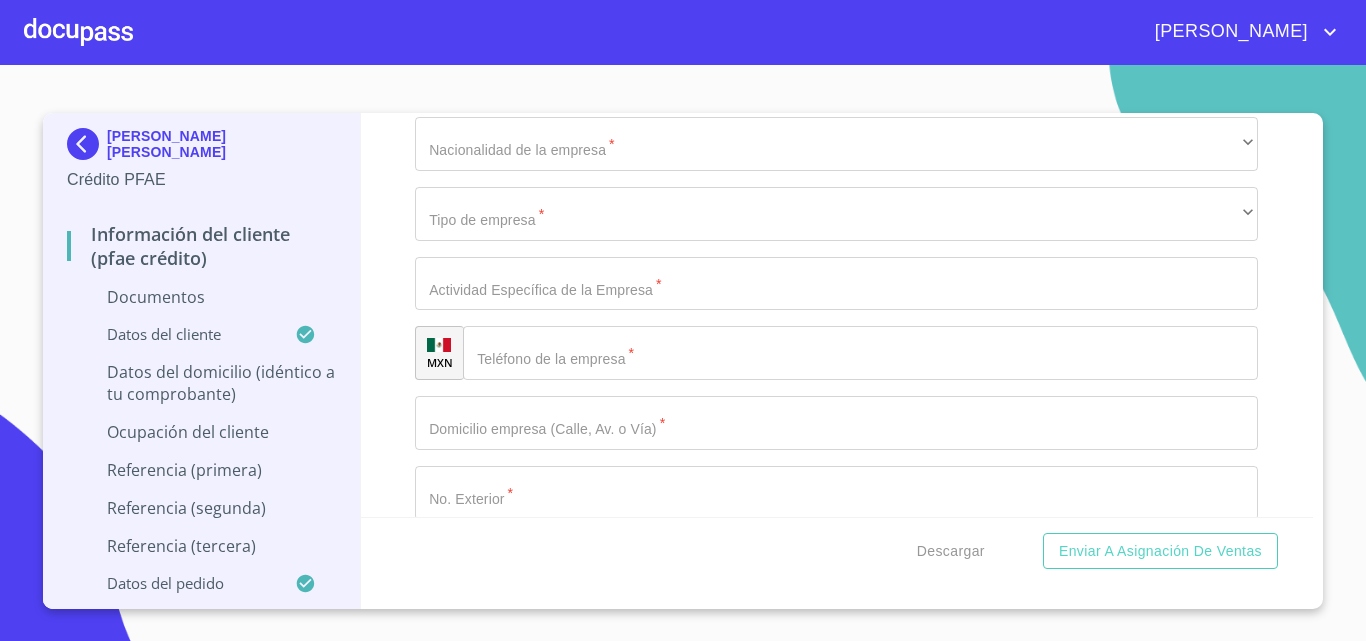 click on "Documento de identificación.   *" at bounding box center [813, -2254] 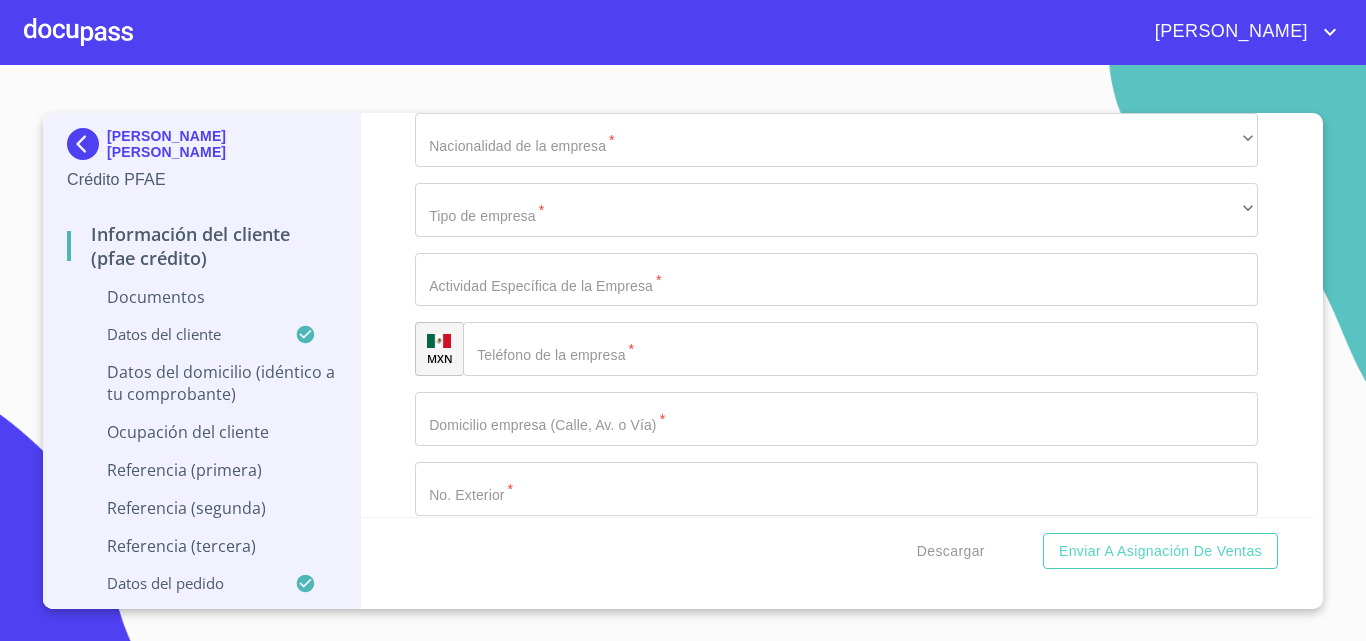 type on "[GEOGRAPHIC_DATA]" 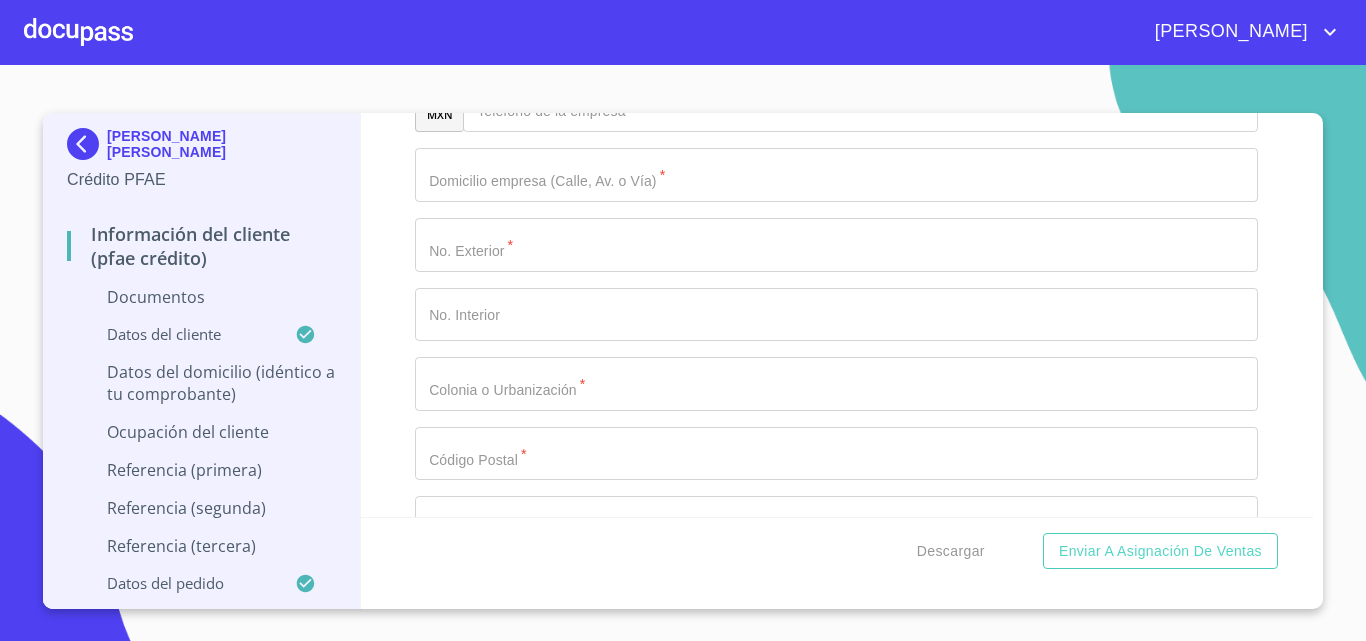type on "SAN [PERSON_NAME] TLAQUEPAQUE" 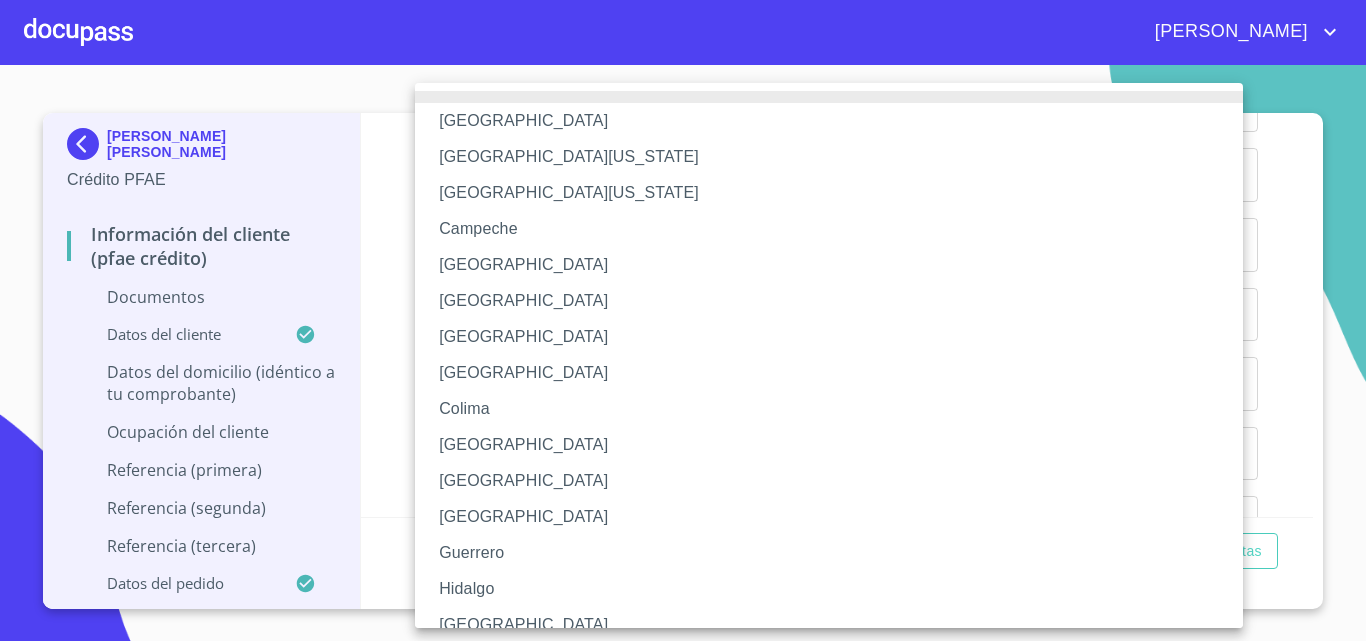 click on "[GEOGRAPHIC_DATA]" at bounding box center (836, 625) 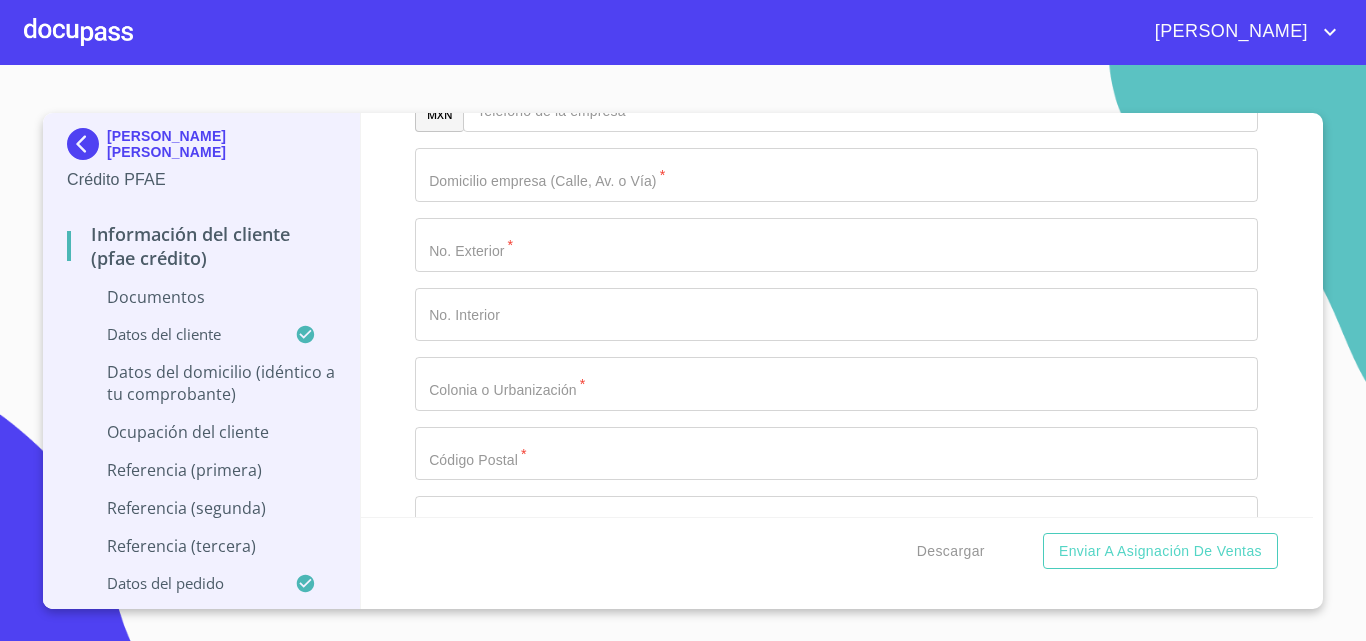 click on "Documento de identificación.   *" at bounding box center [813, -2502] 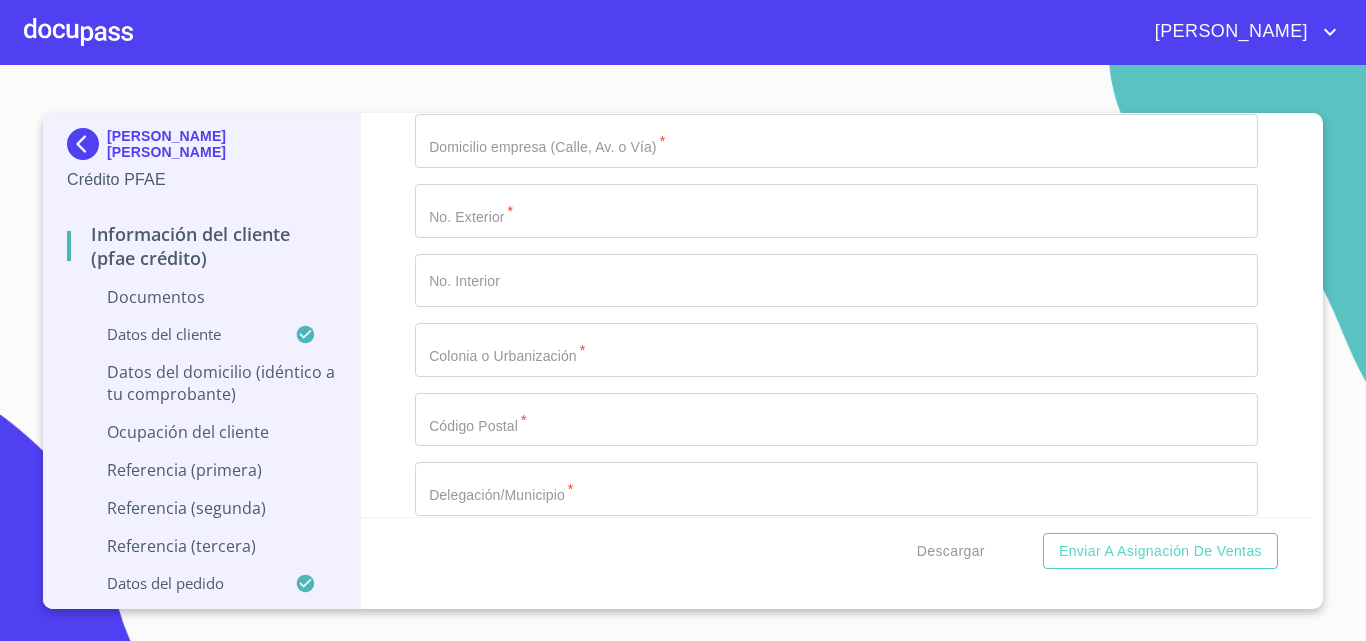 click on "​" at bounding box center (836, -635) 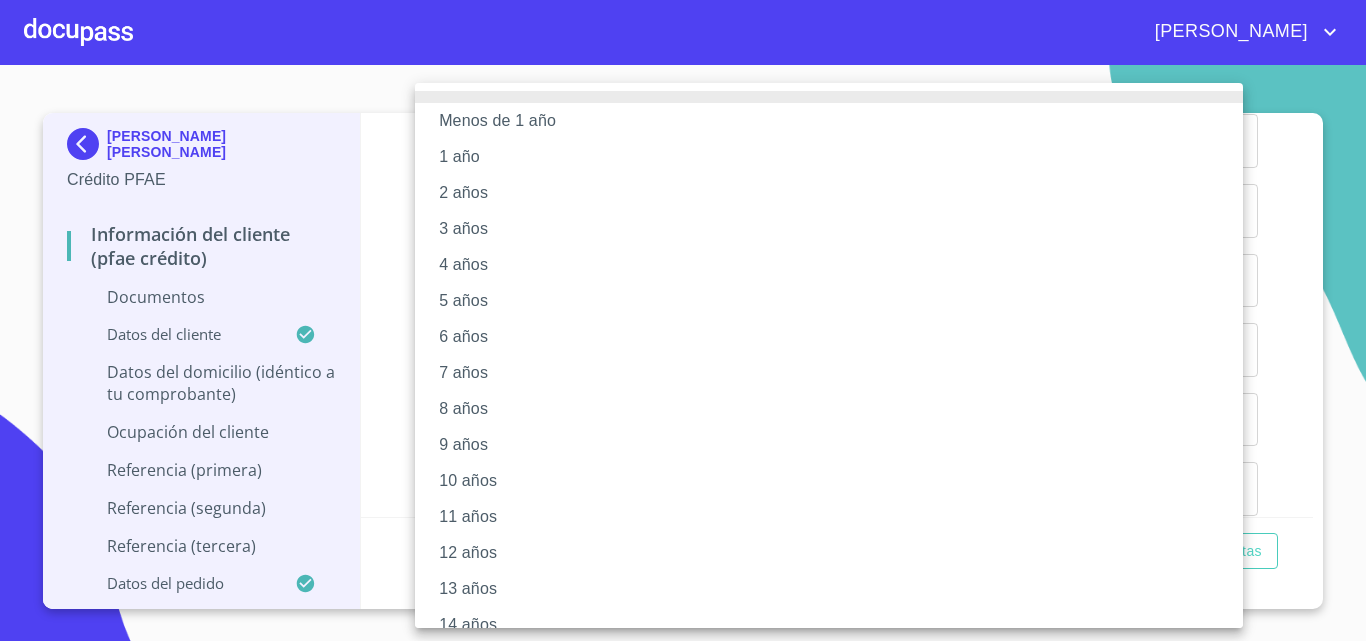 click on "5 años" at bounding box center (836, 301) 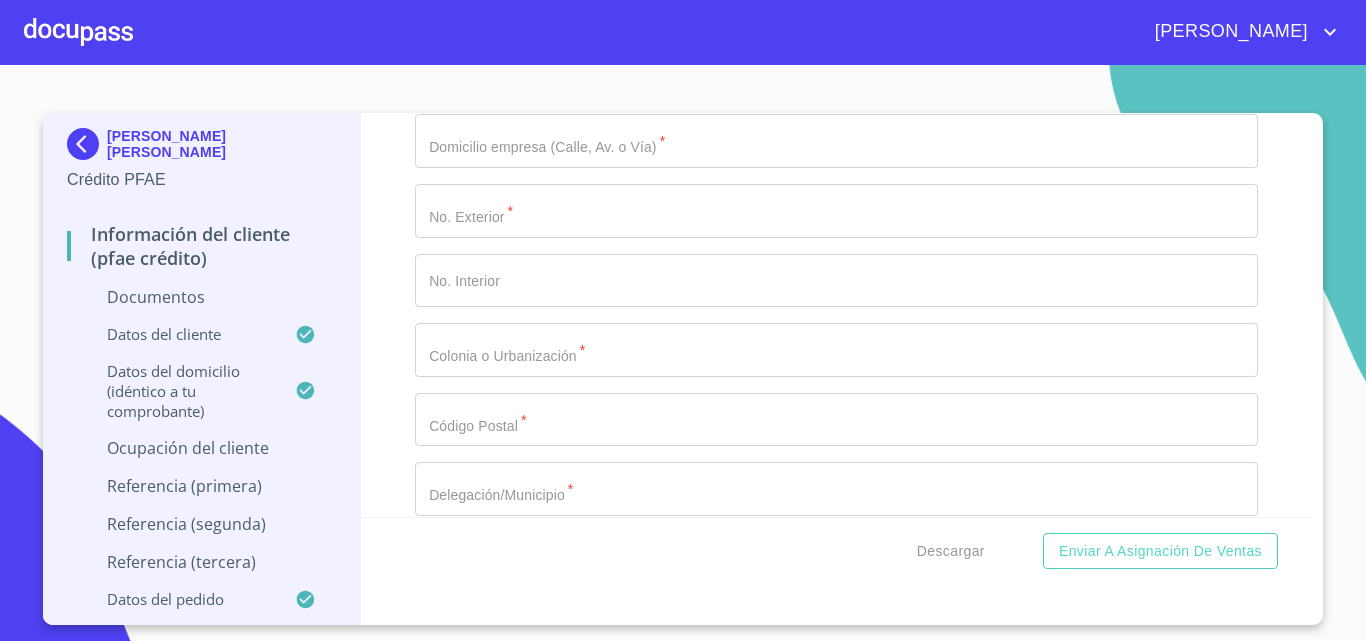 scroll, scrollTop: 7025, scrollLeft: 0, axis: vertical 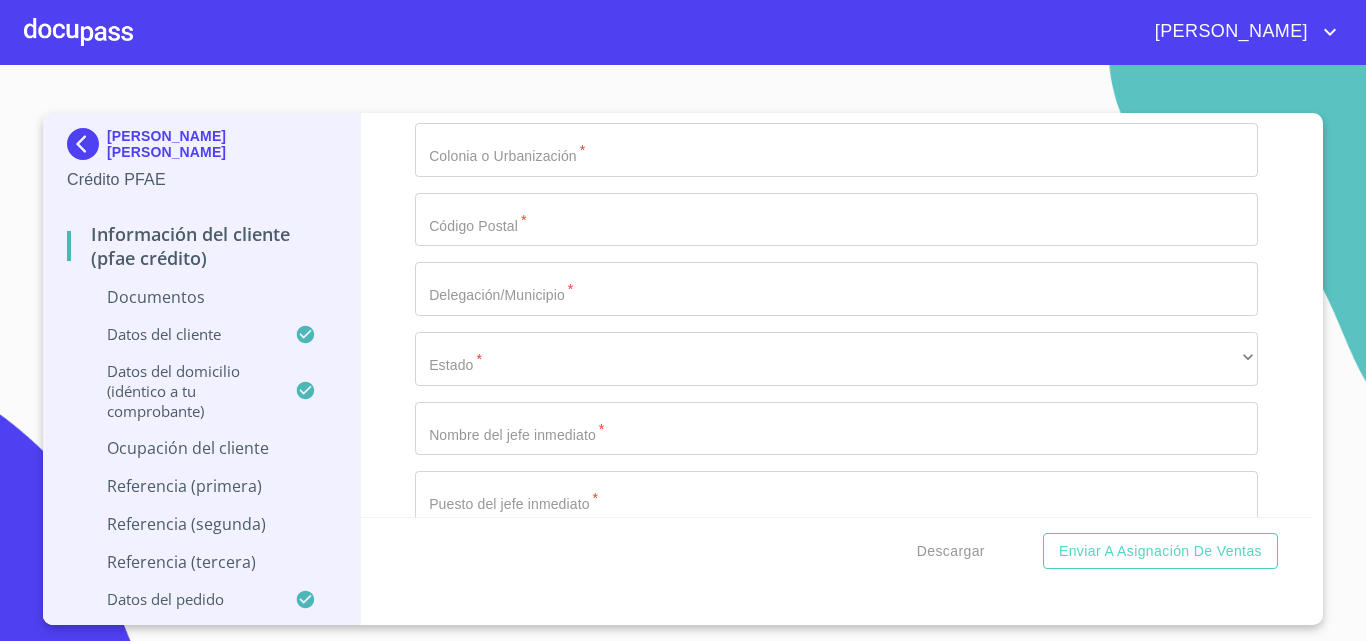 click on "​" at bounding box center (836, -686) 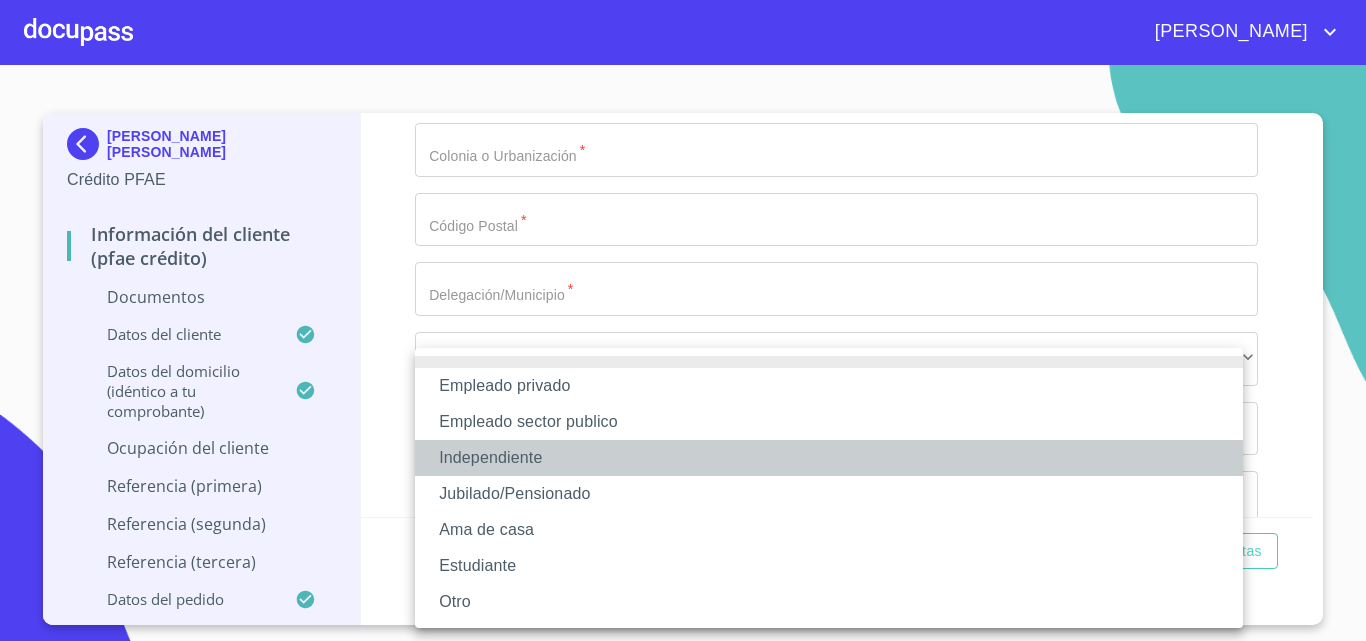 click on "Independiente" at bounding box center [829, 458] 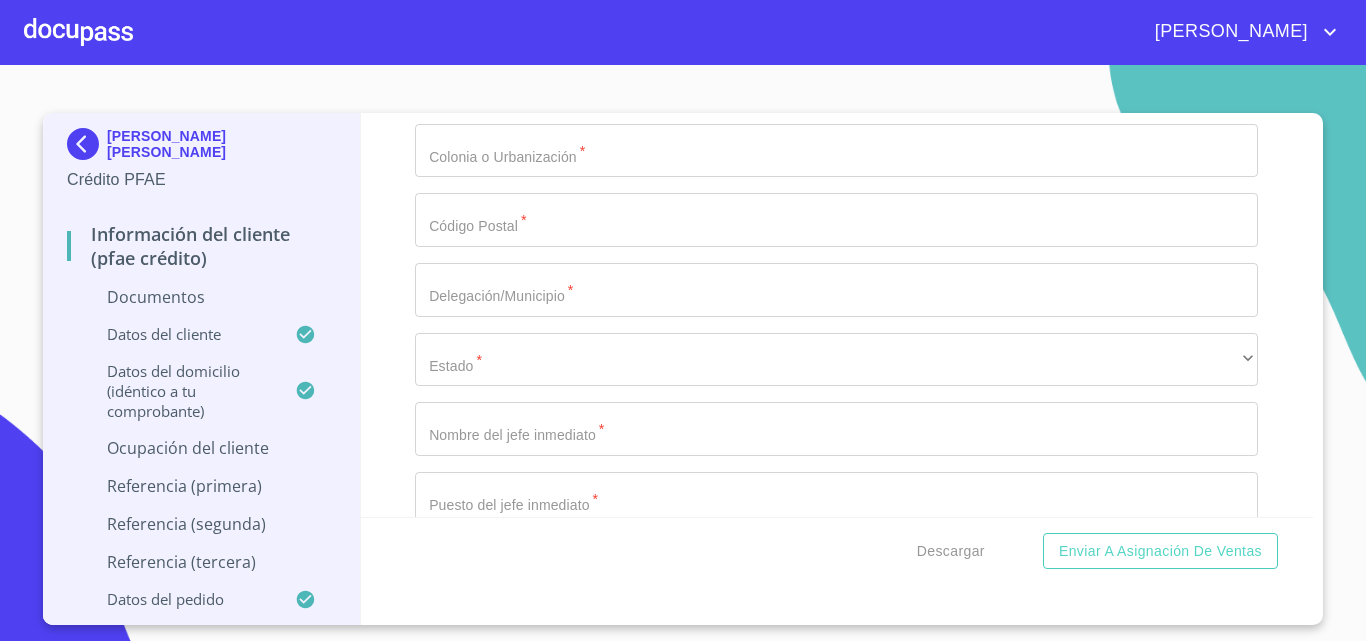 scroll, scrollTop: 7125, scrollLeft: 0, axis: vertical 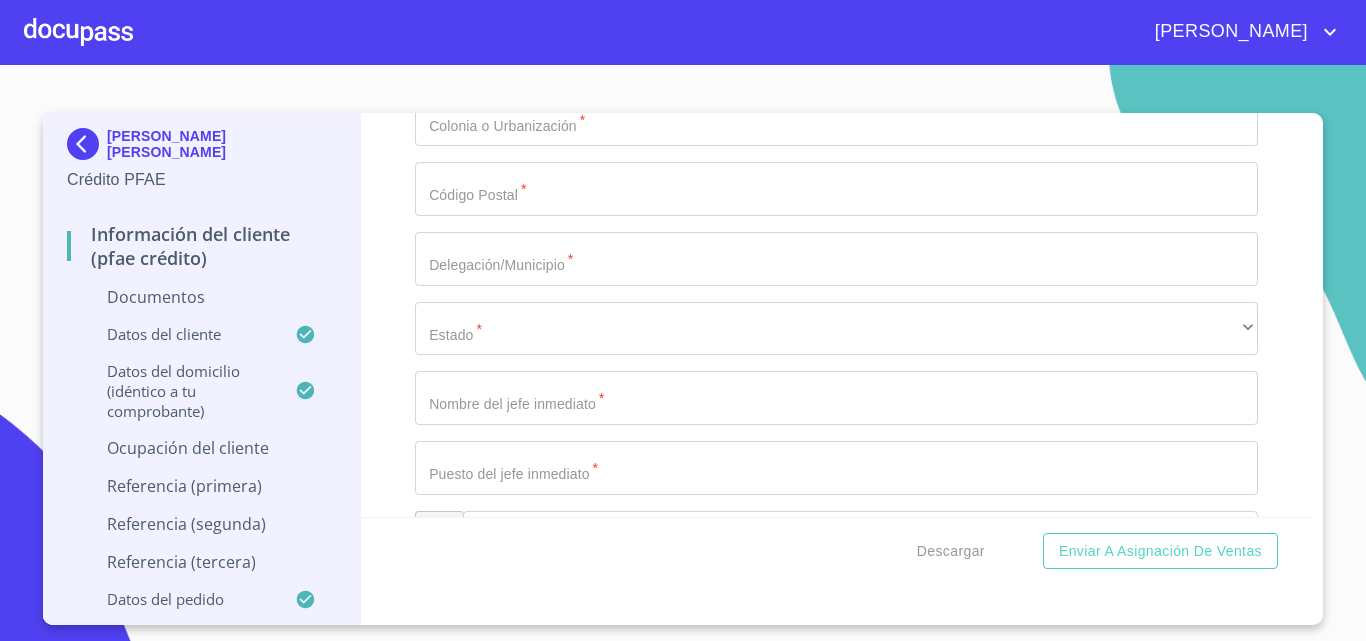 click on "Documento de identificación.   *" at bounding box center (813, -2836) 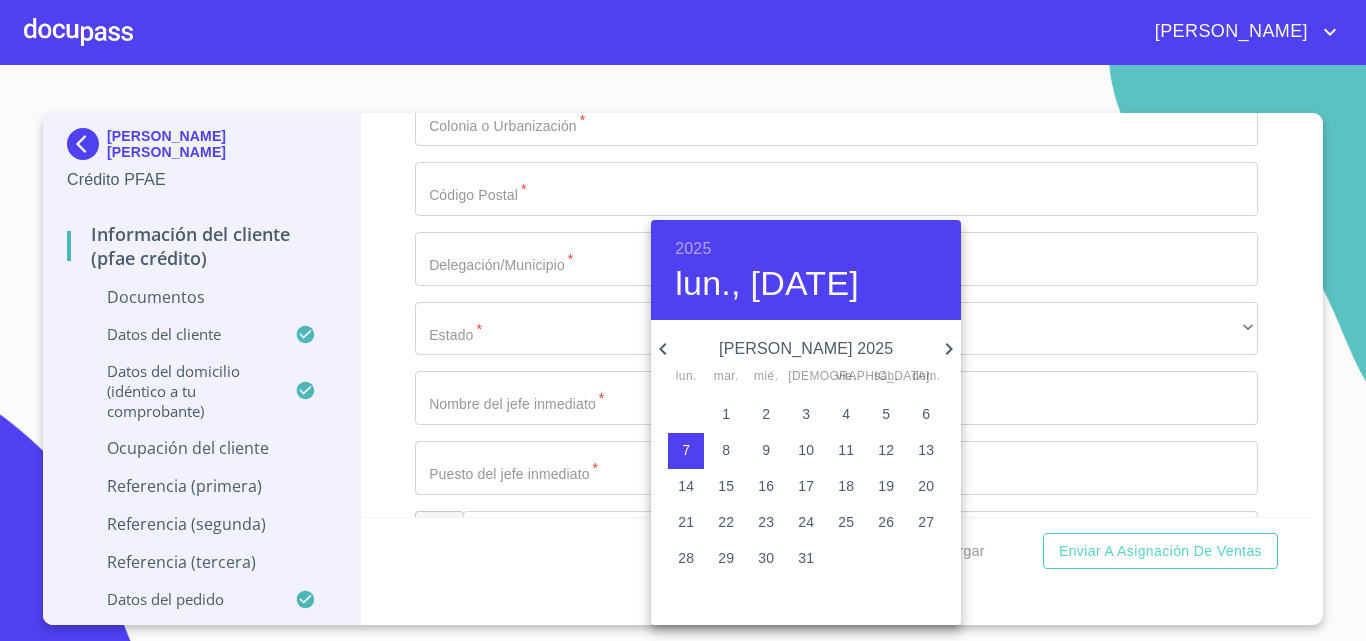click on "2025" at bounding box center (693, 249) 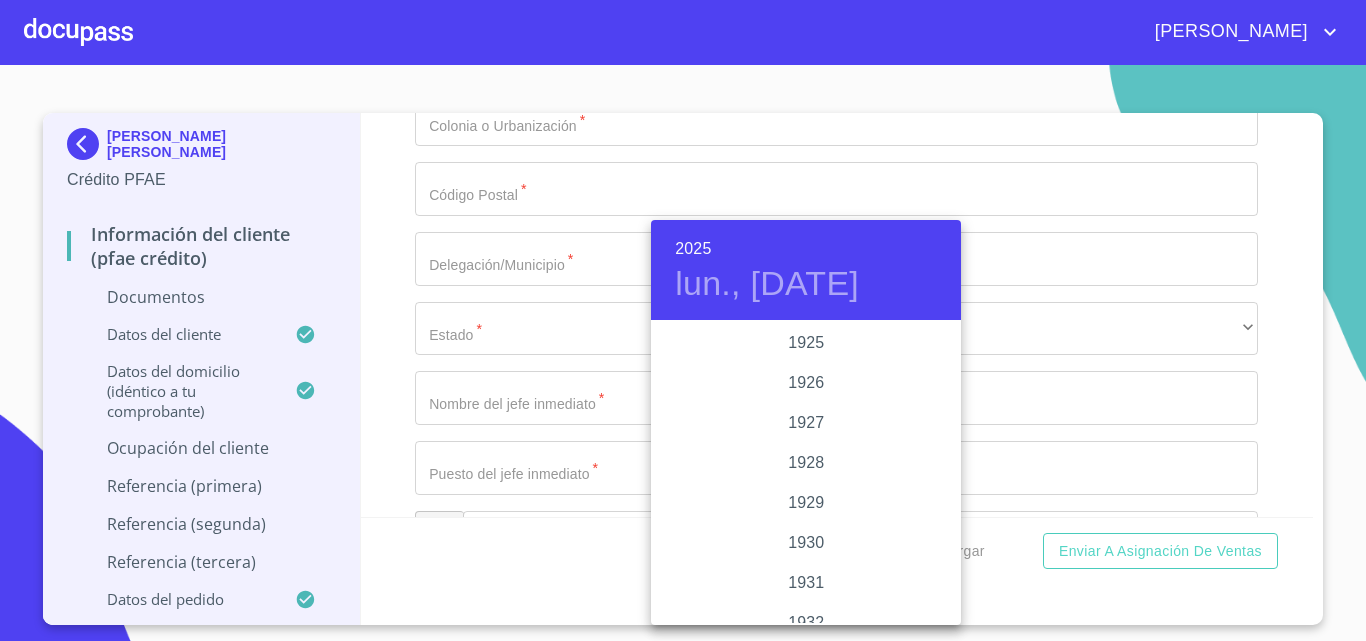 scroll, scrollTop: 3880, scrollLeft: 0, axis: vertical 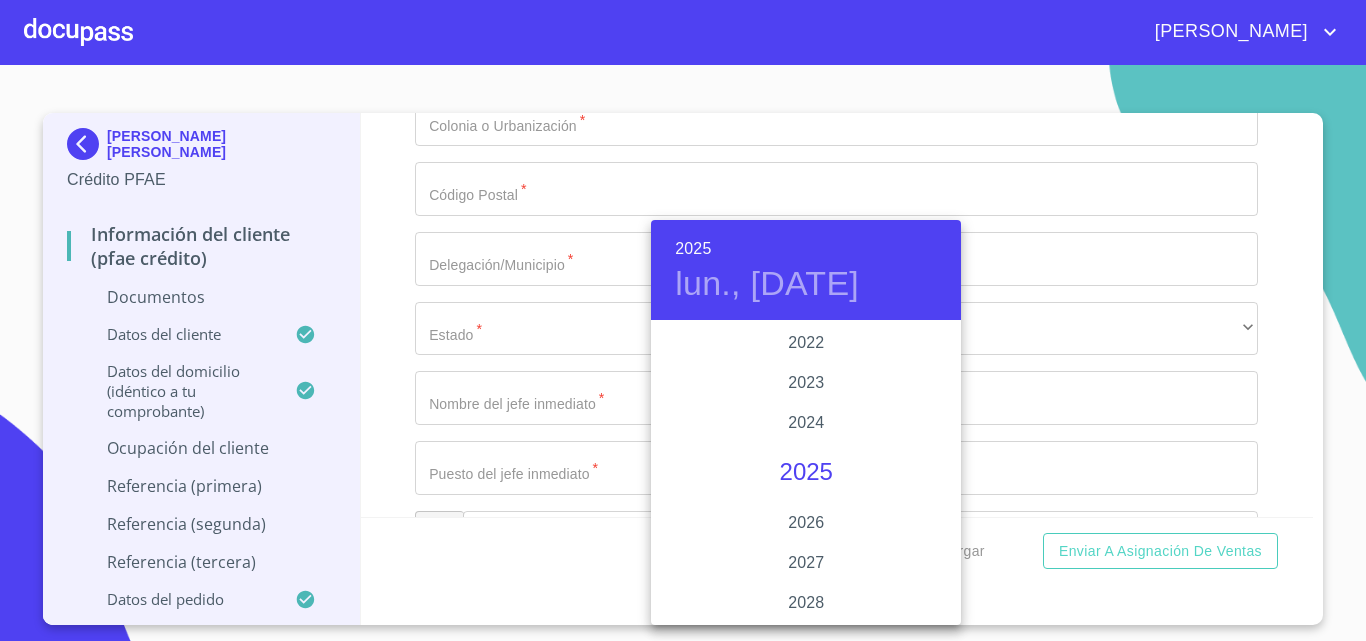 click on "2025" at bounding box center (693, 249) 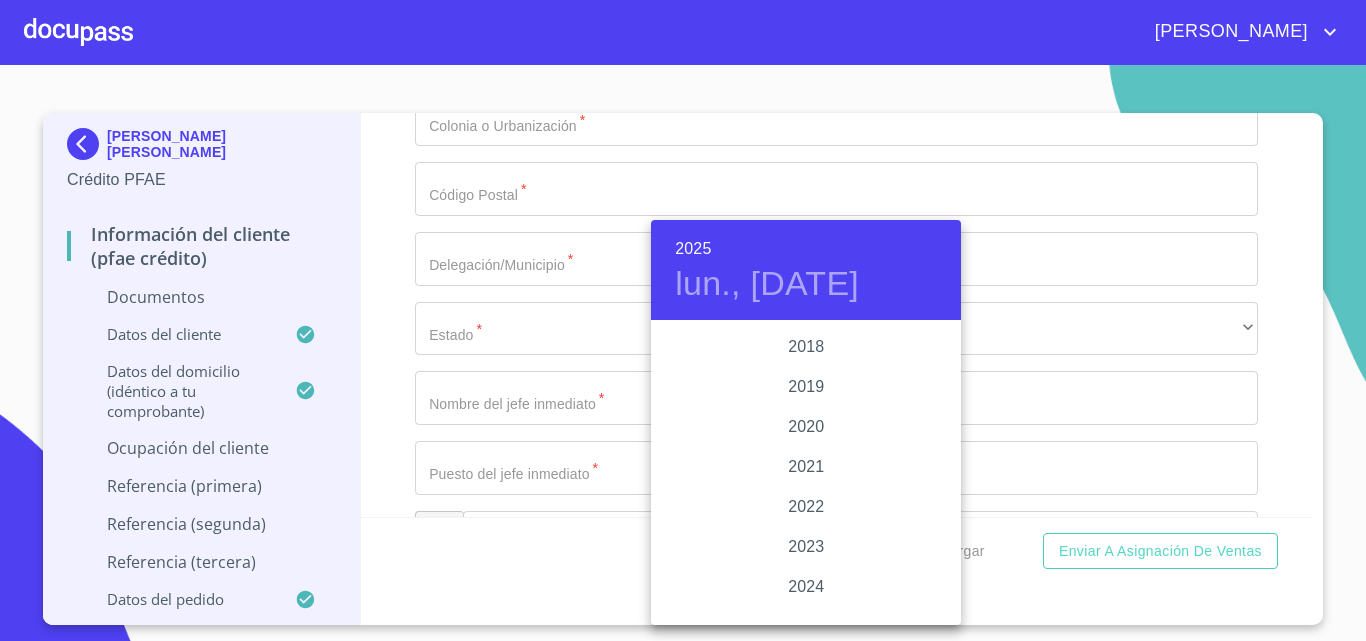 scroll, scrollTop: 3380, scrollLeft: 0, axis: vertical 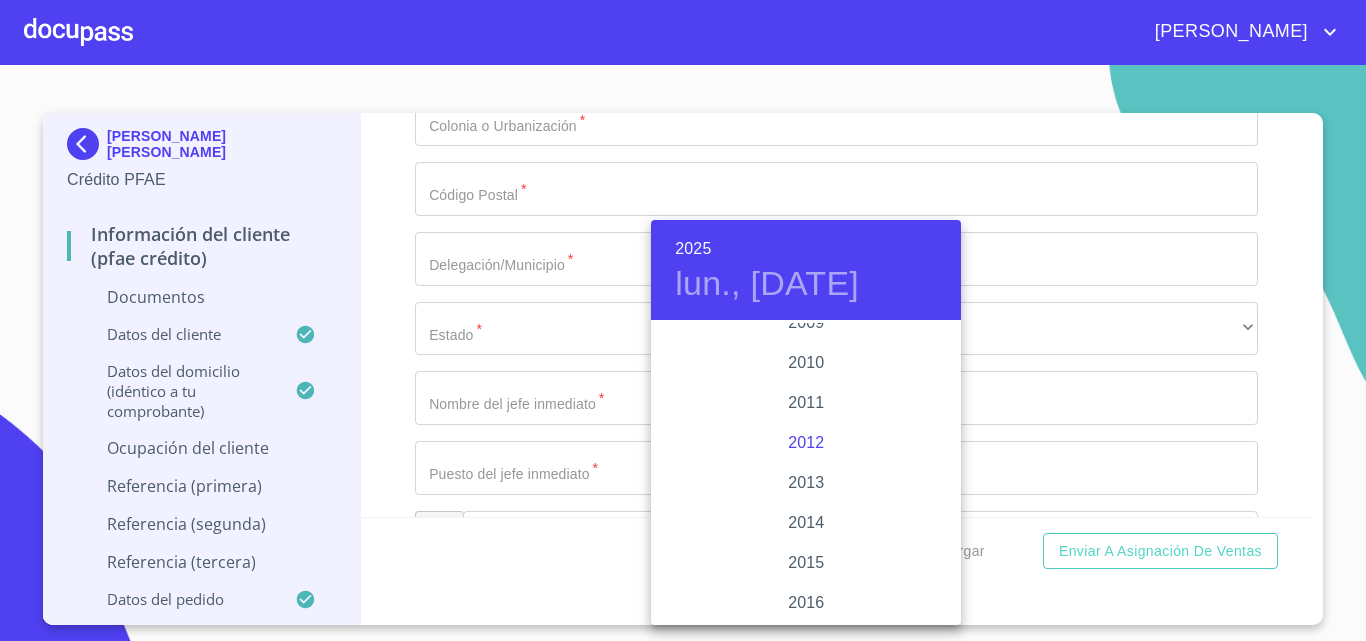 click on "2012" at bounding box center [806, 443] 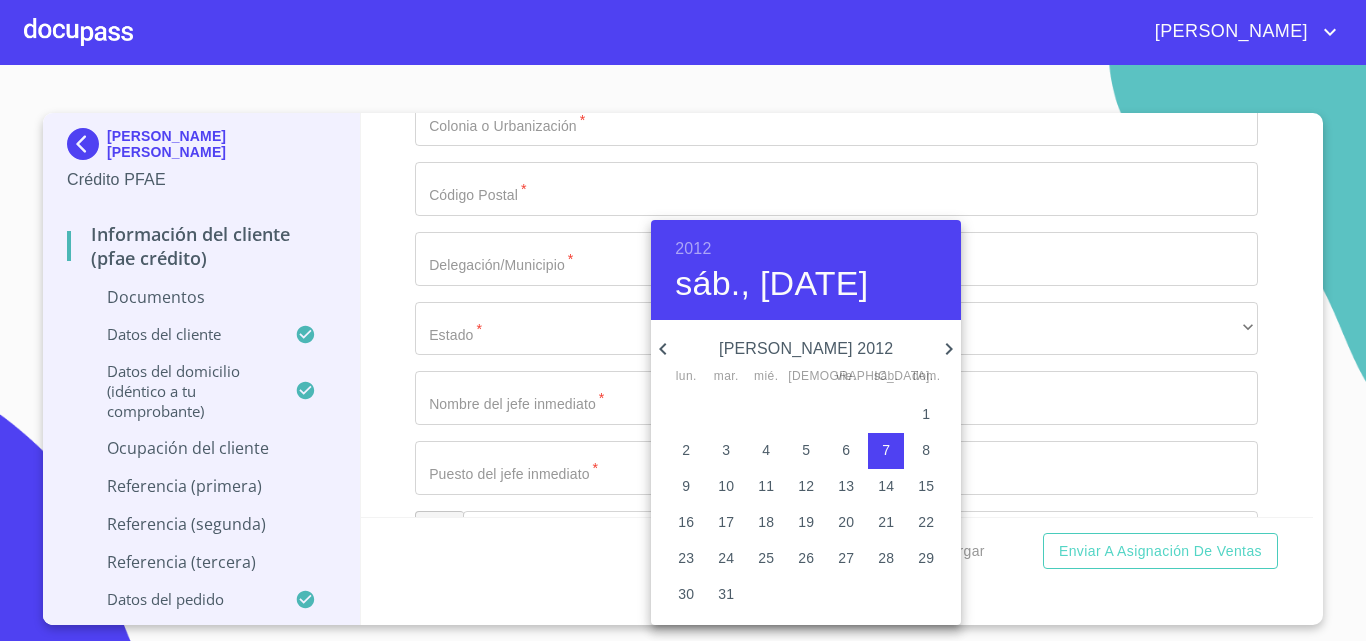 click 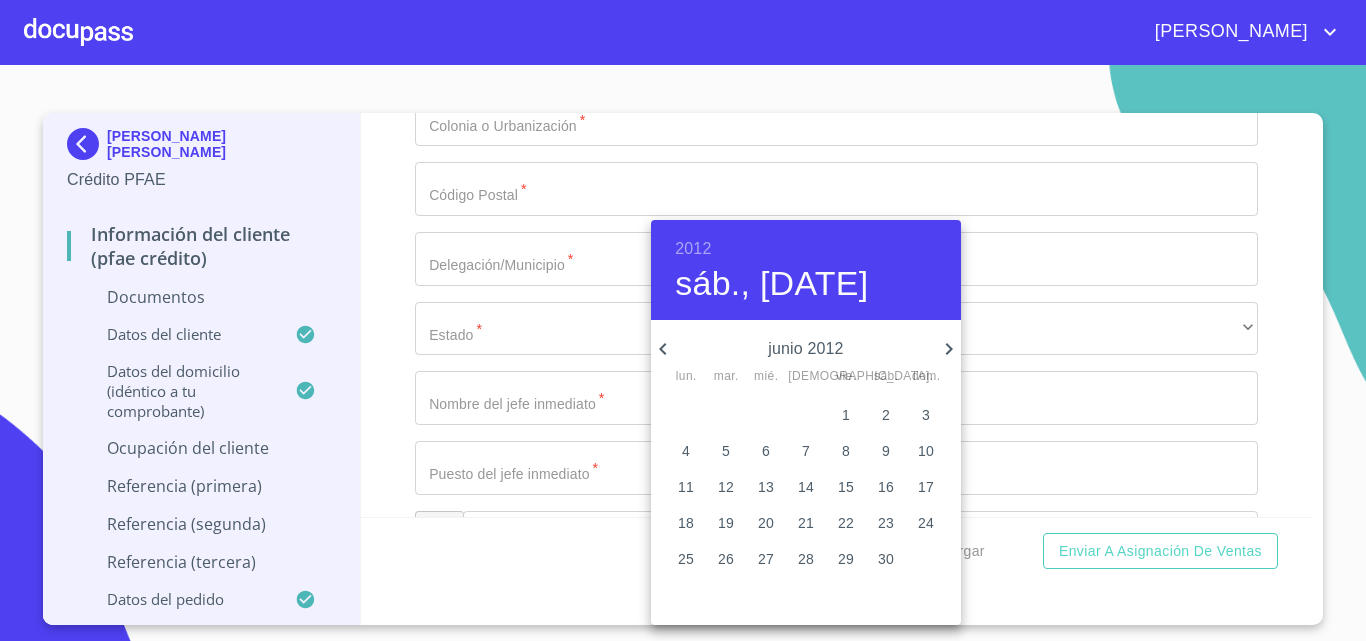 click 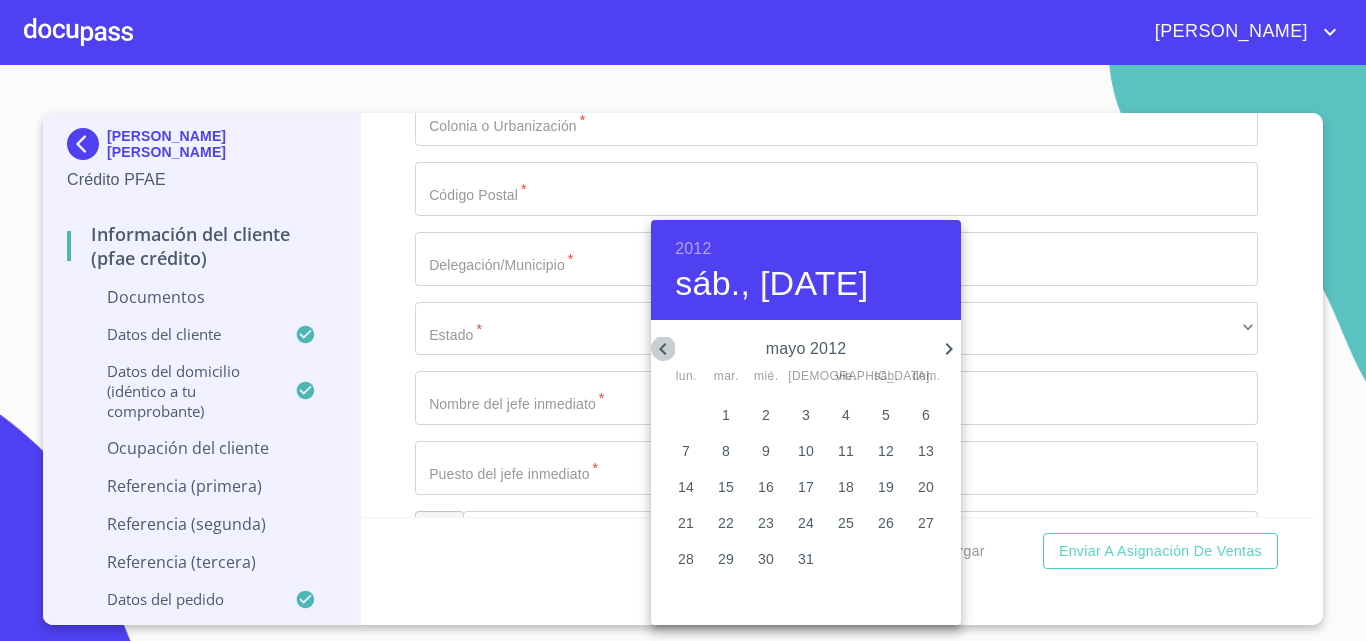 click 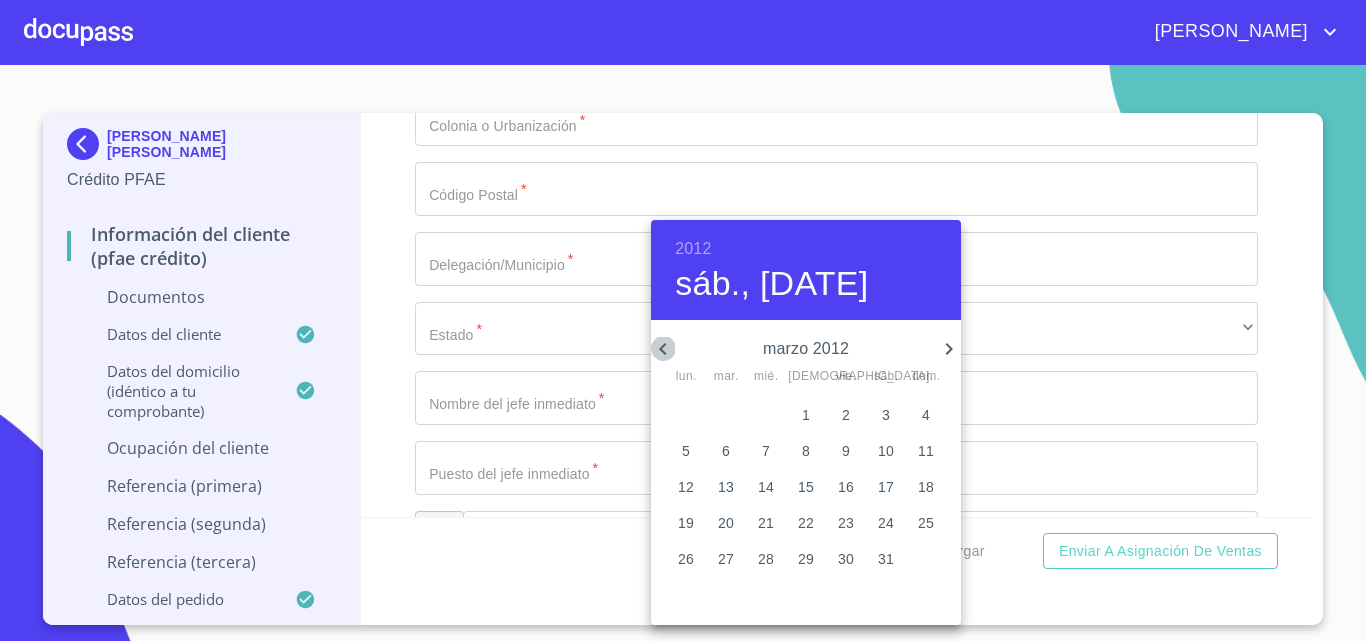 drag, startPoint x: 670, startPoint y: 354, endPoint x: 773, endPoint y: 395, distance: 110.860275 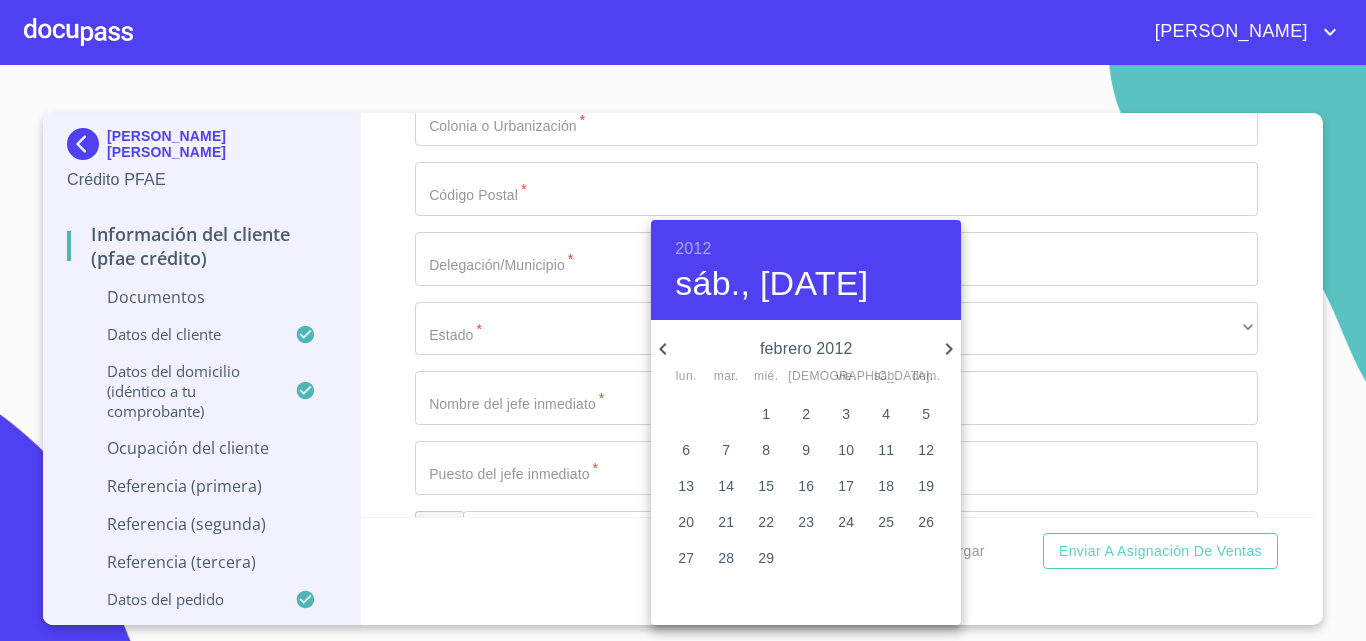click on "1" at bounding box center [766, 414] 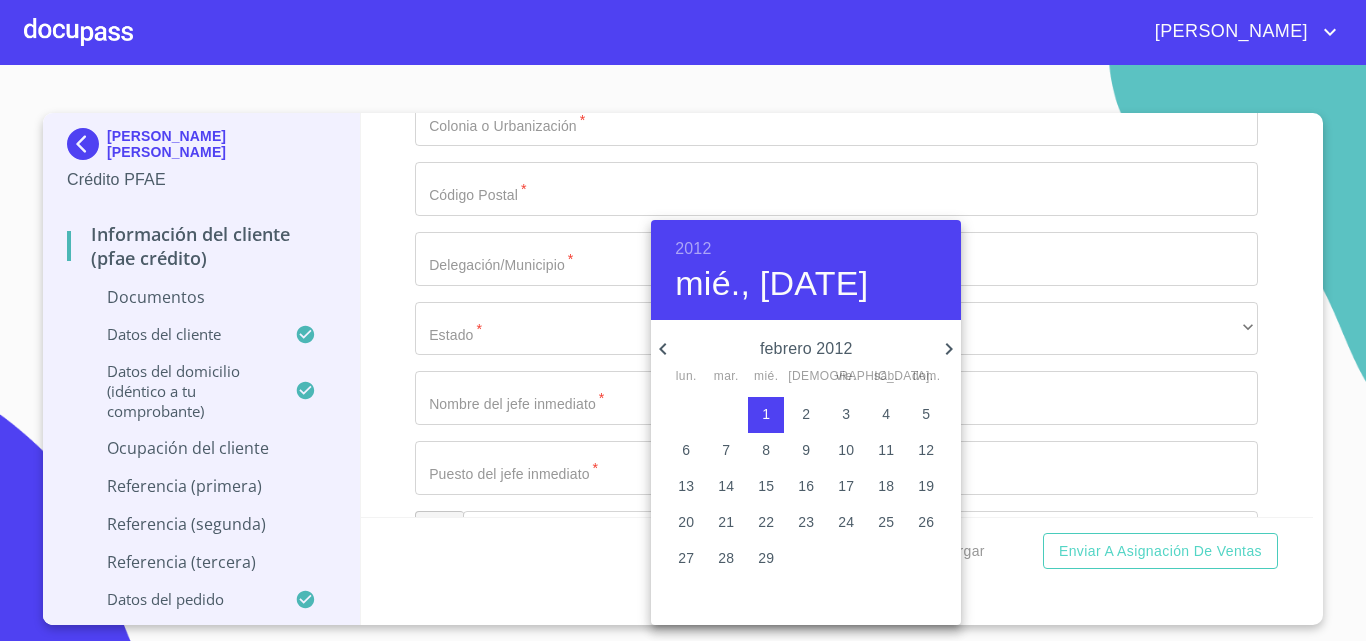 click at bounding box center [683, 320] 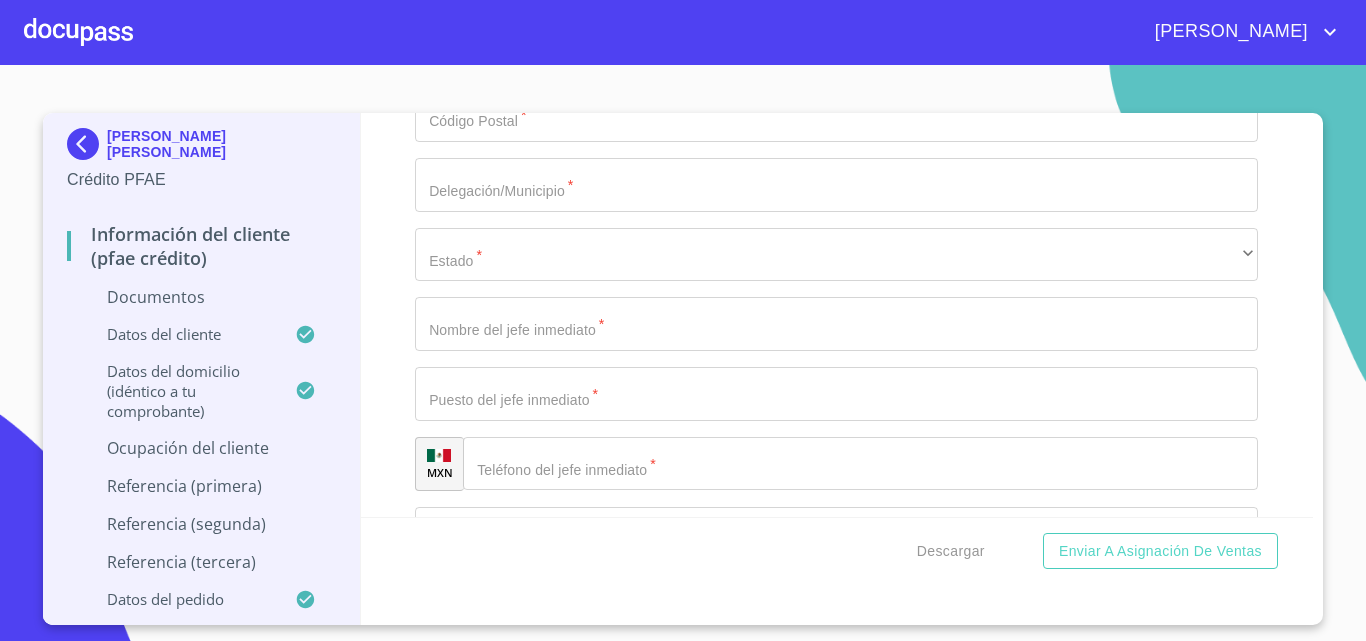 scroll, scrollTop: 7325, scrollLeft: 0, axis: vertical 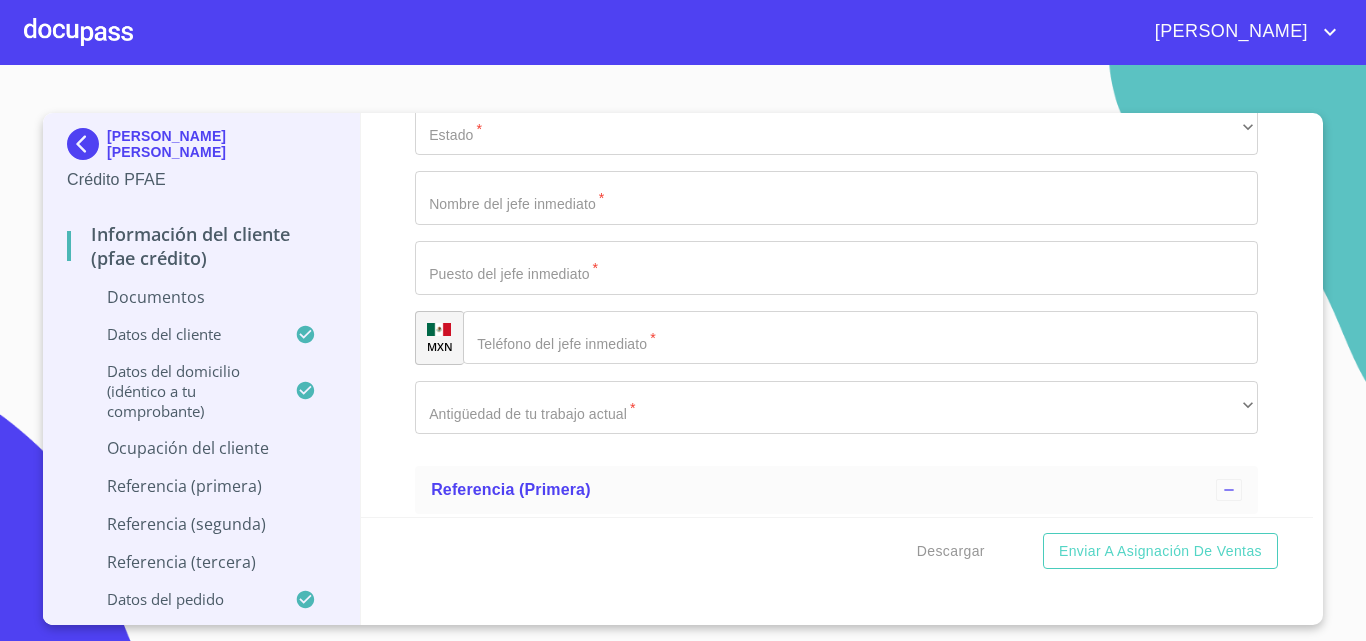 click on "Documento de identificación.   *" at bounding box center (813, -3036) 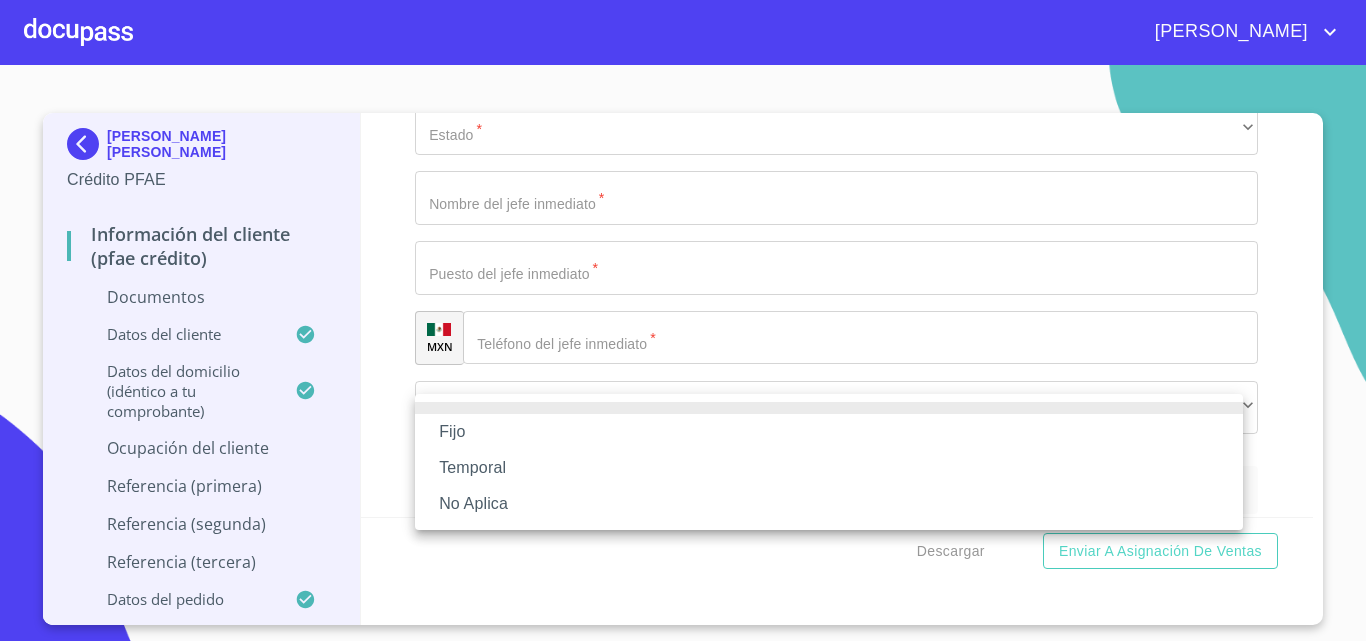 click on "No Aplica" at bounding box center (829, 504) 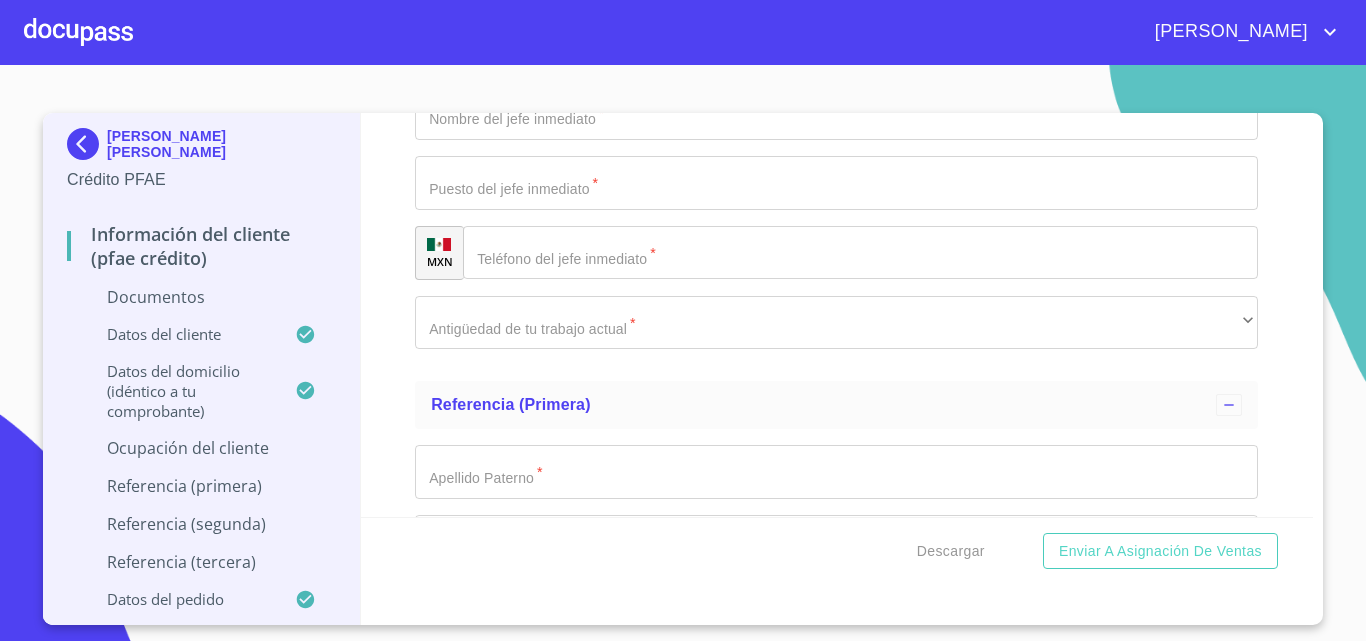 scroll, scrollTop: 7525, scrollLeft: 0, axis: vertical 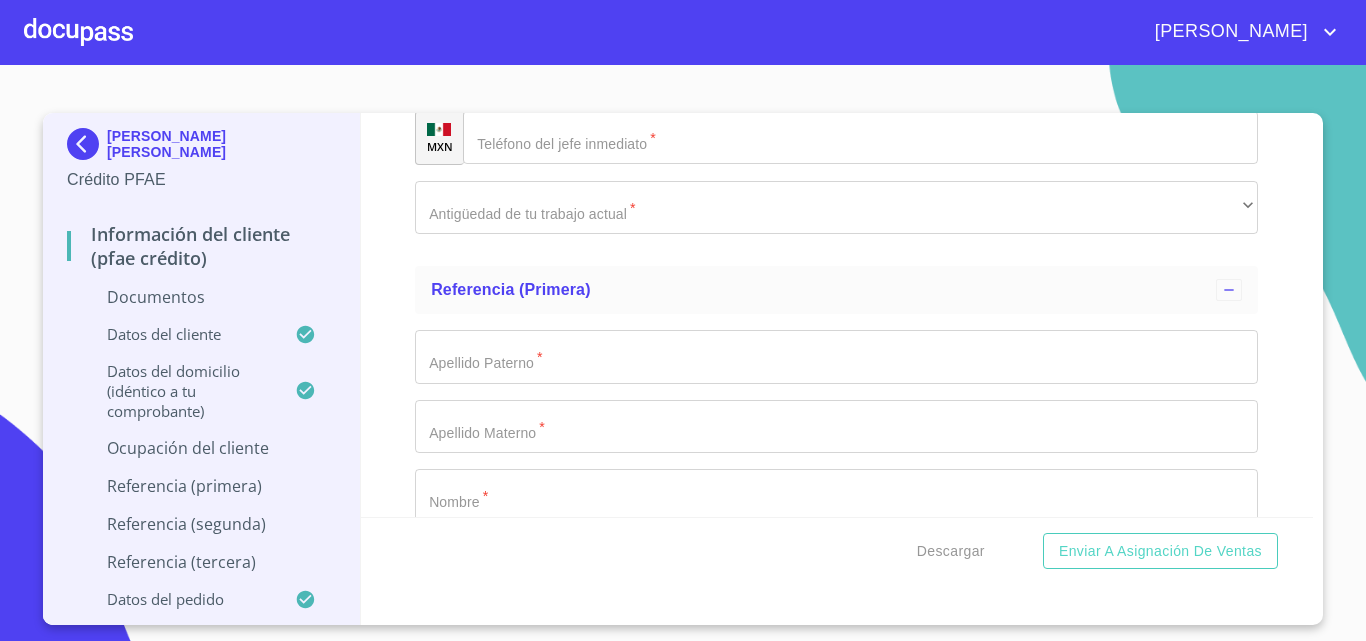 click on "Documento de identificación.   *" at bounding box center (813, -3236) 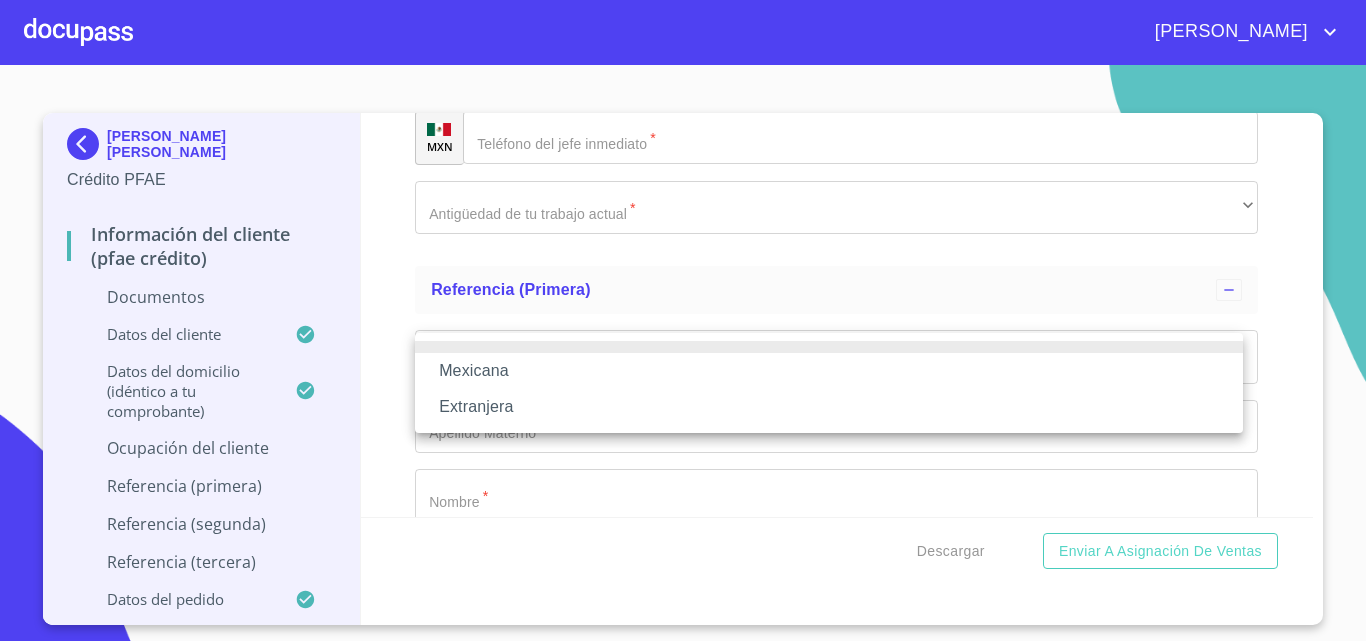 click on "Mexicana" at bounding box center (829, 371) 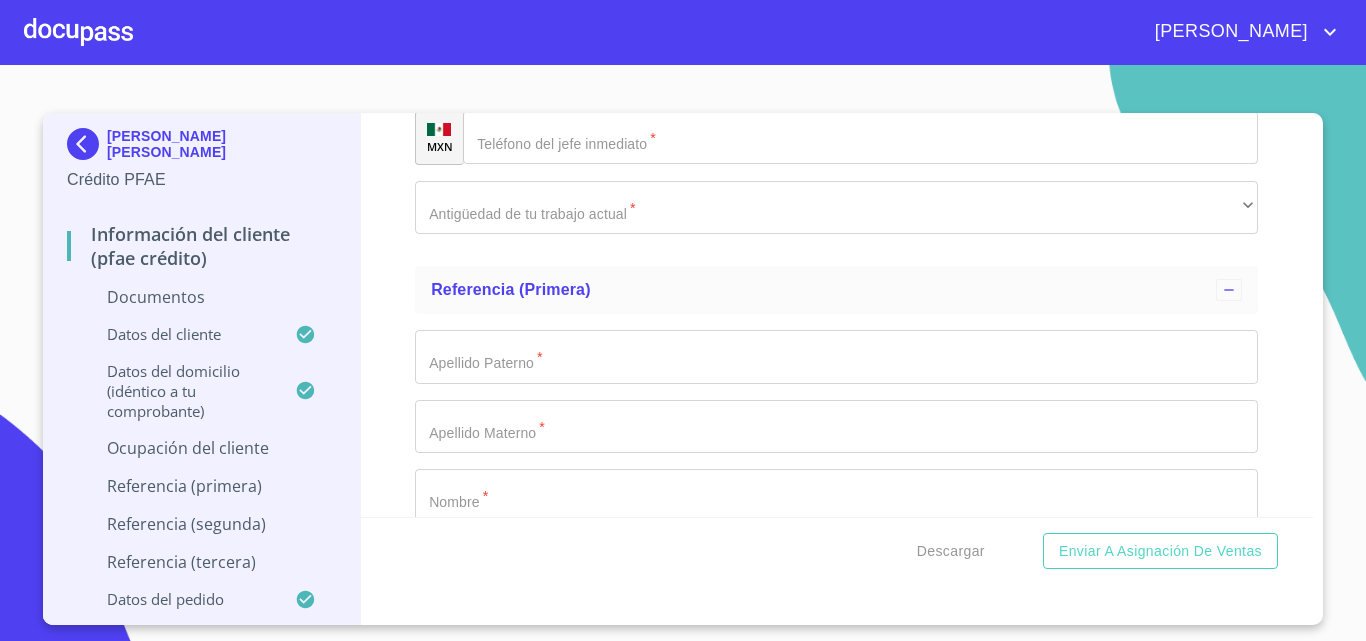 scroll, scrollTop: 7625, scrollLeft: 0, axis: vertical 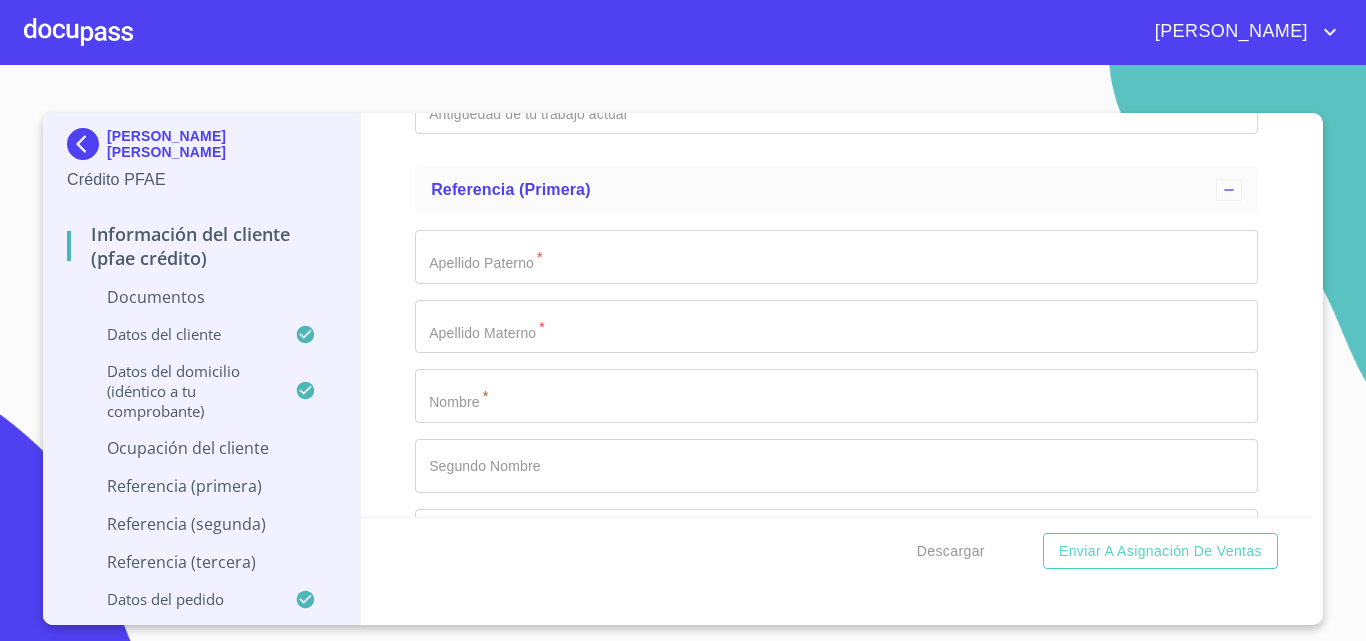 click on "​" at bounding box center [836, -798] 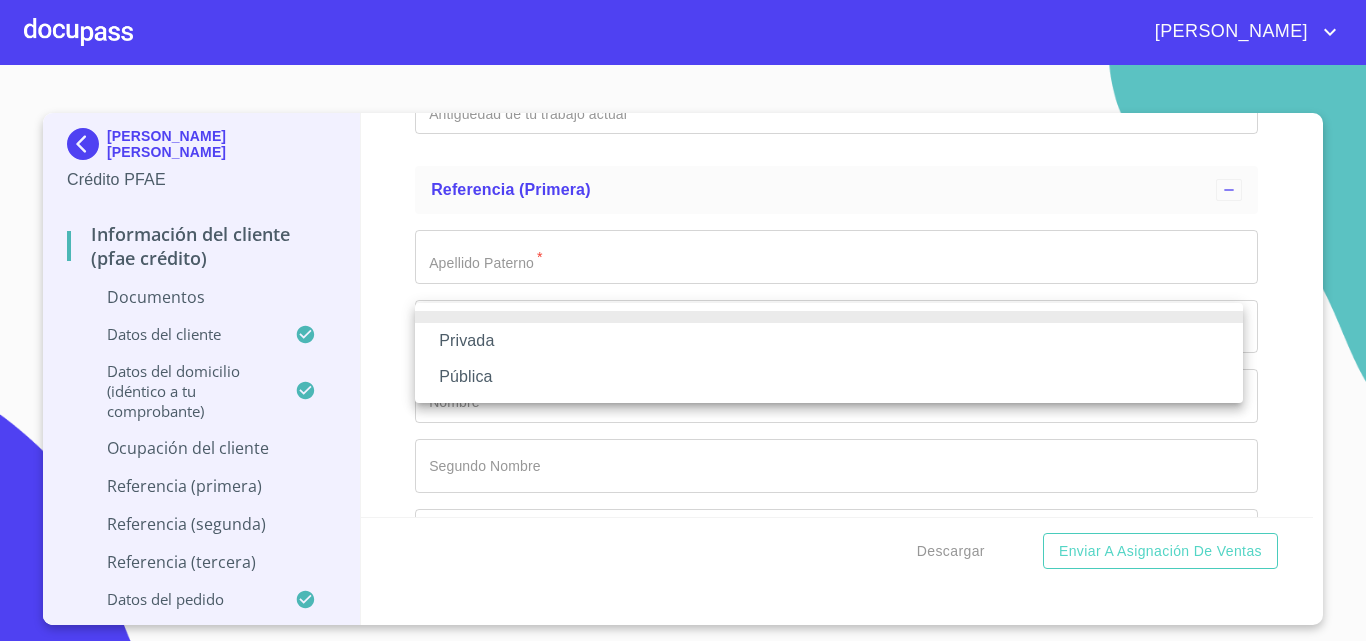 click on "Privada" at bounding box center (829, 341) 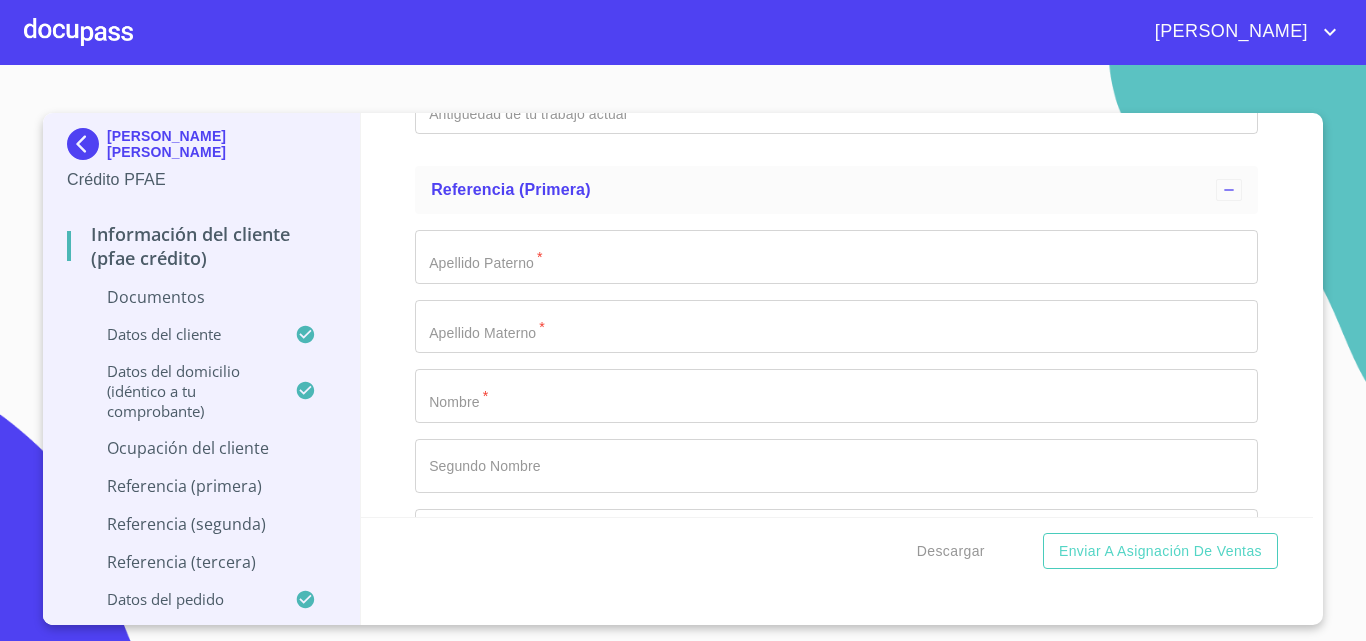 click on "Documento de identificación.   *" at bounding box center (813, -3336) 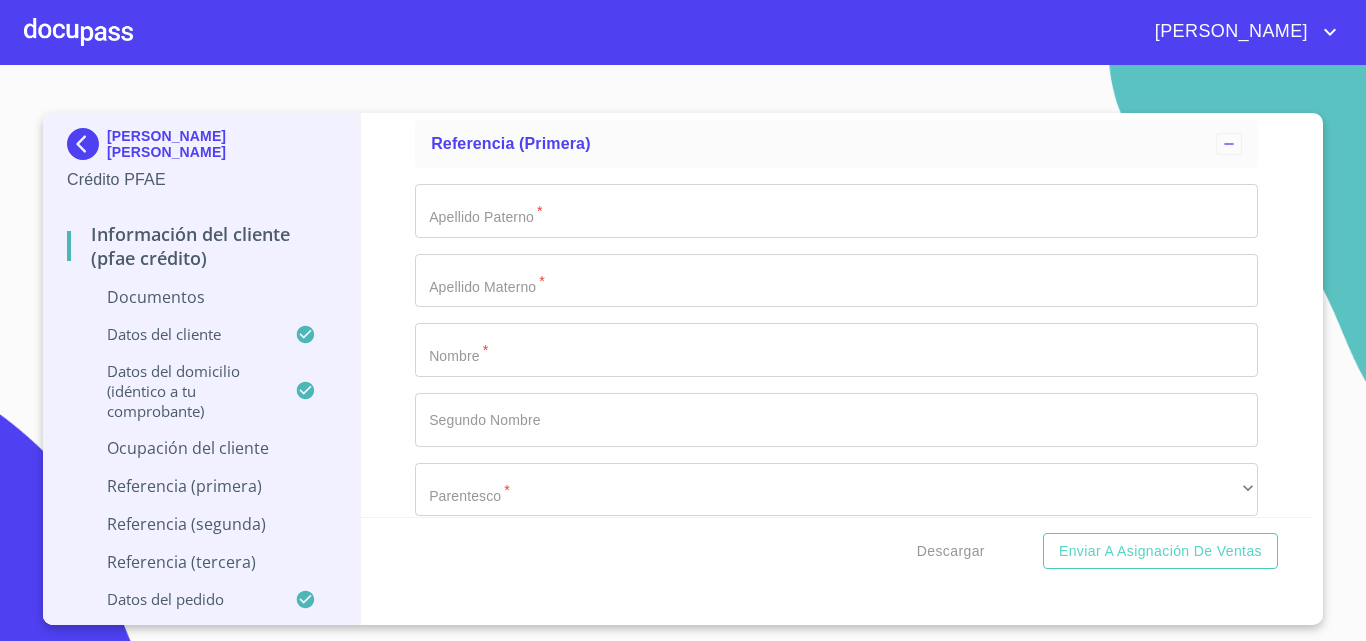 type on "[PERSON_NAME] SURMIENTO" 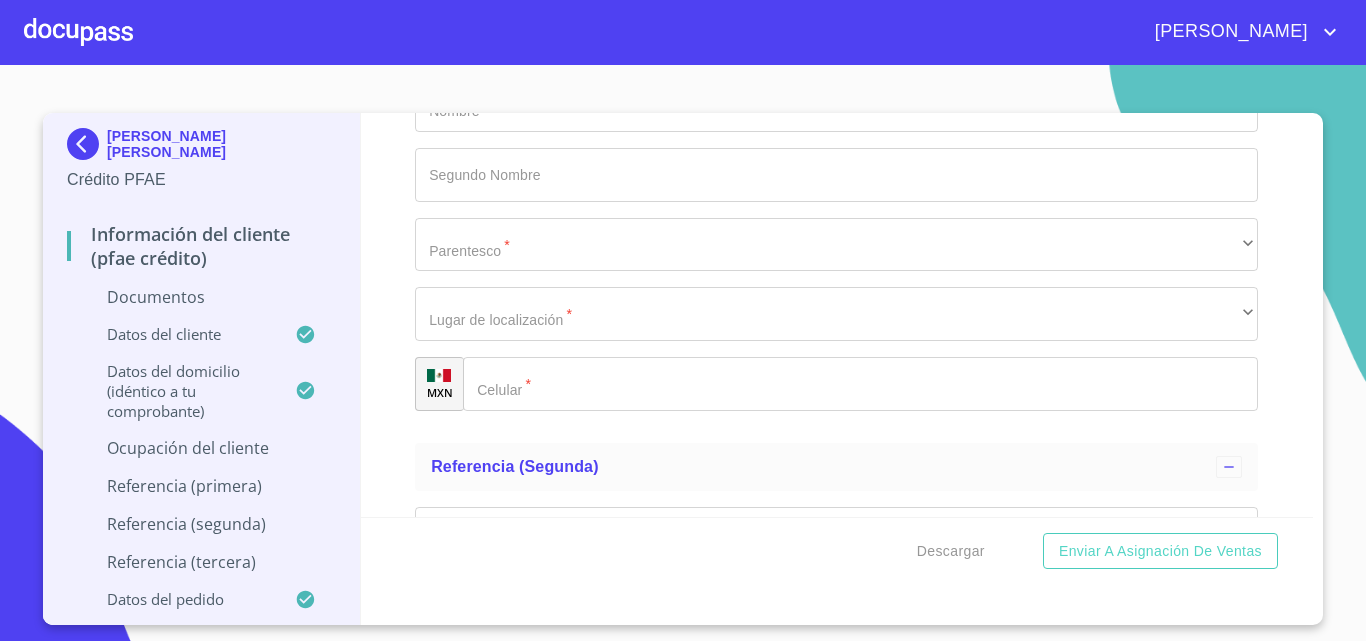 click on "305" at bounding box center [813, -3627] 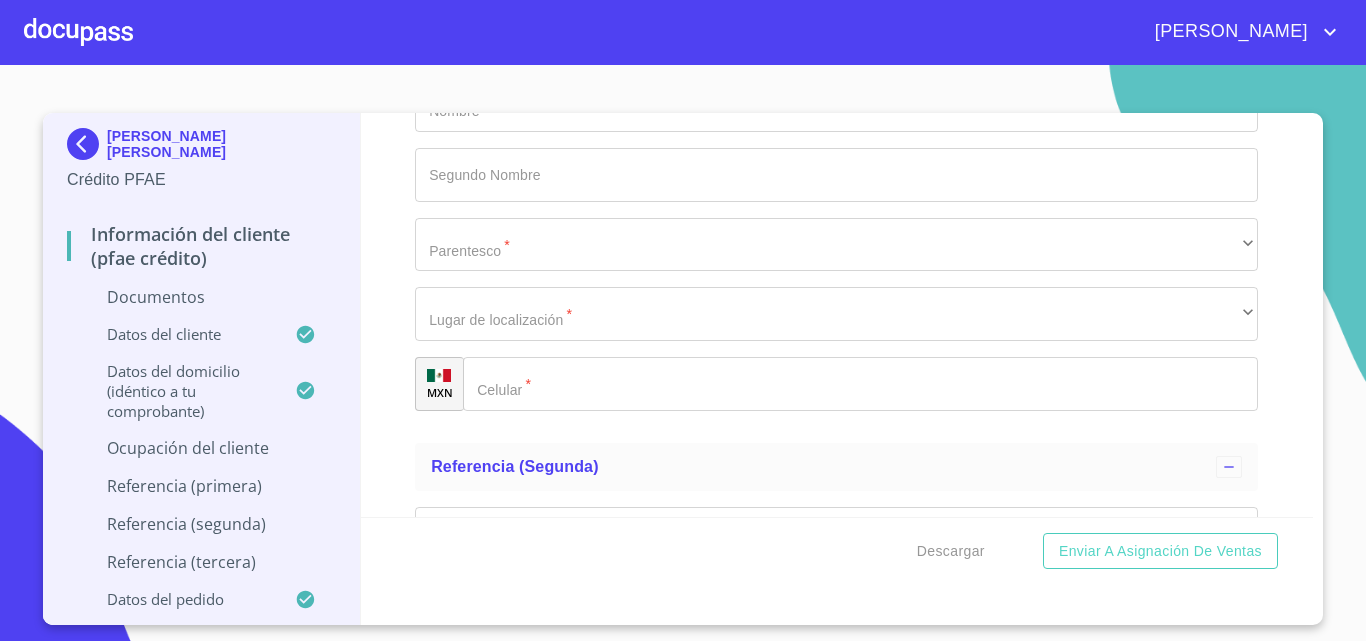 type on "3050" 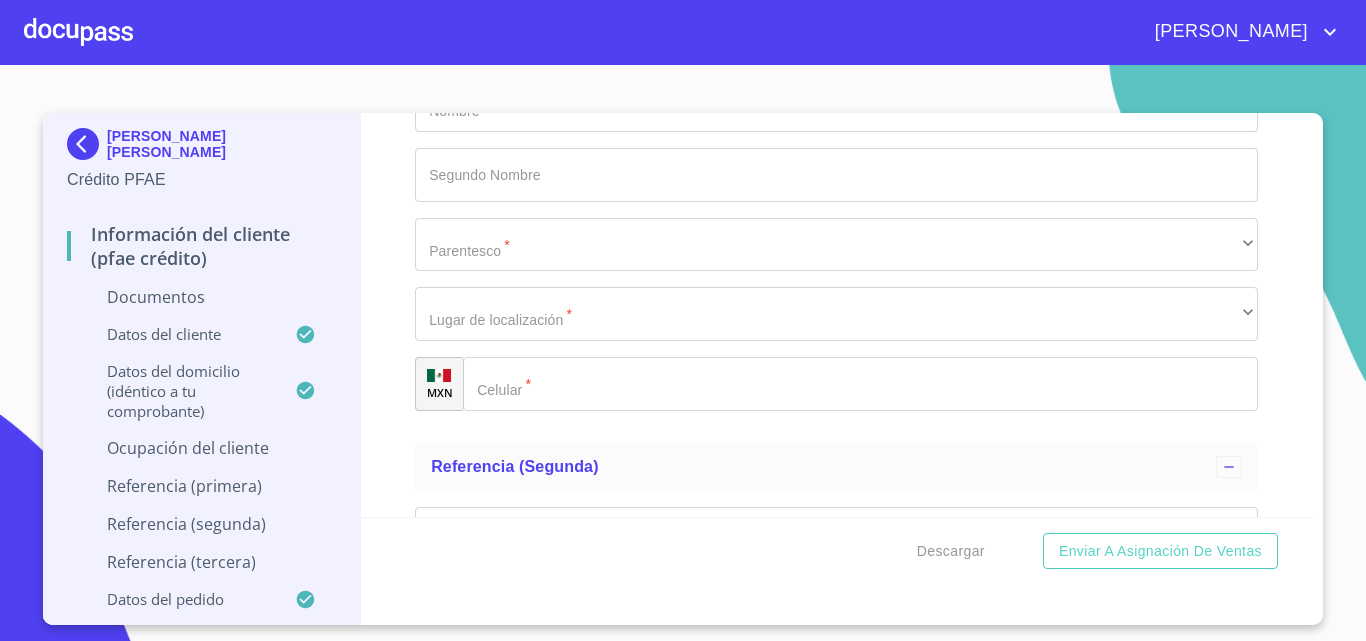 type on "B" 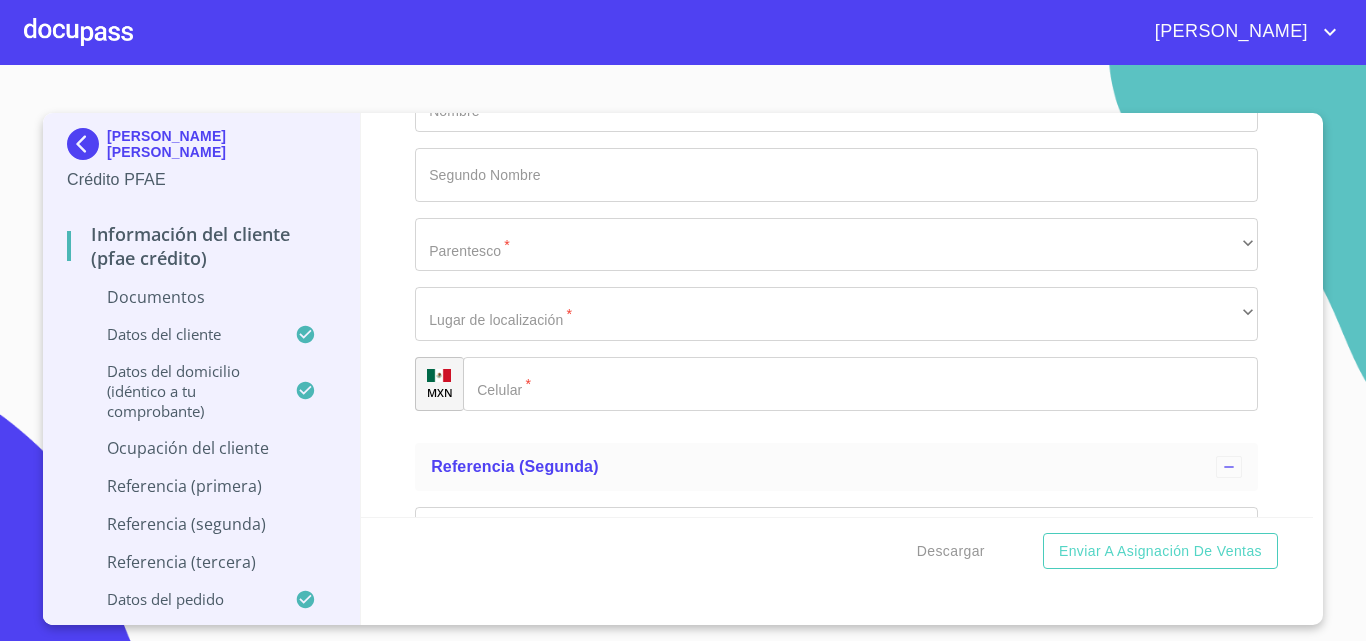 scroll, scrollTop: 7950, scrollLeft: 0, axis: vertical 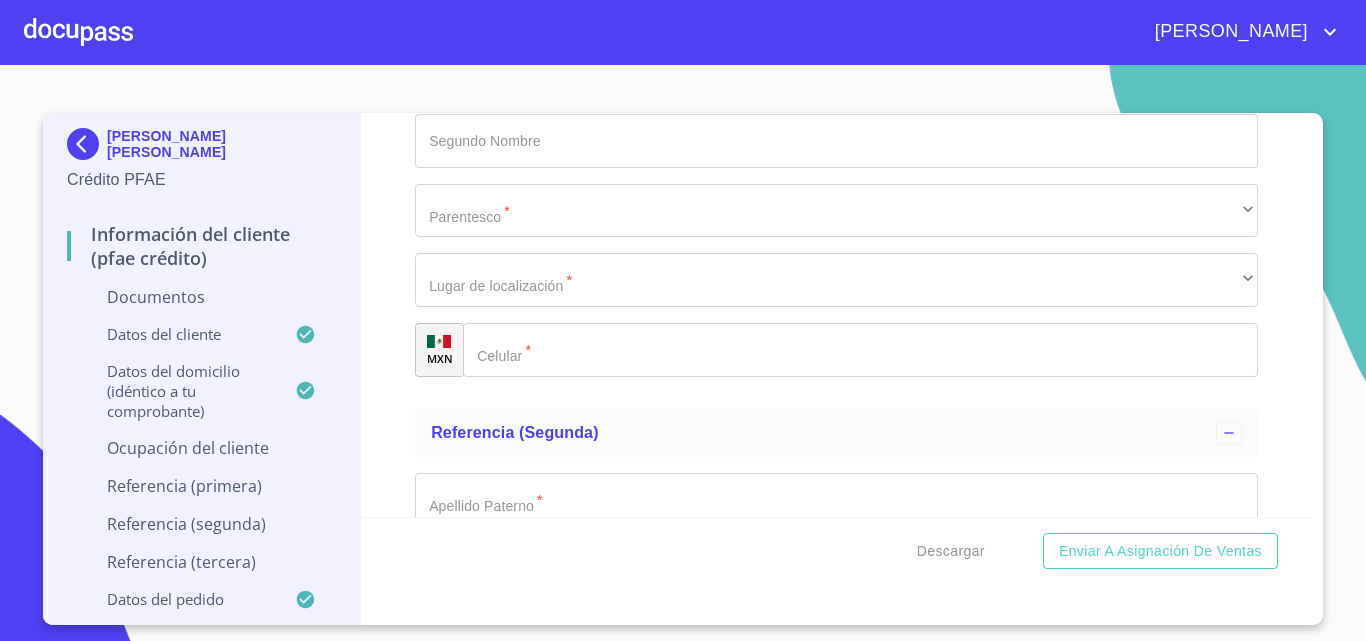 type on "44670" 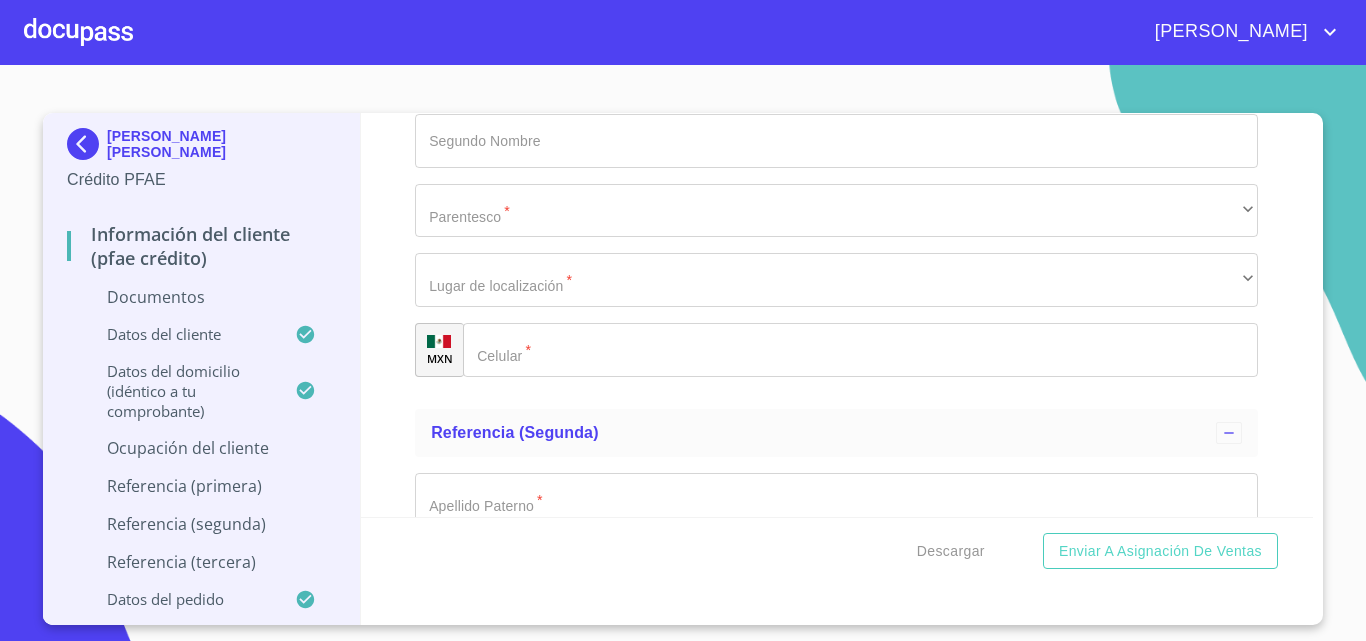 scroll, scrollTop: 8195, scrollLeft: 0, axis: vertical 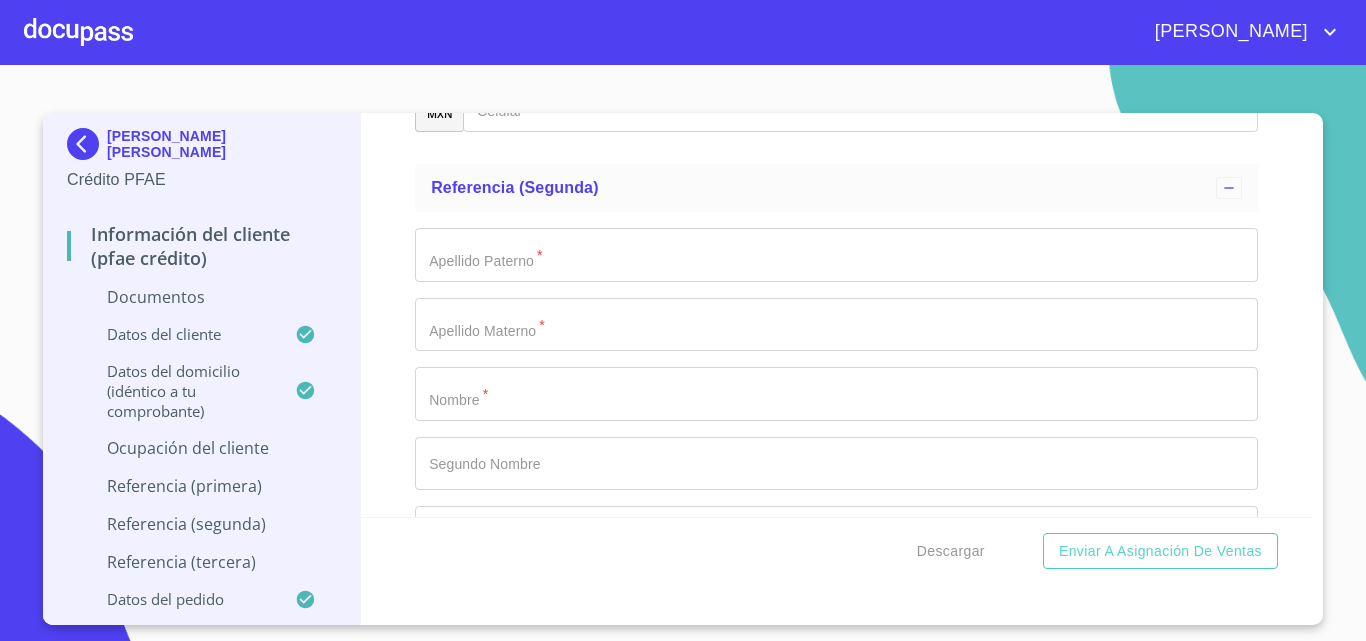 type on "GUADLAJARA" 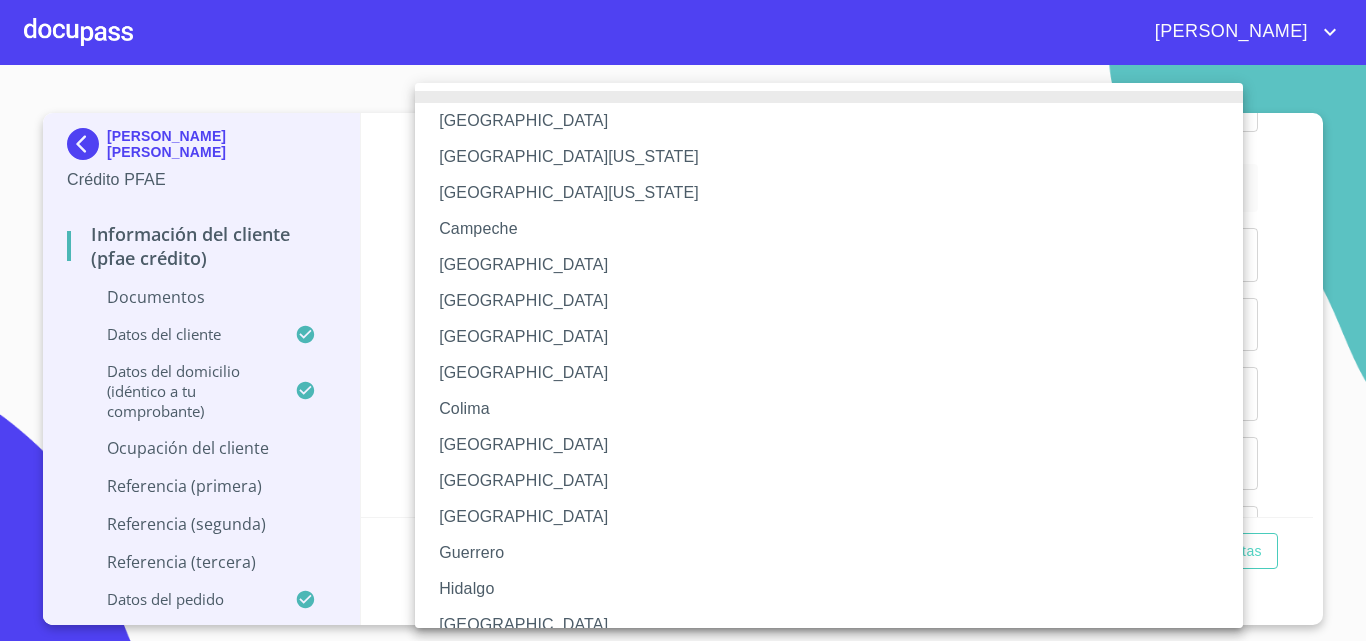 click on "[GEOGRAPHIC_DATA]" at bounding box center (836, 625) 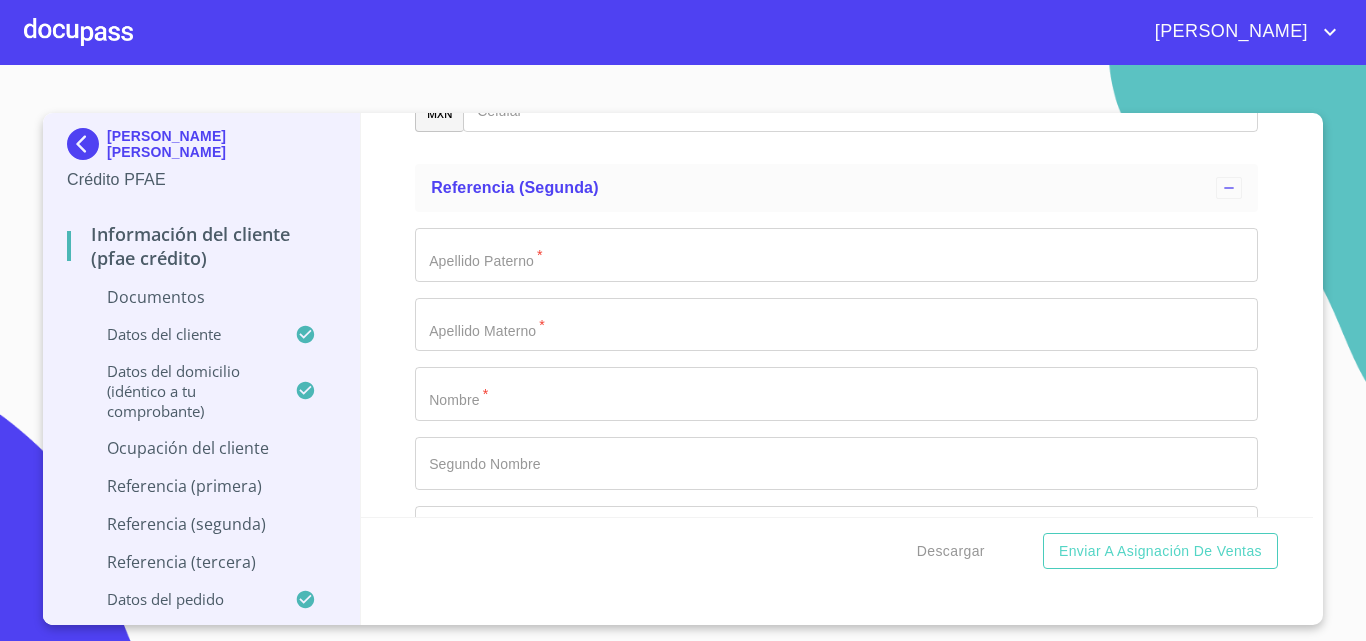 scroll, scrollTop: 0, scrollLeft: 0, axis: both 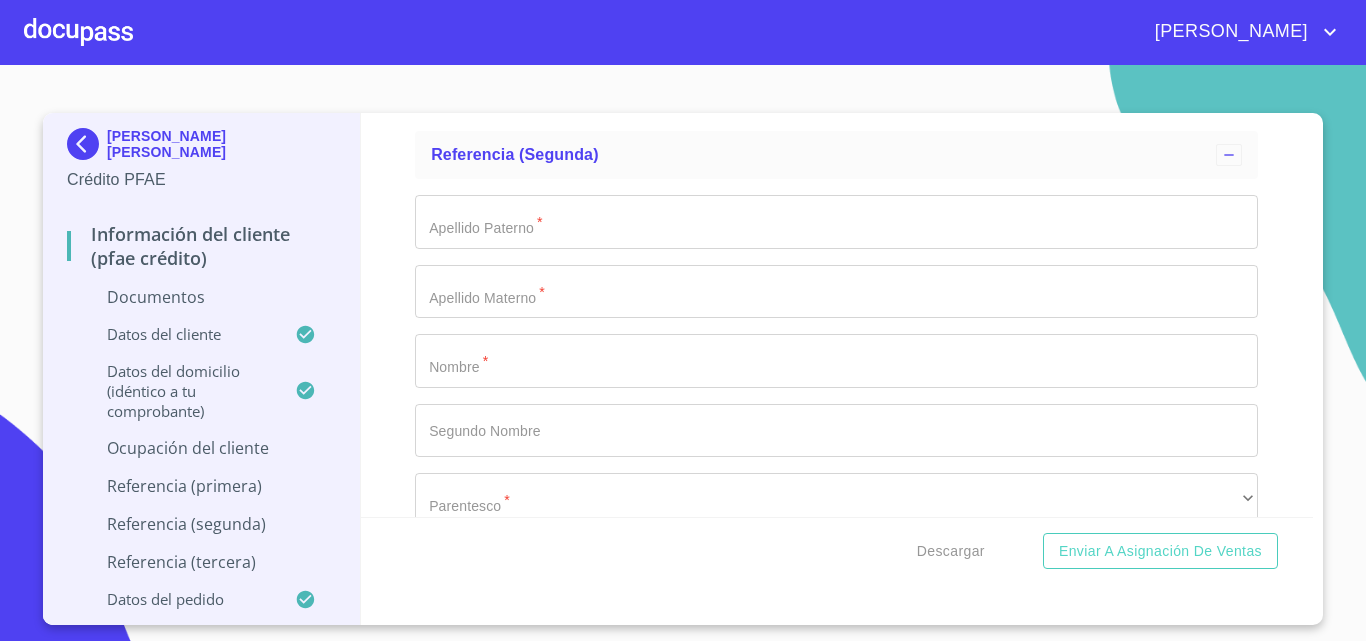 type on "I" 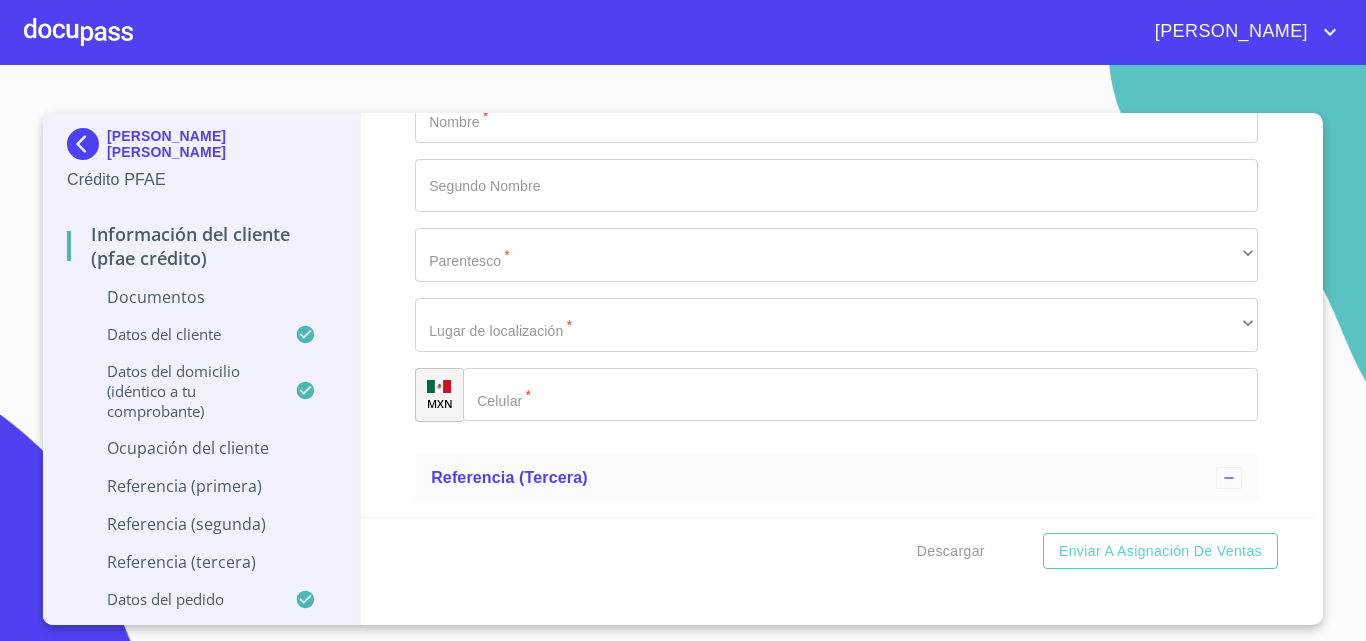 type on "[PHONE_NUMBER]" 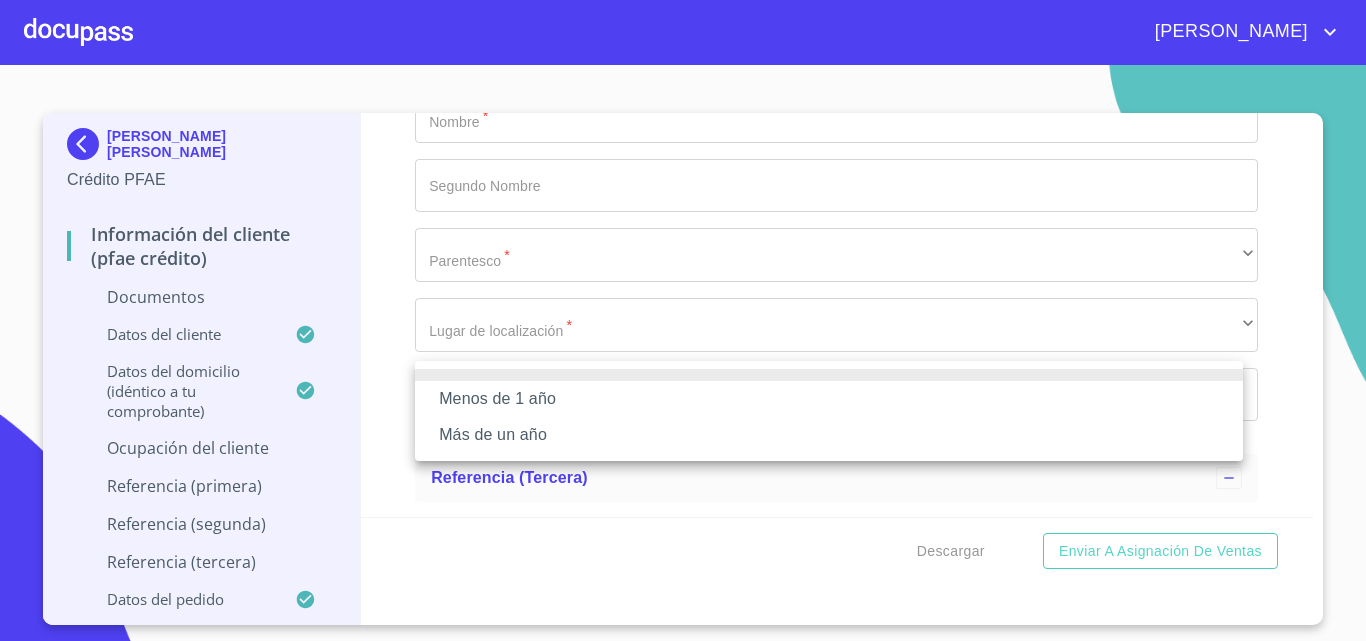 click on "Más de un año" at bounding box center (829, 435) 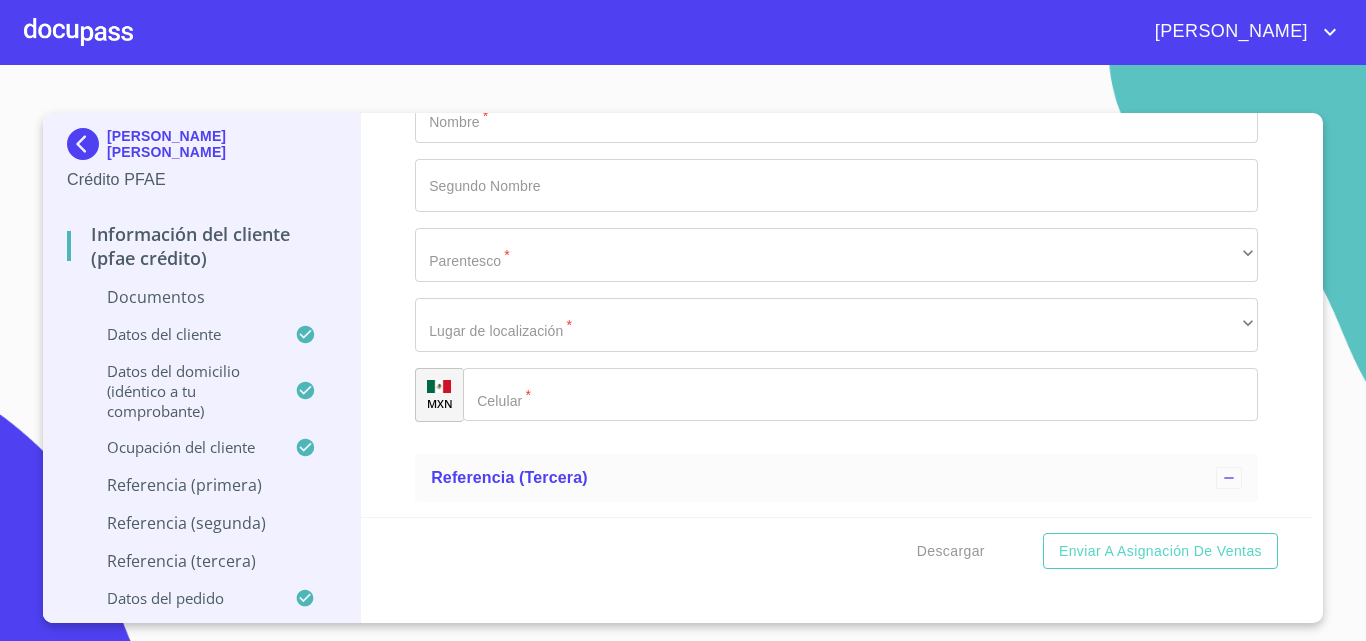 scroll, scrollTop: 8573, scrollLeft: 0, axis: vertical 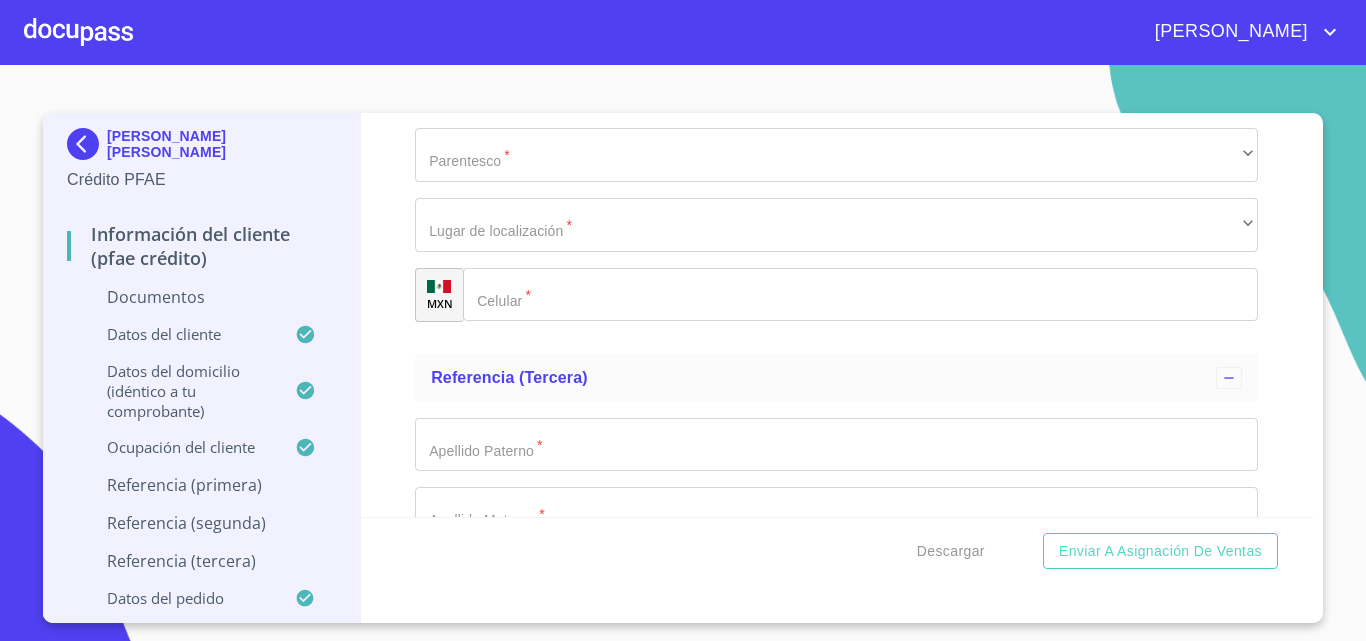 click on "Documento de identificación.   *" at bounding box center [813, -4284] 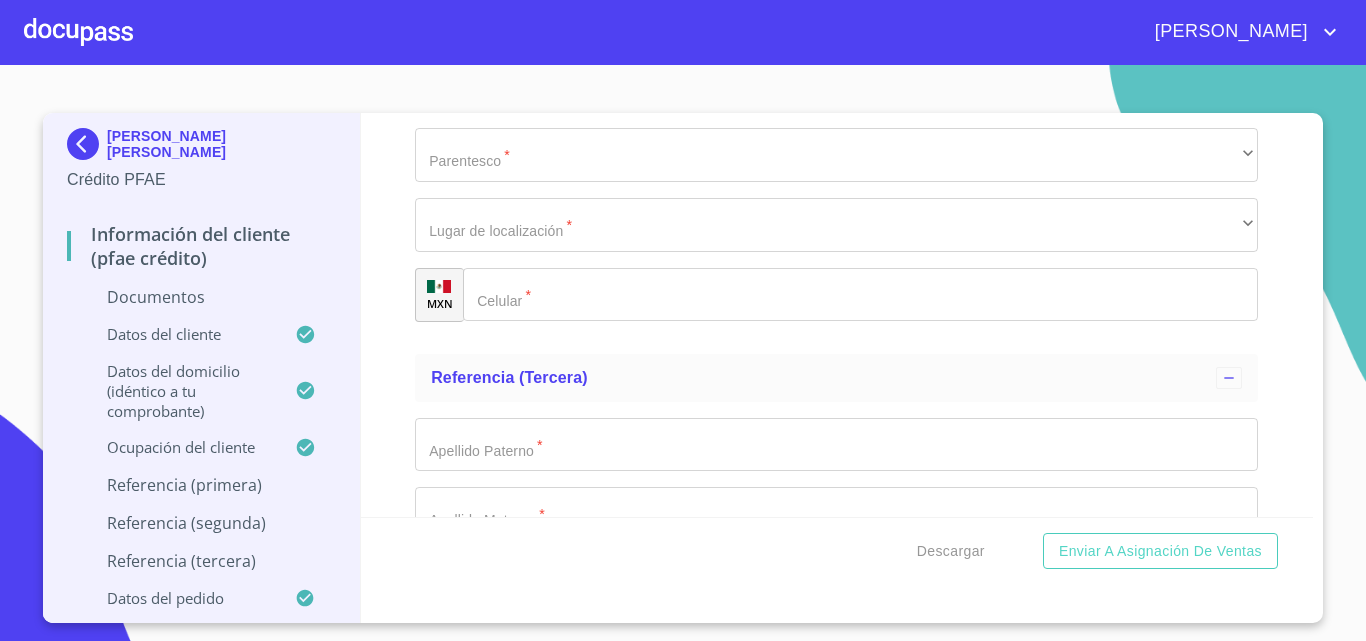 scroll, scrollTop: 8587, scrollLeft: 0, axis: vertical 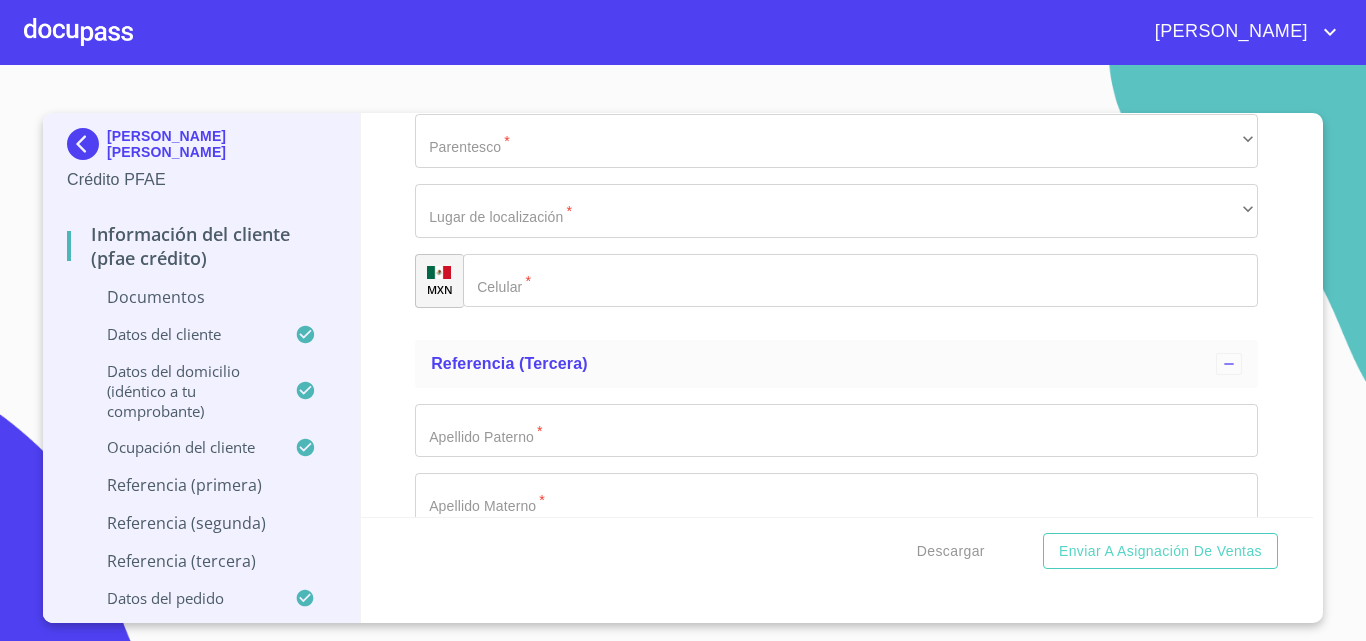 type on "[PERSON_NAME]" 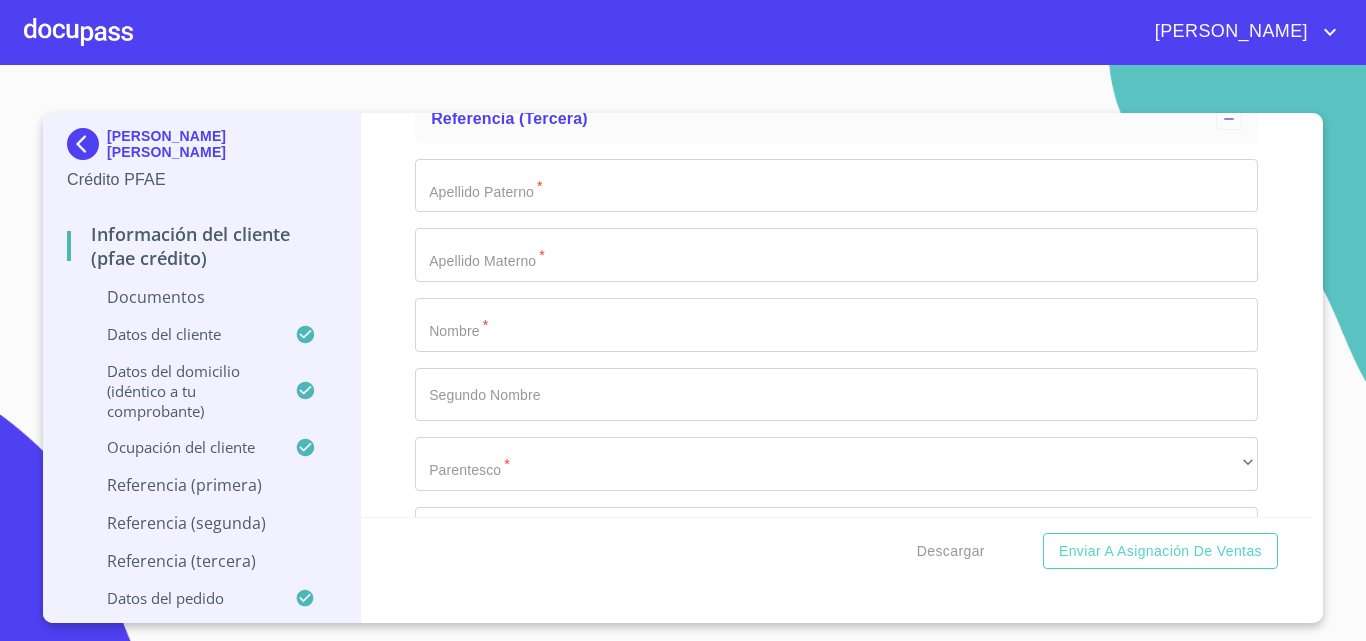 type on "[PERSON_NAME]" 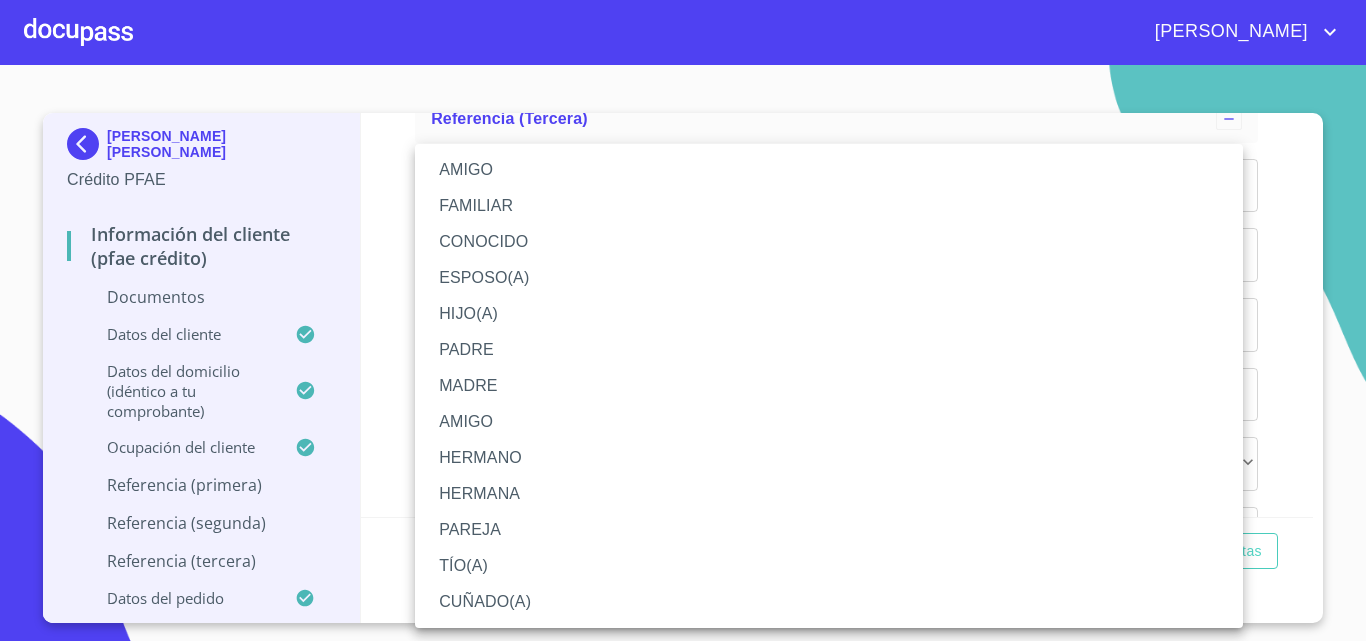 click on "FAMILIAR" at bounding box center [829, 206] 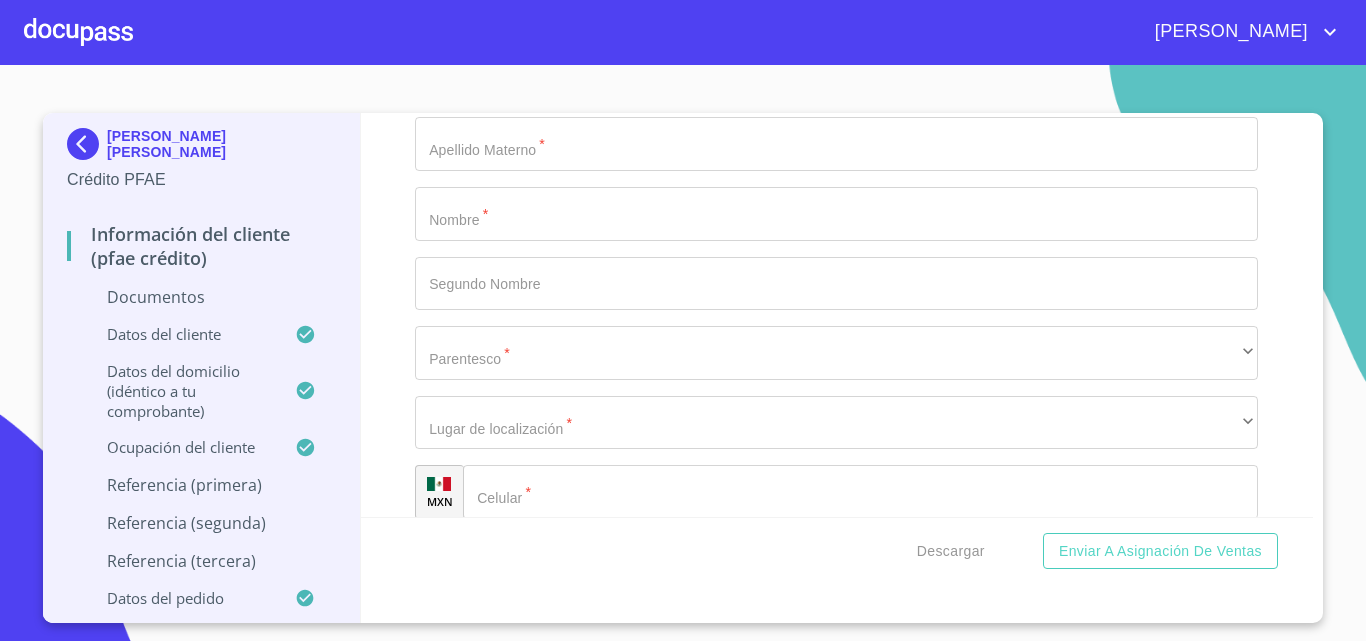 scroll, scrollTop: 9132, scrollLeft: 0, axis: vertical 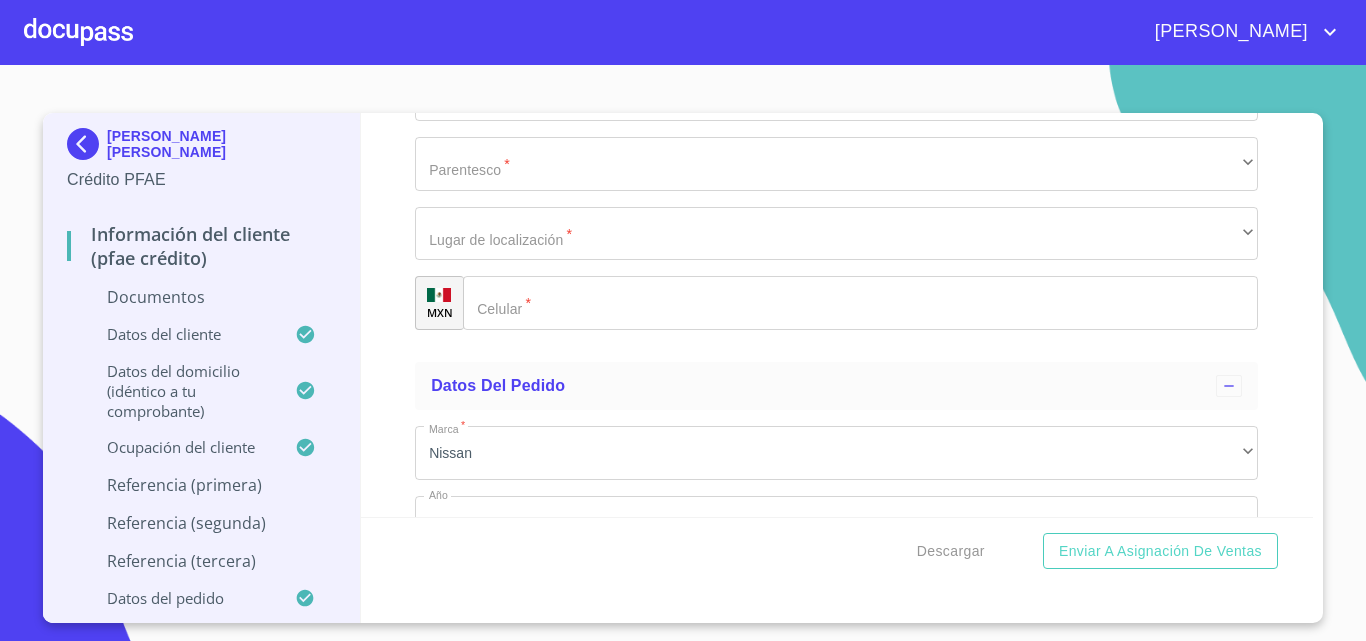click on "​" at bounding box center (836, -902) 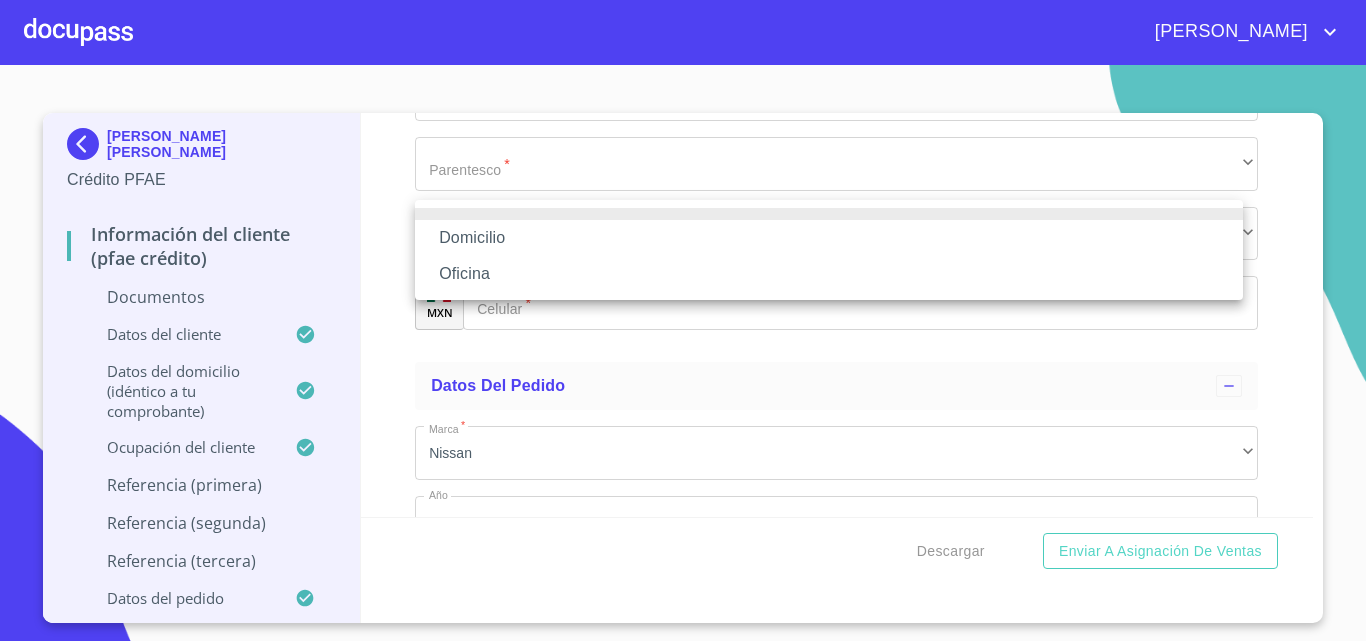 click on "Domicilio" at bounding box center [829, 238] 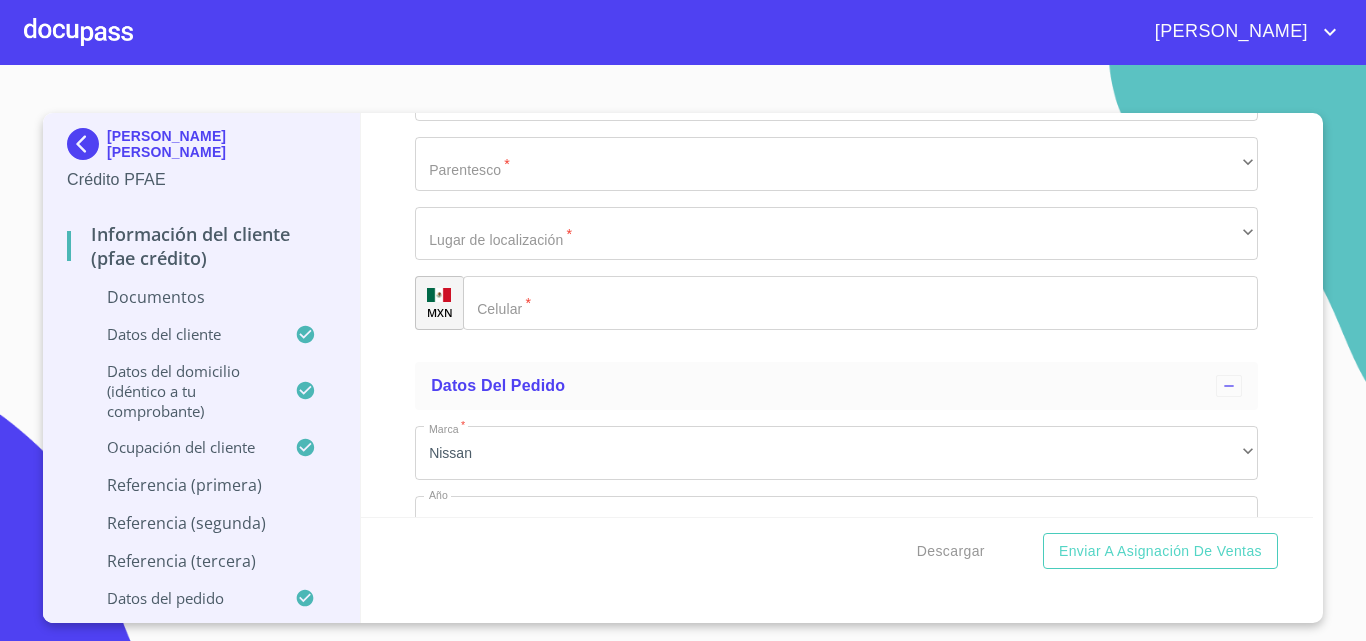 click on "​" at bounding box center [860, -832] 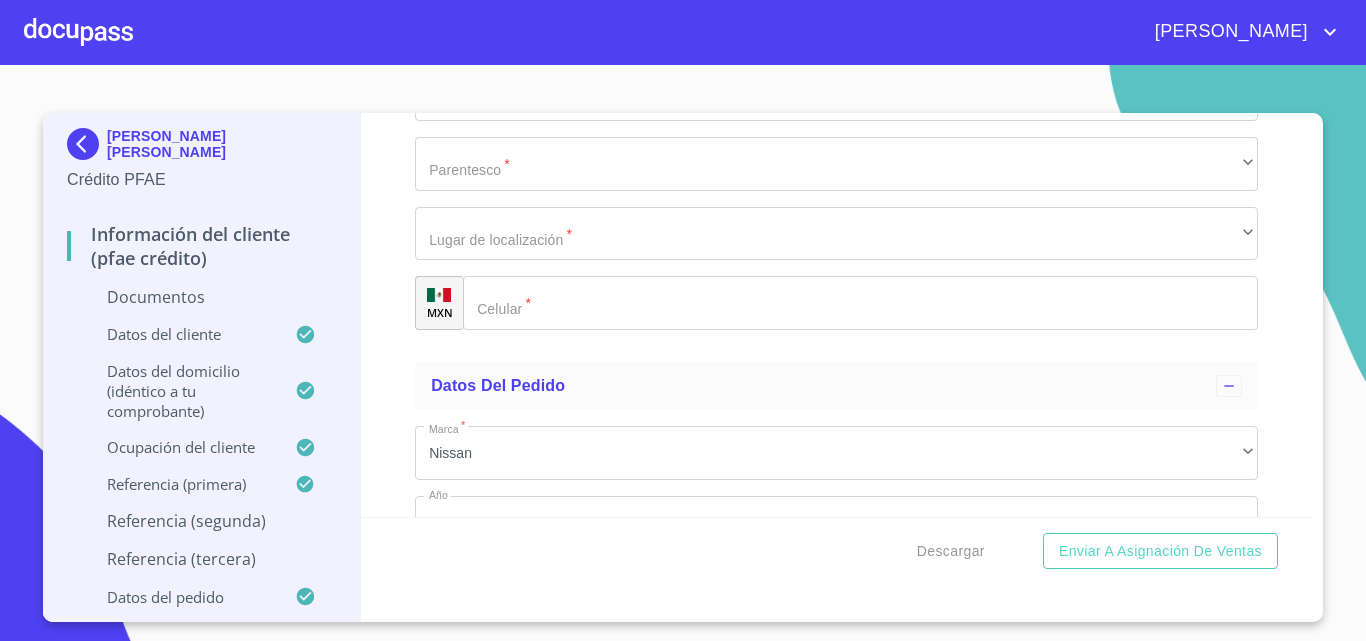 scroll, scrollTop: 9155, scrollLeft: 0, axis: vertical 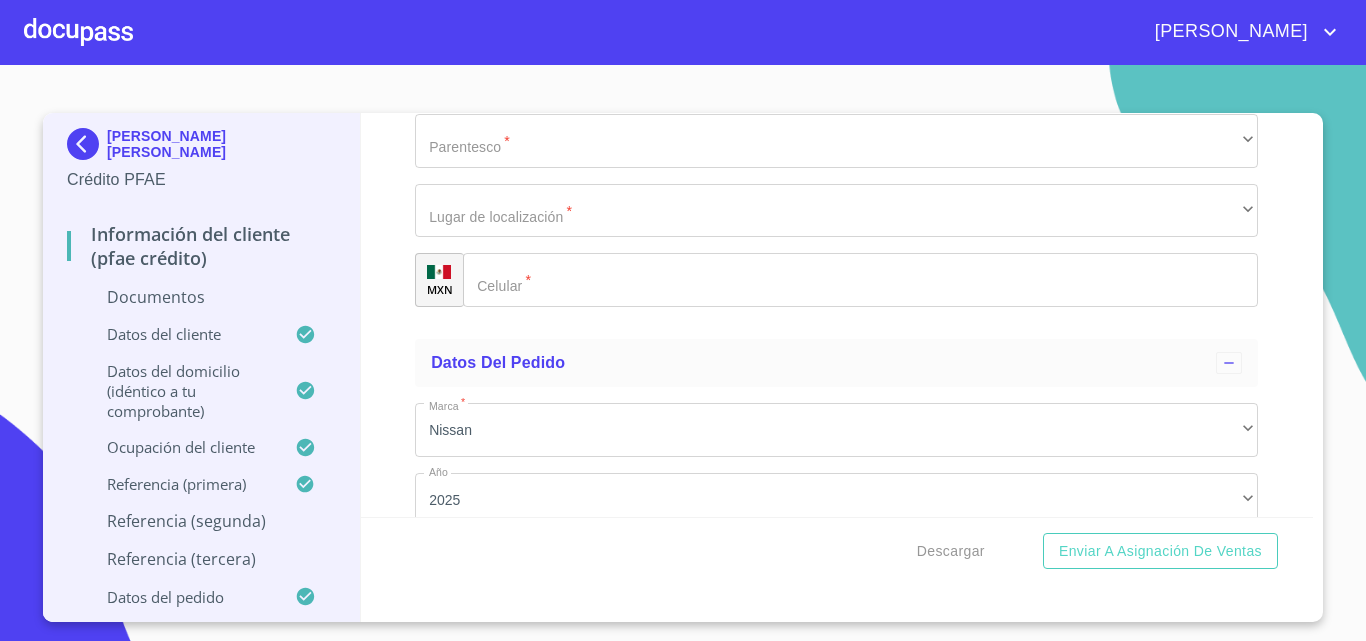 click on "CESAR" at bounding box center [813, -4866] 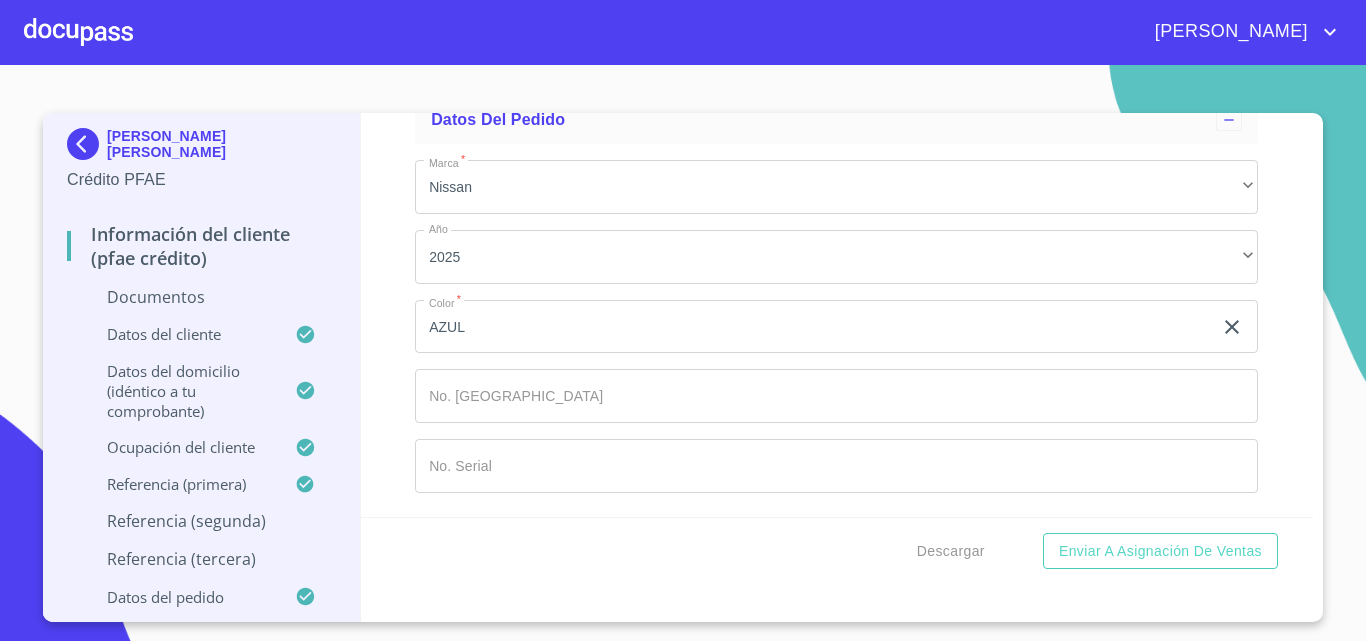 type on "CESAR" 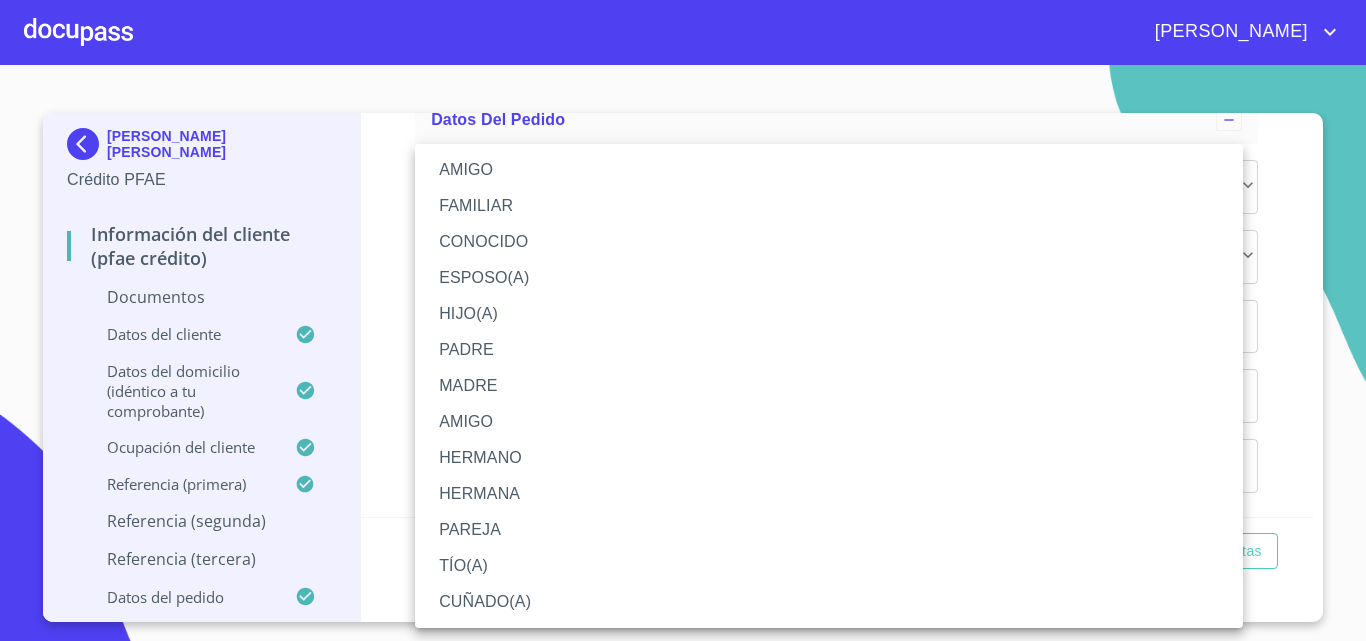 drag, startPoint x: 481, startPoint y: 175, endPoint x: 513, endPoint y: 247, distance: 78.79086 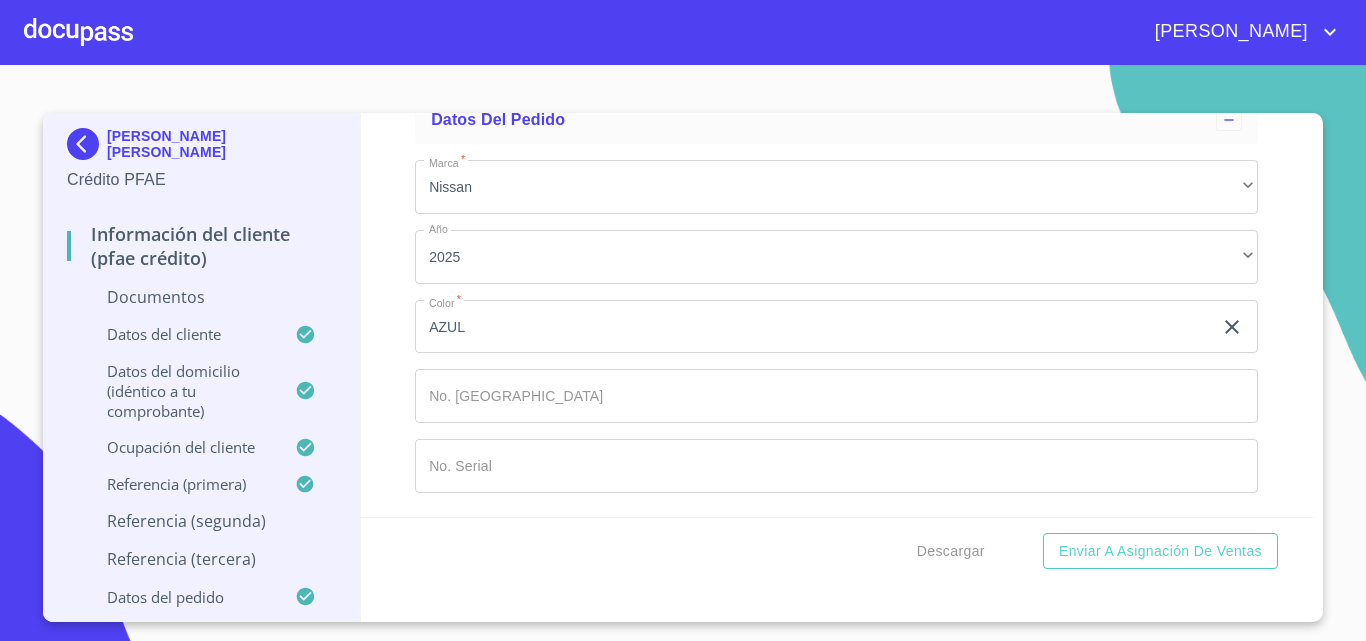 scroll, scrollTop: 9600, scrollLeft: 0, axis: vertical 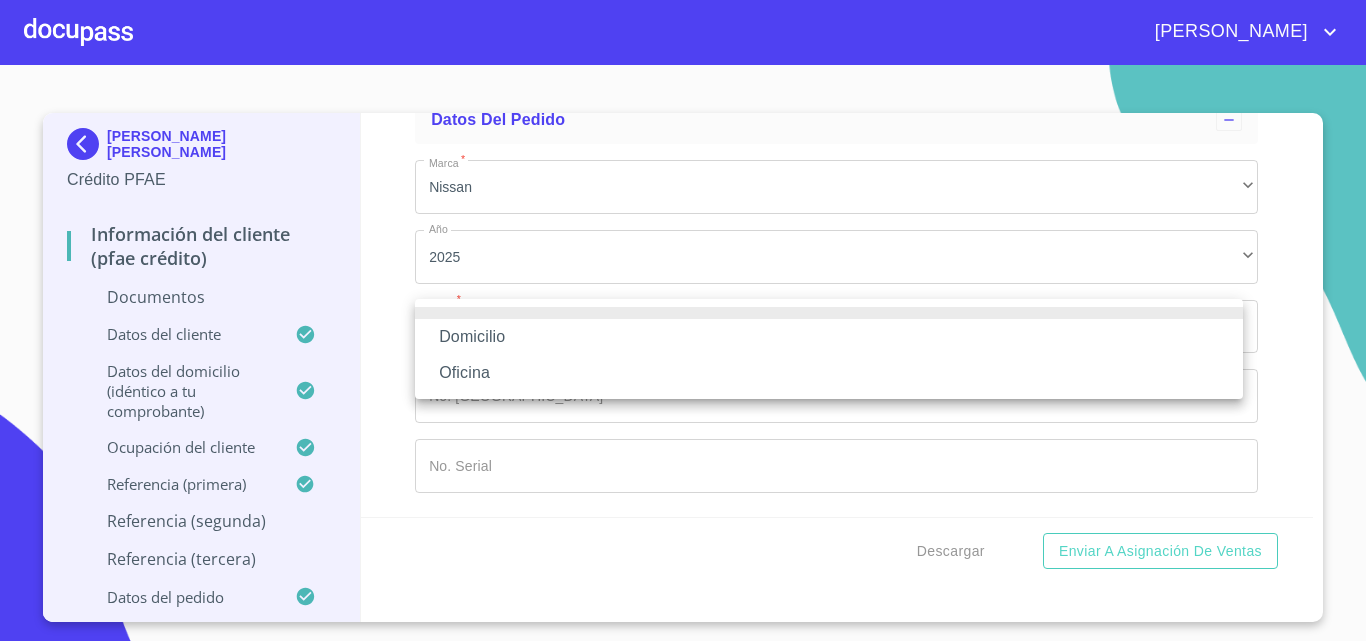 click on "Domicilio" at bounding box center (829, 337) 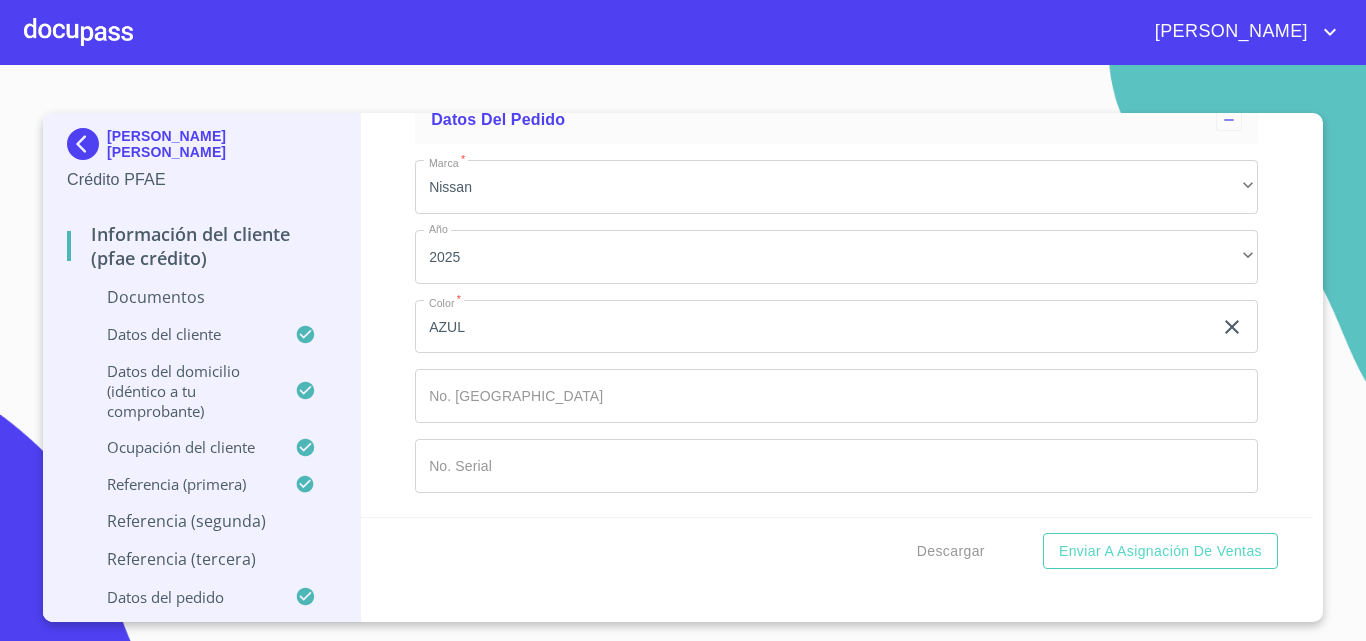 click on "Documento de identificación.   *" at bounding box center (886, -530) 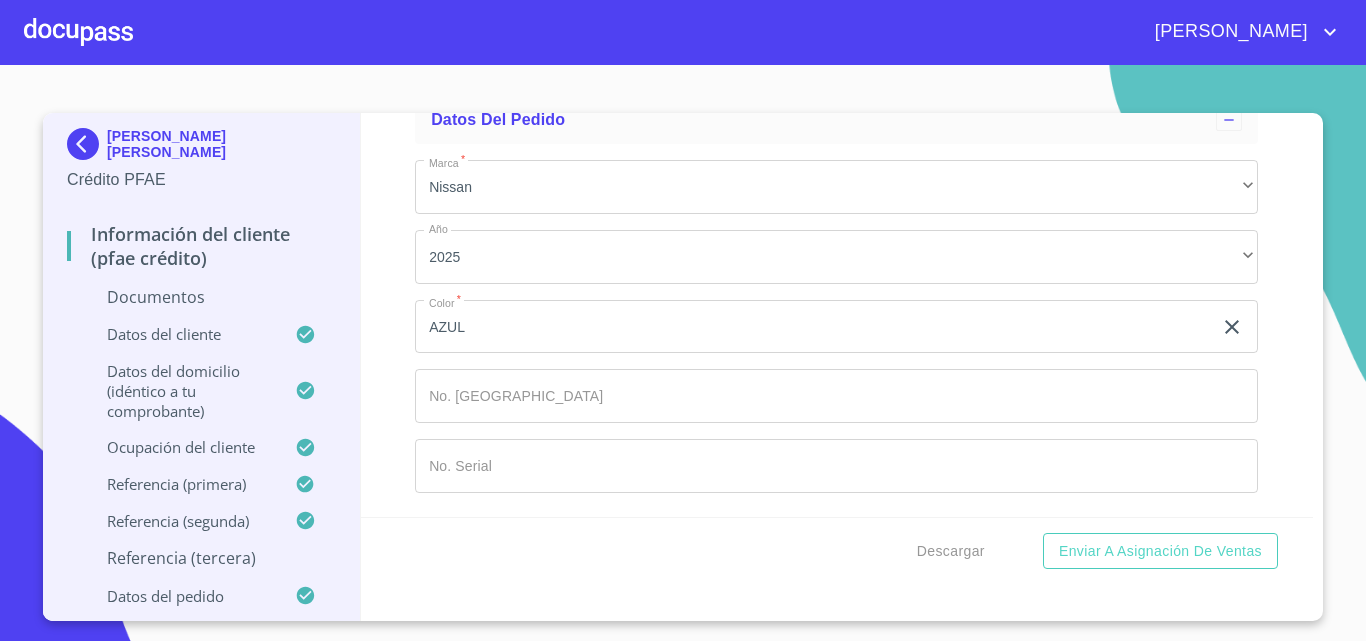 scroll, scrollTop: 9800, scrollLeft: 0, axis: vertical 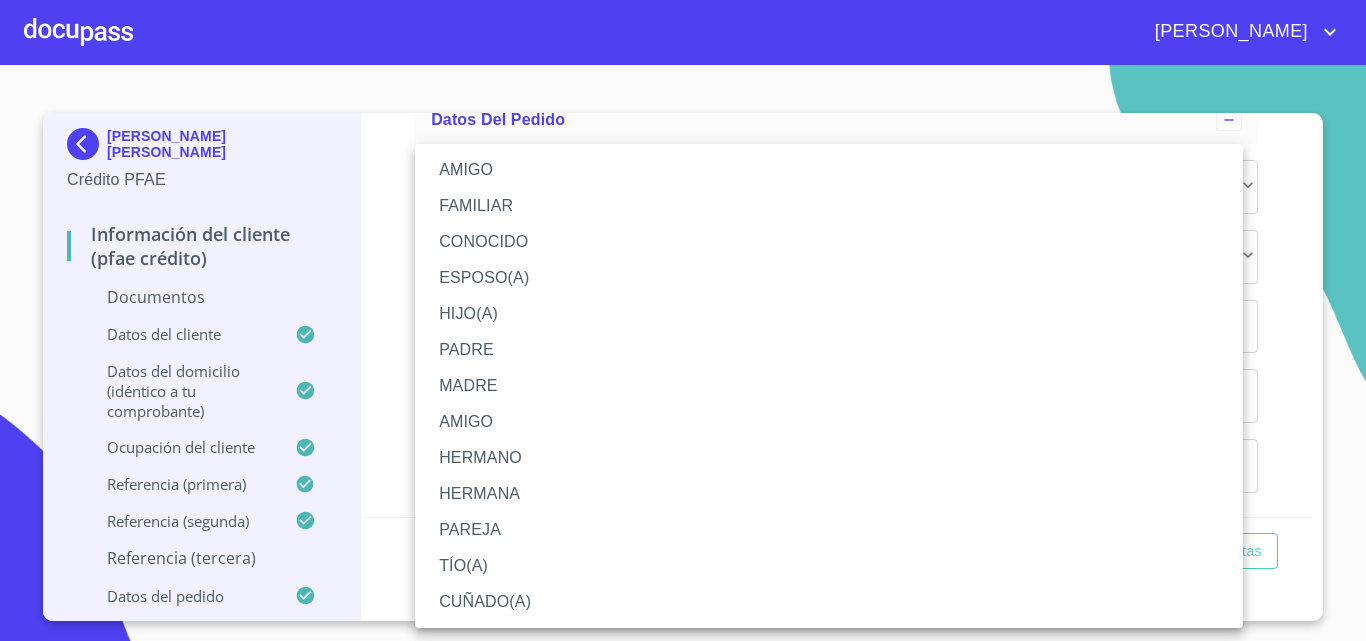 click on "AMIGO" at bounding box center [829, 170] 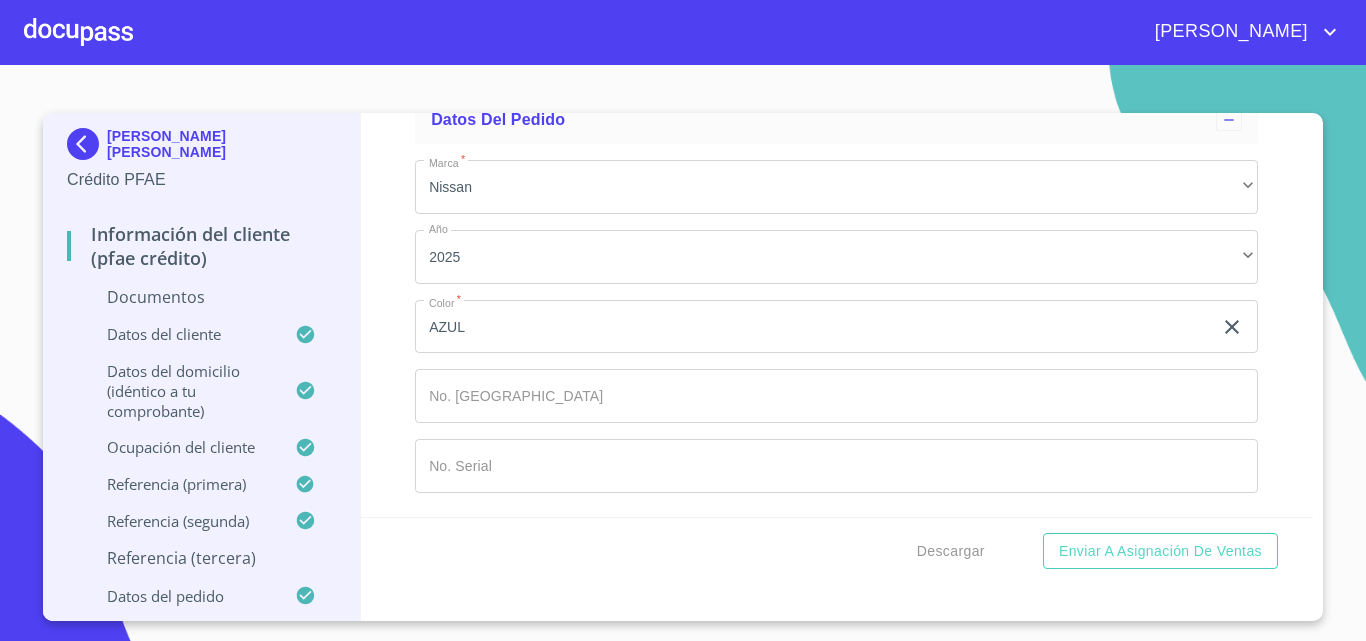 click on "​" at bounding box center (836, -32) 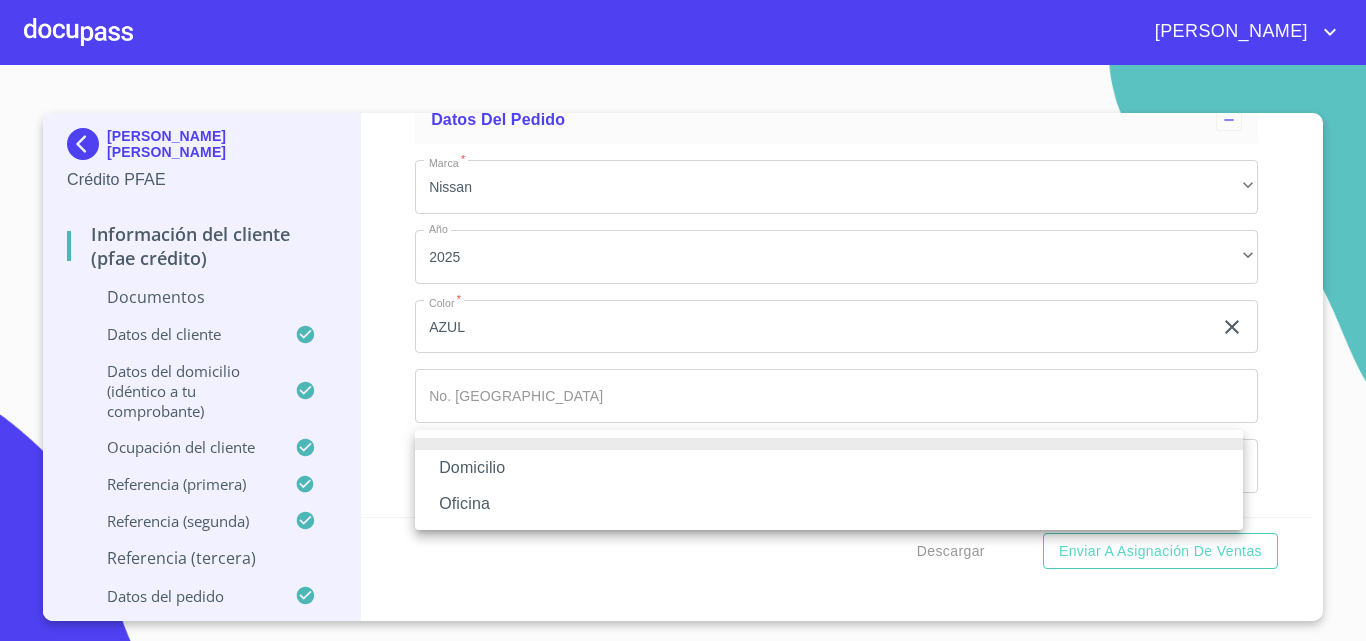 drag, startPoint x: 489, startPoint y: 458, endPoint x: 703, endPoint y: 461, distance: 214.02103 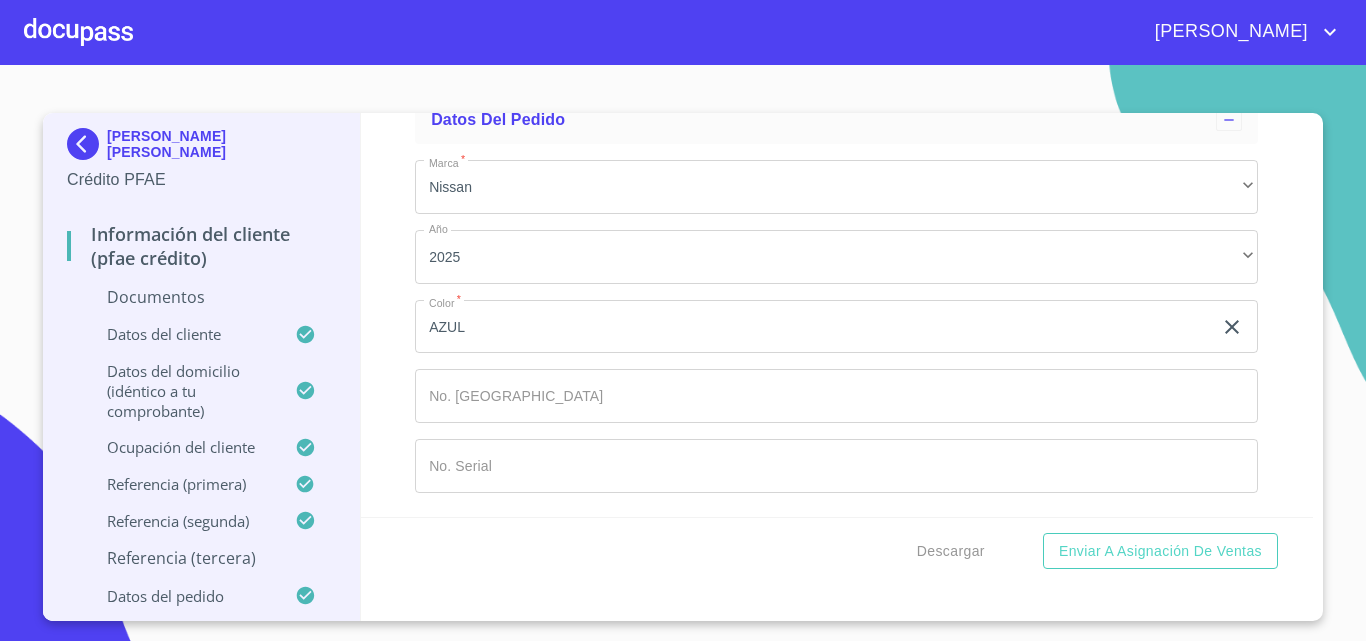 scroll, scrollTop: 10137, scrollLeft: 0, axis: vertical 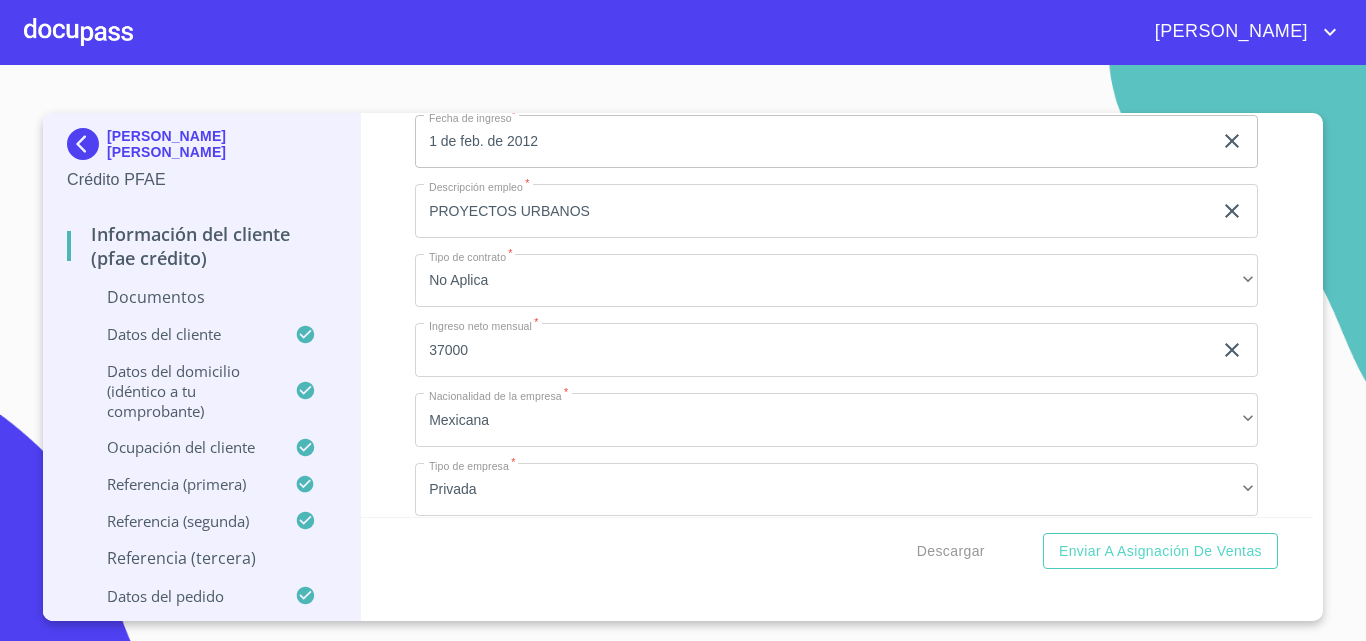 type on "[PHONE_NUMBER]" 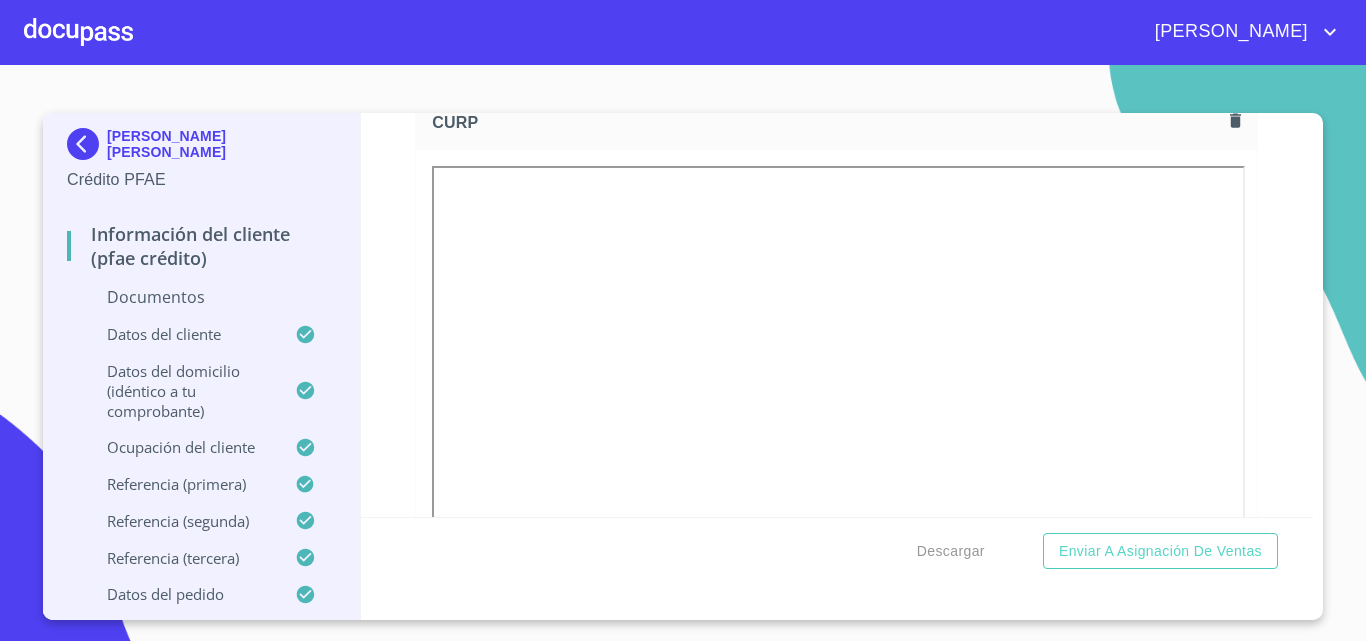 scroll, scrollTop: 2437, scrollLeft: 0, axis: vertical 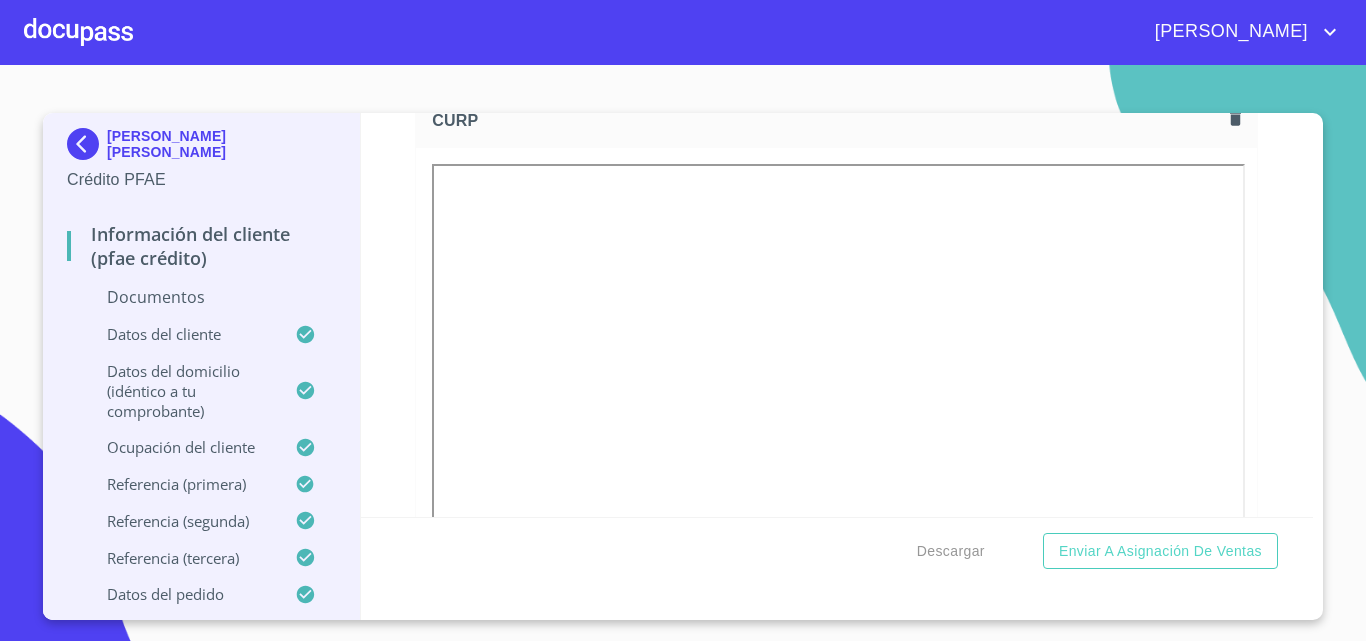 click on "Información del cliente (PFAE crédito)   Documentos Documento de identificación.   * INE ​ Identificación Oficial * Identificación Oficial Identificación Oficial Comprobante de Domicilio * Comprobante de Domicilio Comprobante de Domicilio Fuente de ingresos   * Independiente/Dueño de negocio/Persona Moral ​ Comprobante de Ingresos mes 1 * Arrastra o selecciona el (los) documento(s) para agregar Comprobante de Ingresos mes 2 * Arrastra o selecciona el (los) documento(s) para agregar Comprobante de Ingresos mes 3 * Arrastra o selecciona el (los) documento(s) para agregar CURP * CURP [PERSON_NAME] de situación fiscal [PERSON_NAME] de situación fiscal [PERSON_NAME] de situación fiscal Datos del cliente Apellido [PERSON_NAME]   * [PERSON_NAME] ​ Apellido Materno   * [PERSON_NAME] ​ Primer nombre   * ALDO ​ Segundo Nombre ADONAIS ​ Fecha de nacimiento * 21 de abr. de [DEMOGRAPHIC_DATA] ​ RFC   * GOLA860421RY4 ​ CURP   * GOLA860421HJCNXL03 ​ ID de Identificación 219 ​ Nacionalidad   * Mexicana ​   * ​" at bounding box center (837, 315) 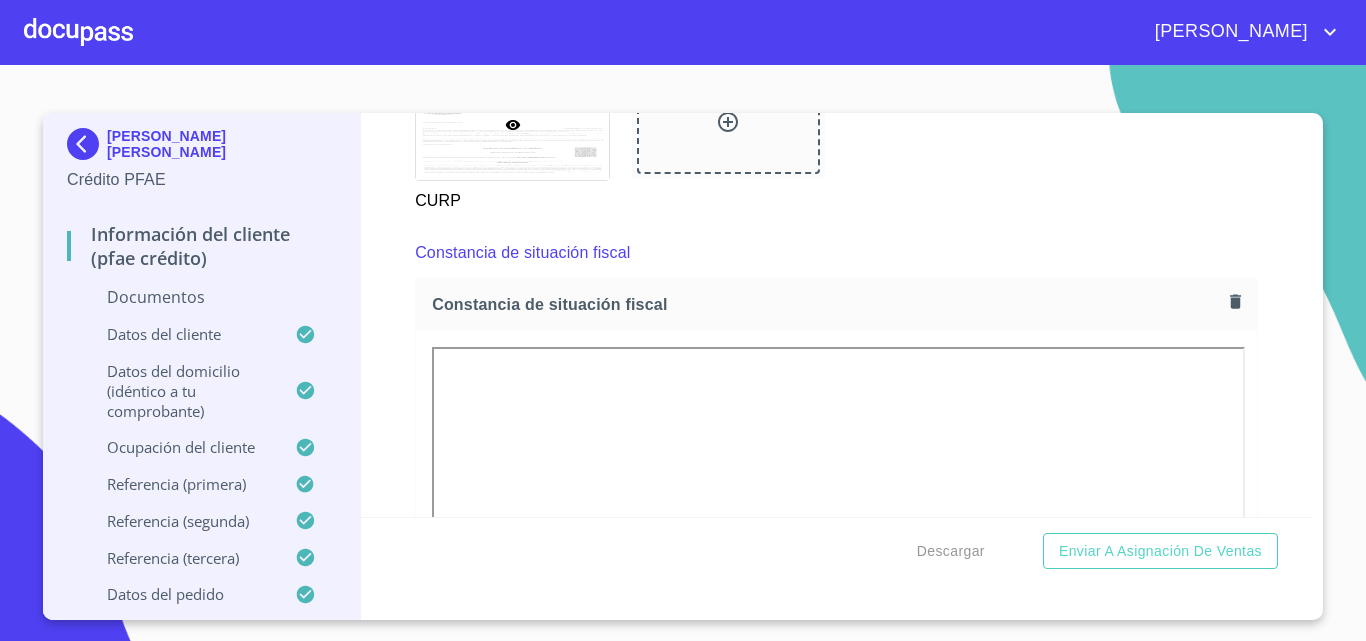 scroll, scrollTop: 4251, scrollLeft: 0, axis: vertical 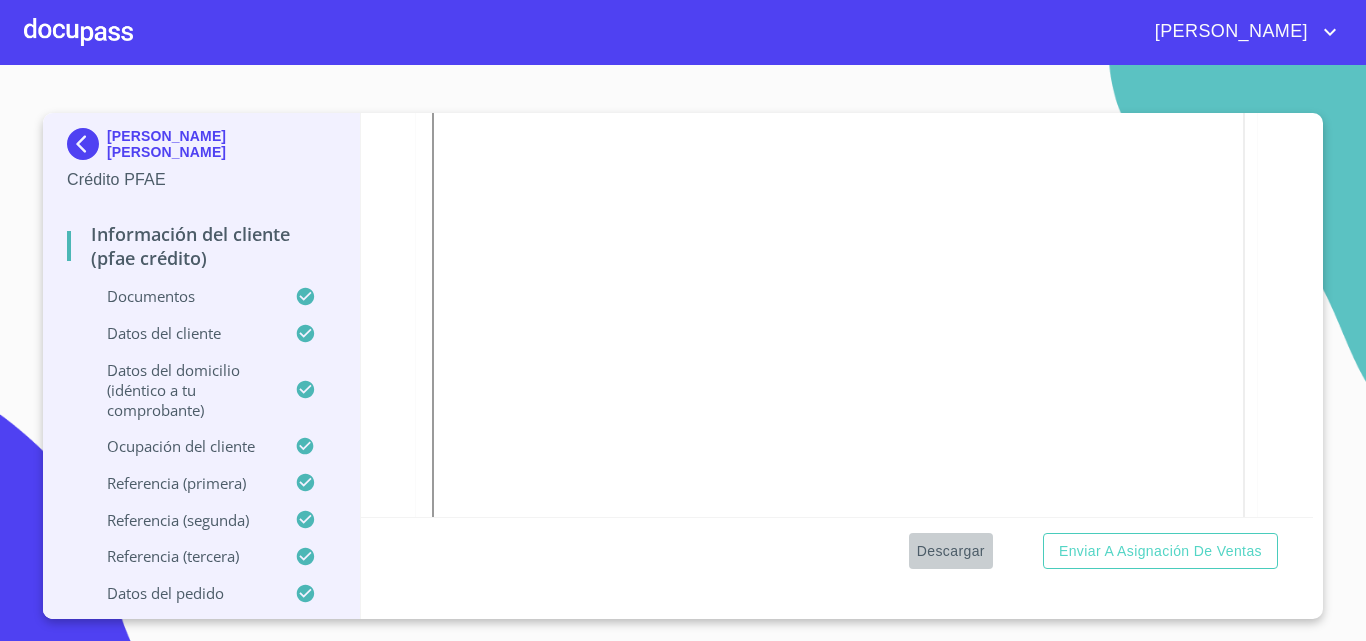 click on "Descargar" at bounding box center [951, 551] 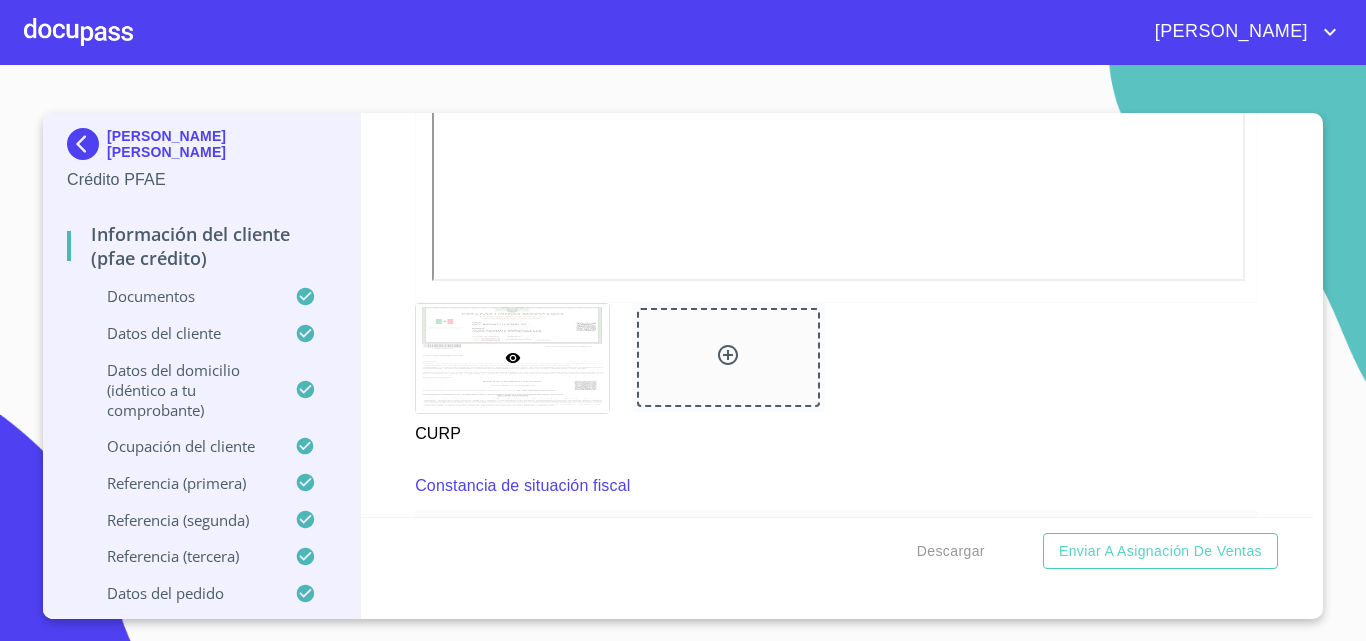 scroll, scrollTop: 4651, scrollLeft: 0, axis: vertical 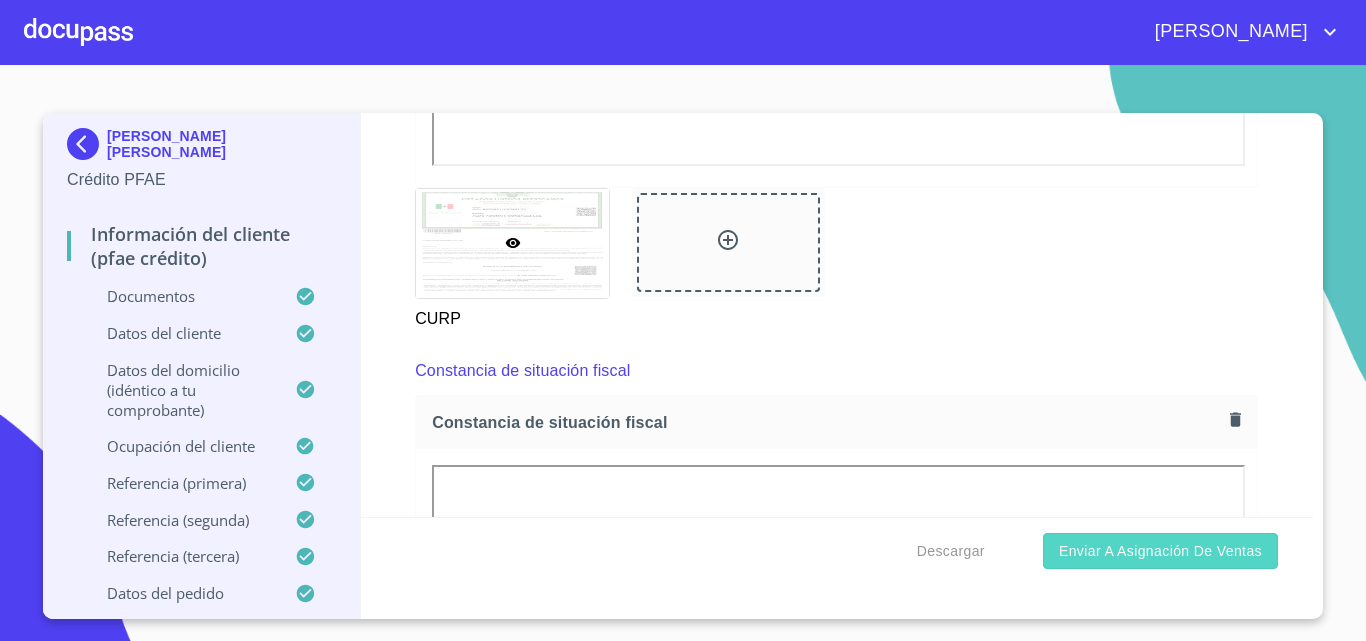 click on "Enviar a Asignación de Ventas" at bounding box center [1160, 551] 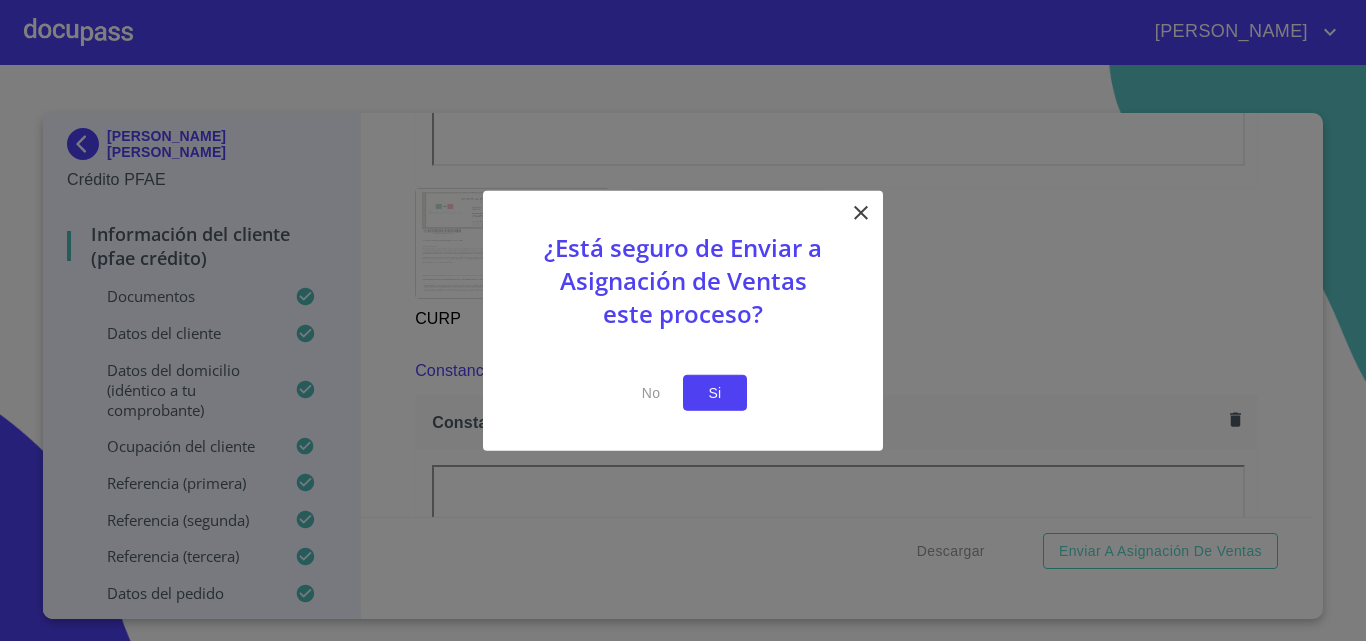 click on "Si" at bounding box center [715, 392] 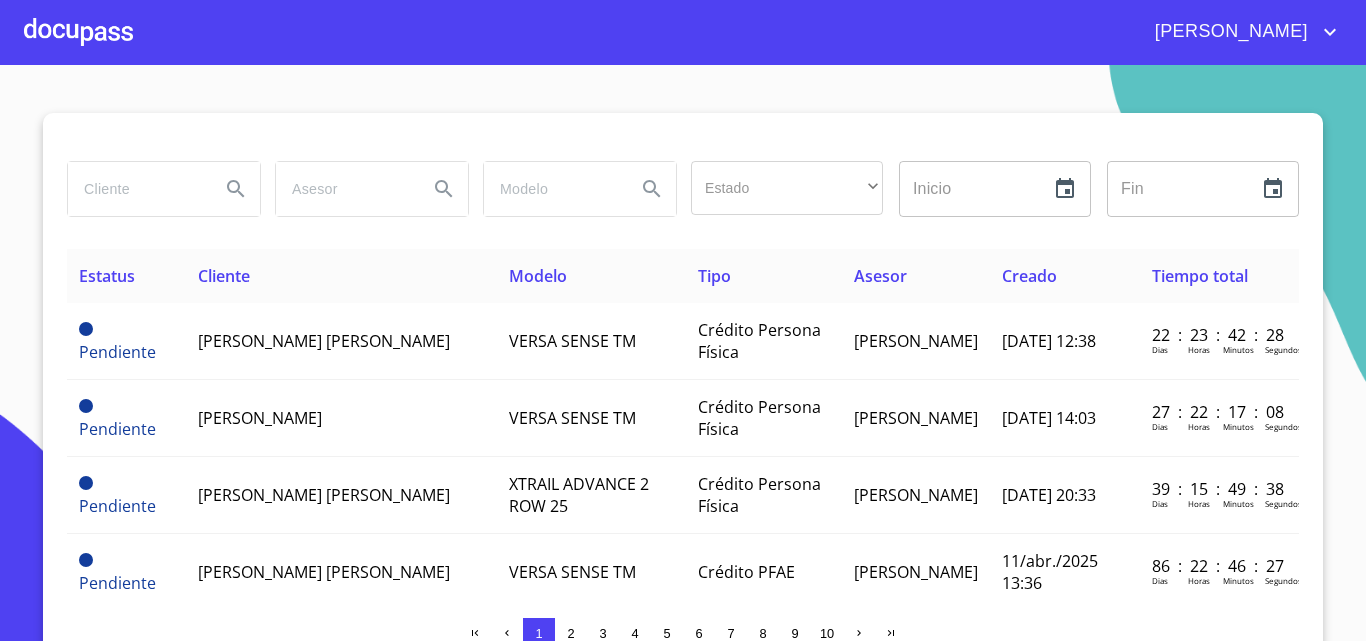 drag, startPoint x: 18, startPoint y: 98, endPoint x: 34, endPoint y: 66, distance: 35.77709 